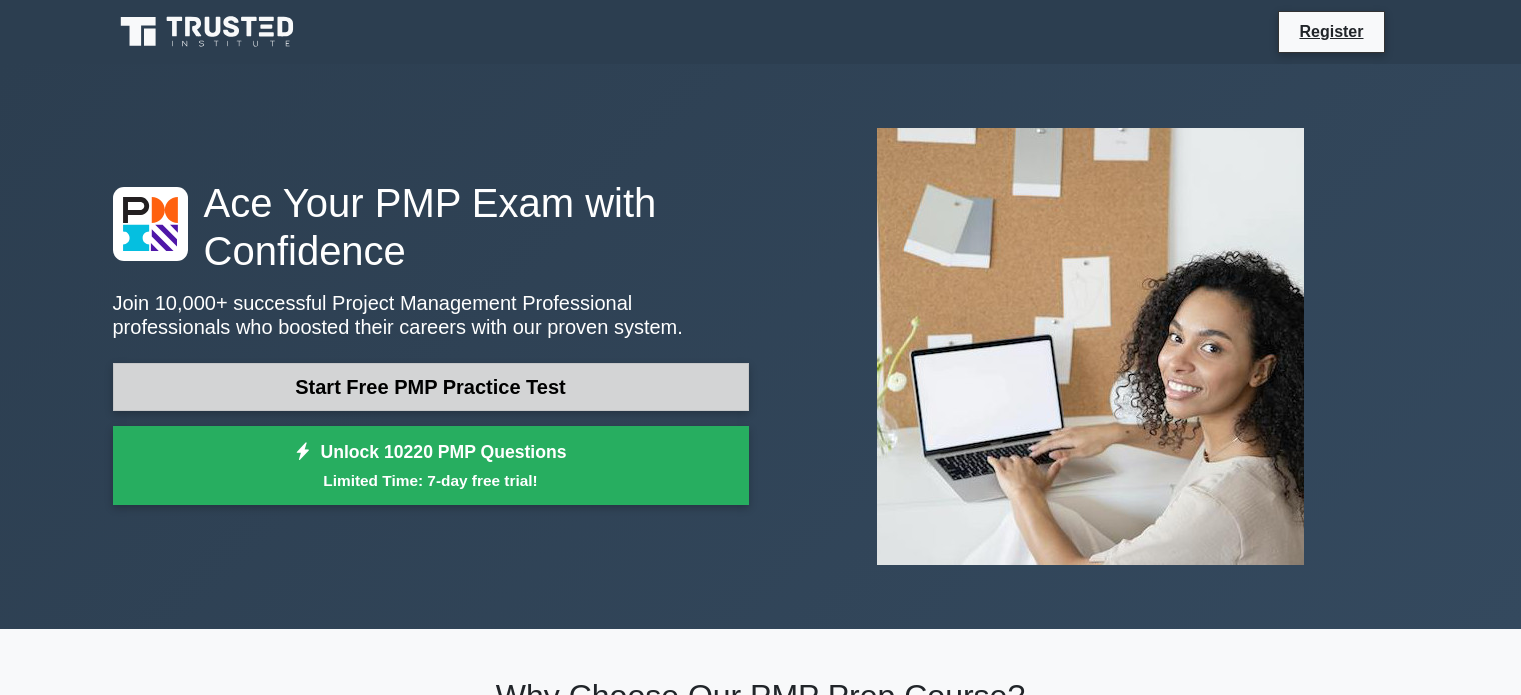 scroll, scrollTop: 0, scrollLeft: 0, axis: both 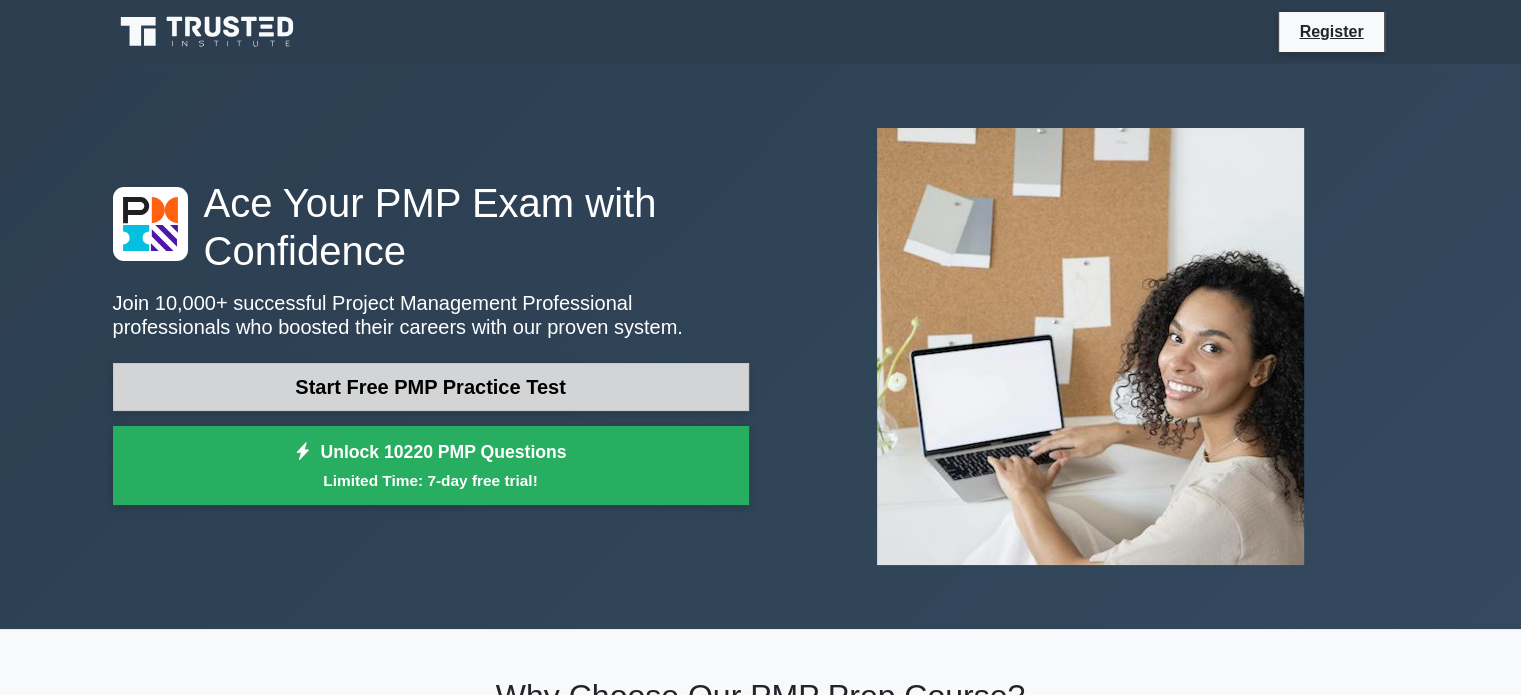 click on "Start Free PMP Practice Test" at bounding box center [431, 387] 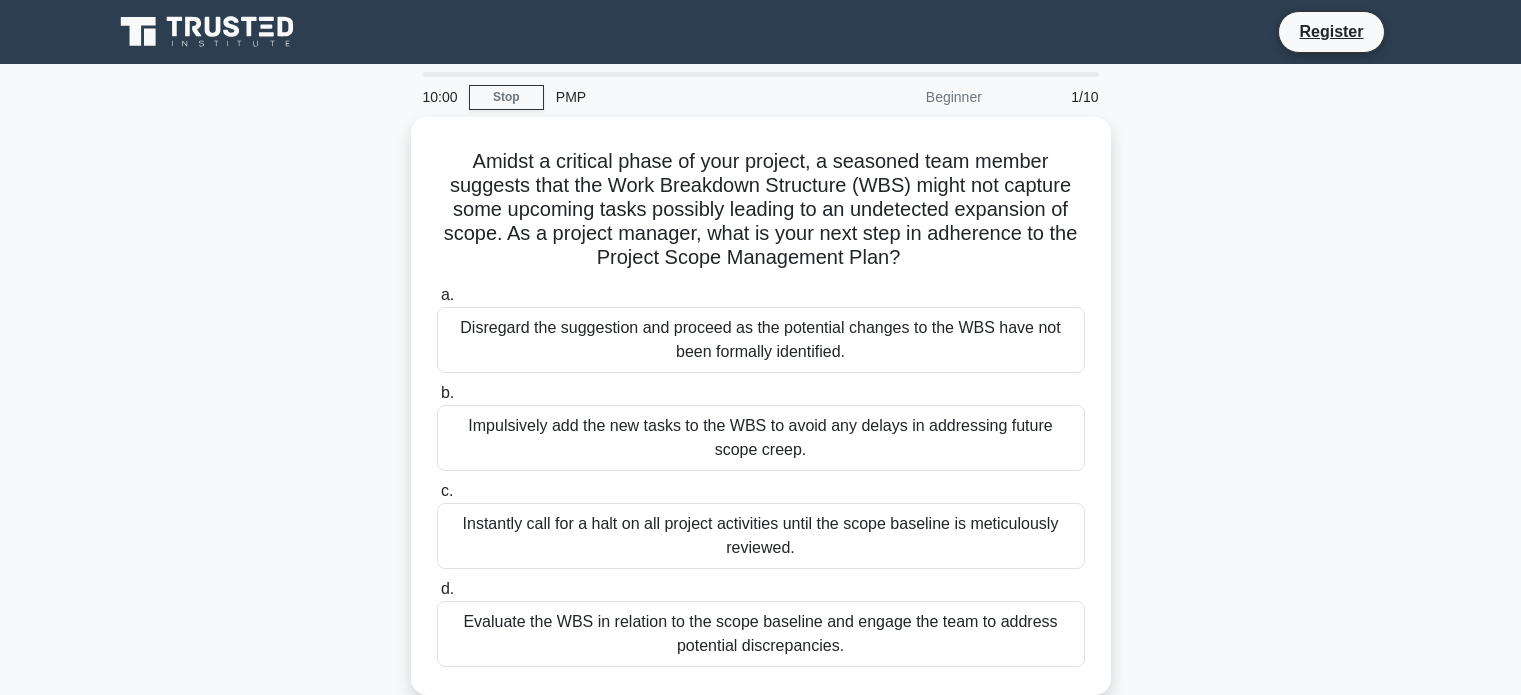 scroll, scrollTop: 0, scrollLeft: 0, axis: both 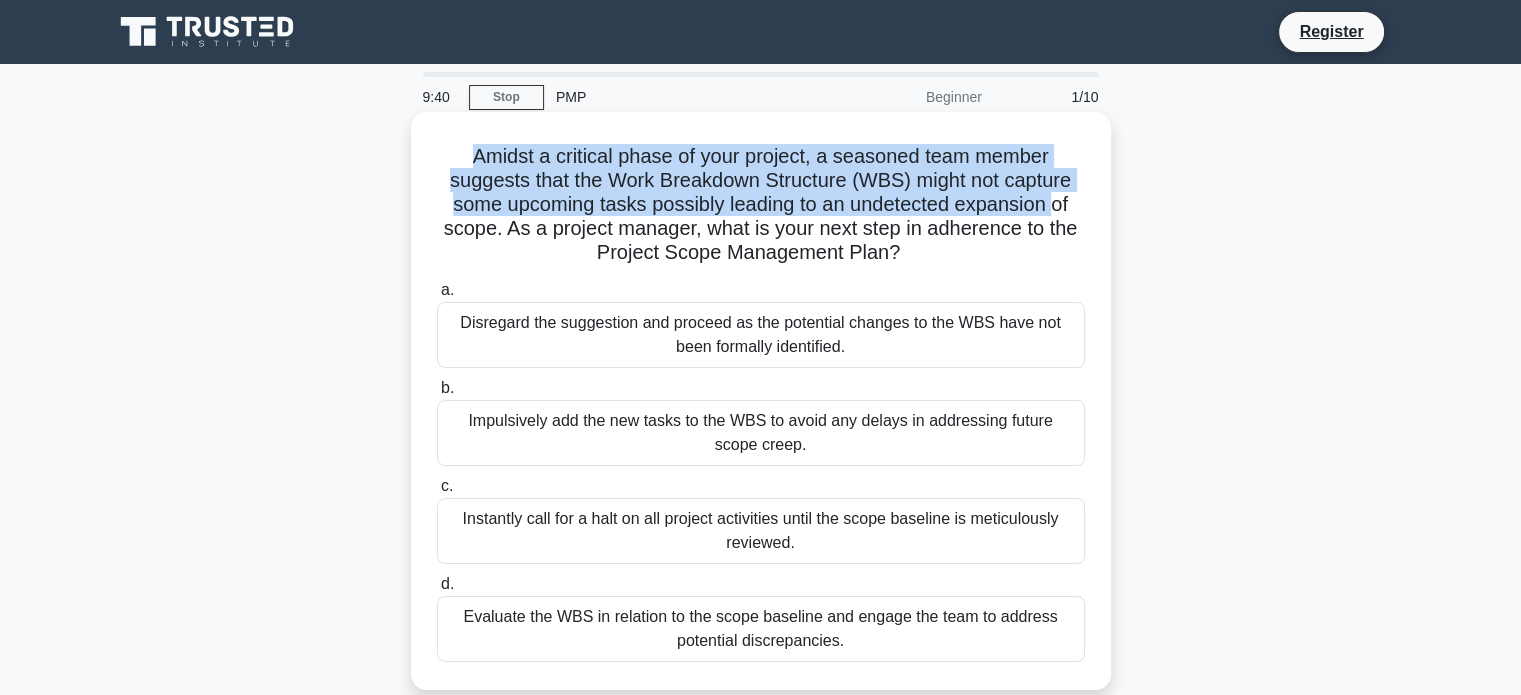 drag, startPoint x: 465, startPoint y: 162, endPoint x: 1062, endPoint y: 199, distance: 598.14545 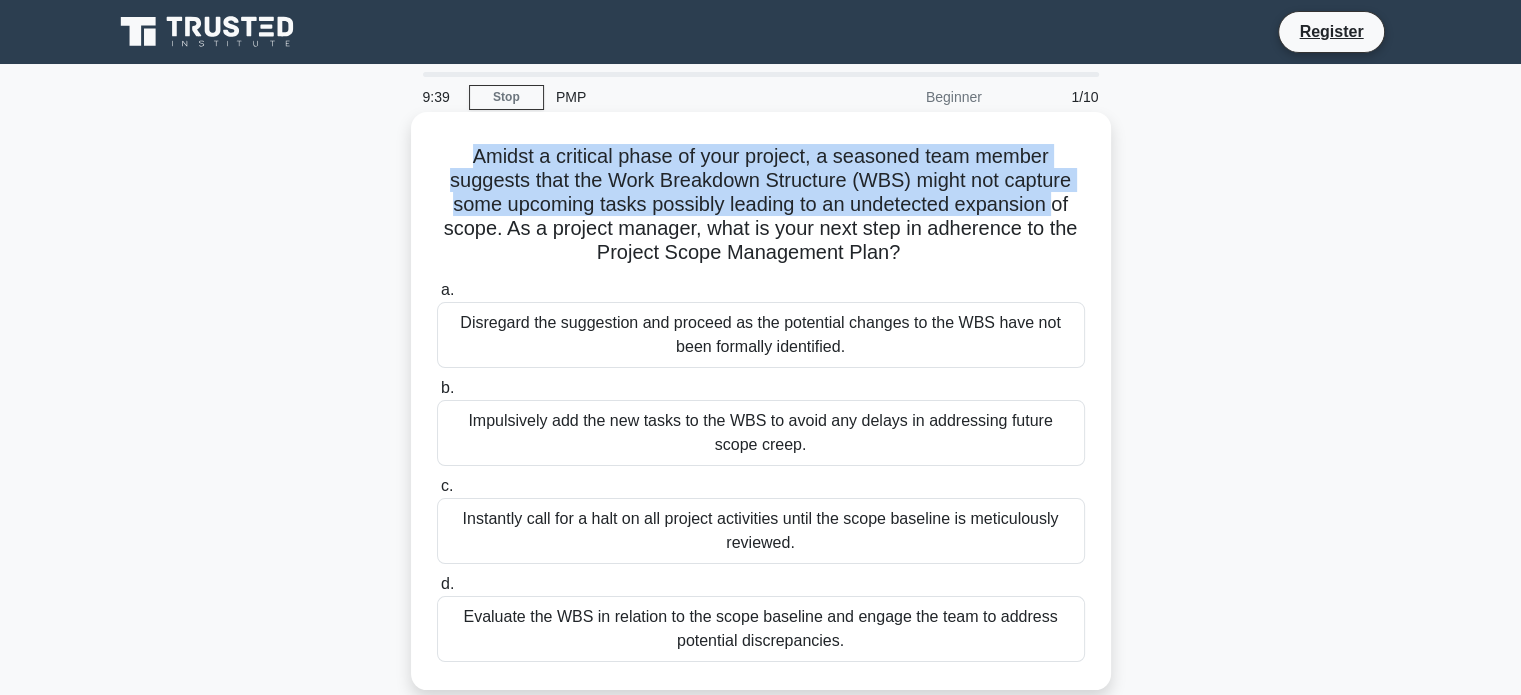 click on "Amidst a critical phase of your project, a seasoned team member suggests that the Work Breakdown Structure (WBS) might not capture some upcoming tasks possibly leading to an undetected expansion of scope. As a project manager, what is your next step in adherence to the Project Scope Management Plan?
.spinner_0XTQ{transform-origin:center;animation:spinner_y6GP .75s linear infinite}@keyframes spinner_y6GP{100%{transform:rotate(360deg)}}" at bounding box center [761, 205] 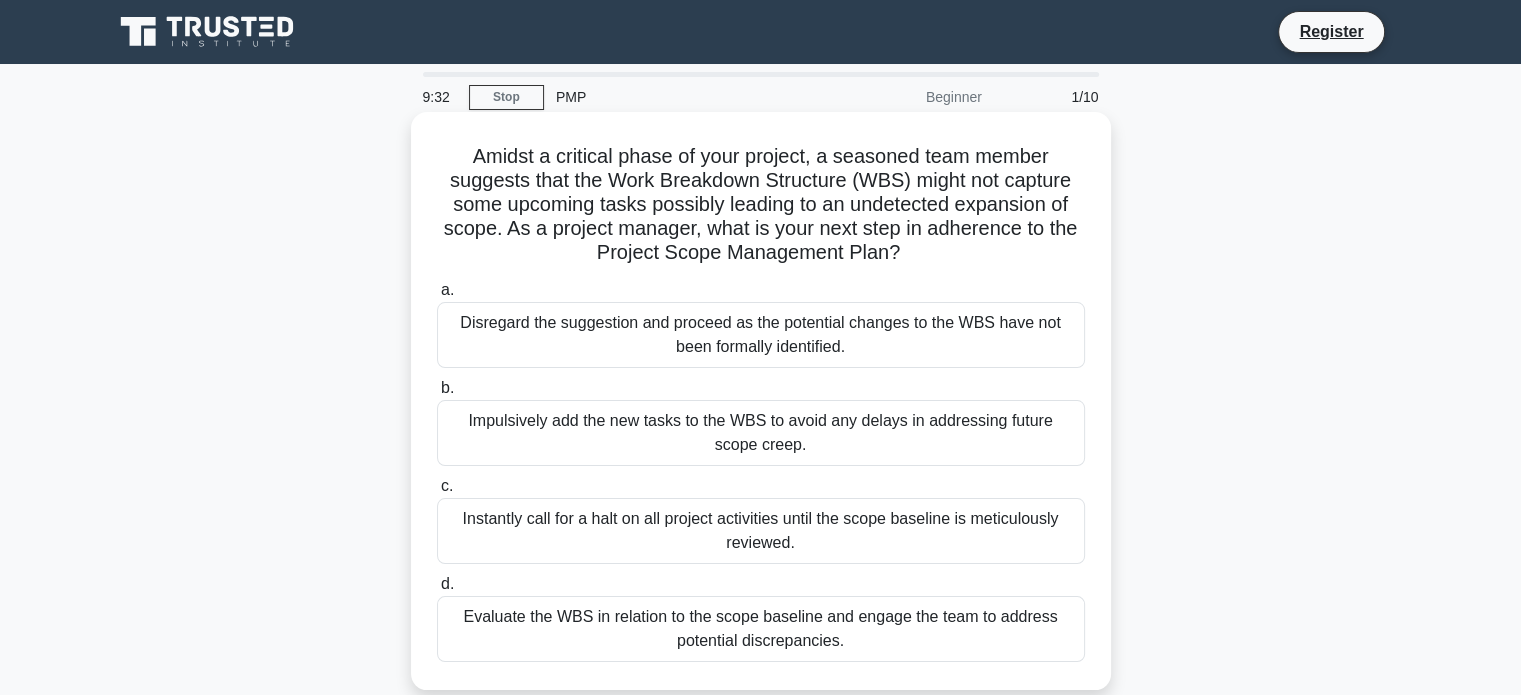 drag, startPoint x: 503, startPoint y: 230, endPoint x: 911, endPoint y: 245, distance: 408.27563 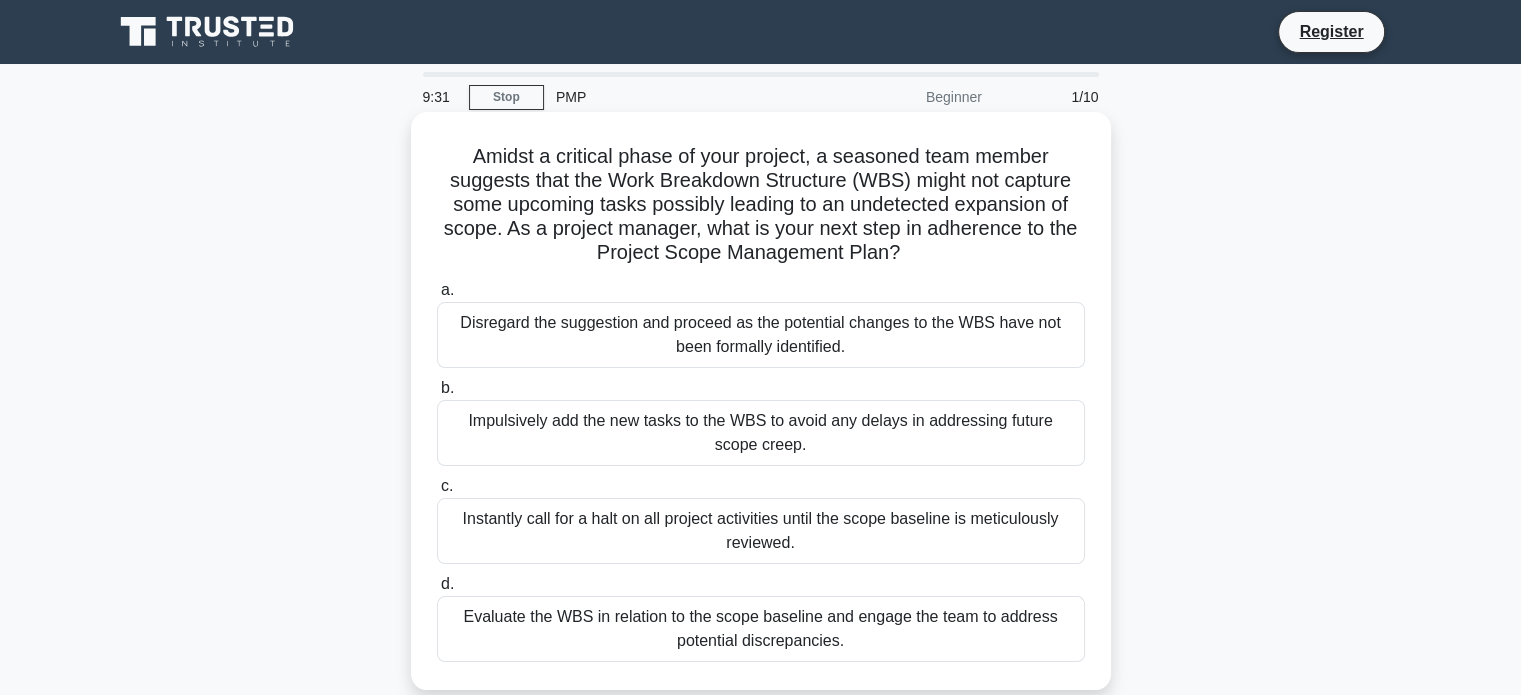 click on "Amidst a critical phase of your project, a seasoned team member suggests that the Work Breakdown Structure (WBS) might not capture some upcoming tasks possibly leading to an undetected expansion of scope. As a project manager, what is your next step in adherence to the Project Scope Management Plan?
.spinner_0XTQ{transform-origin:center;animation:spinner_y6GP .75s linear infinite}@keyframes spinner_y6GP{100%{transform:rotate(360deg)}}" at bounding box center [761, 205] 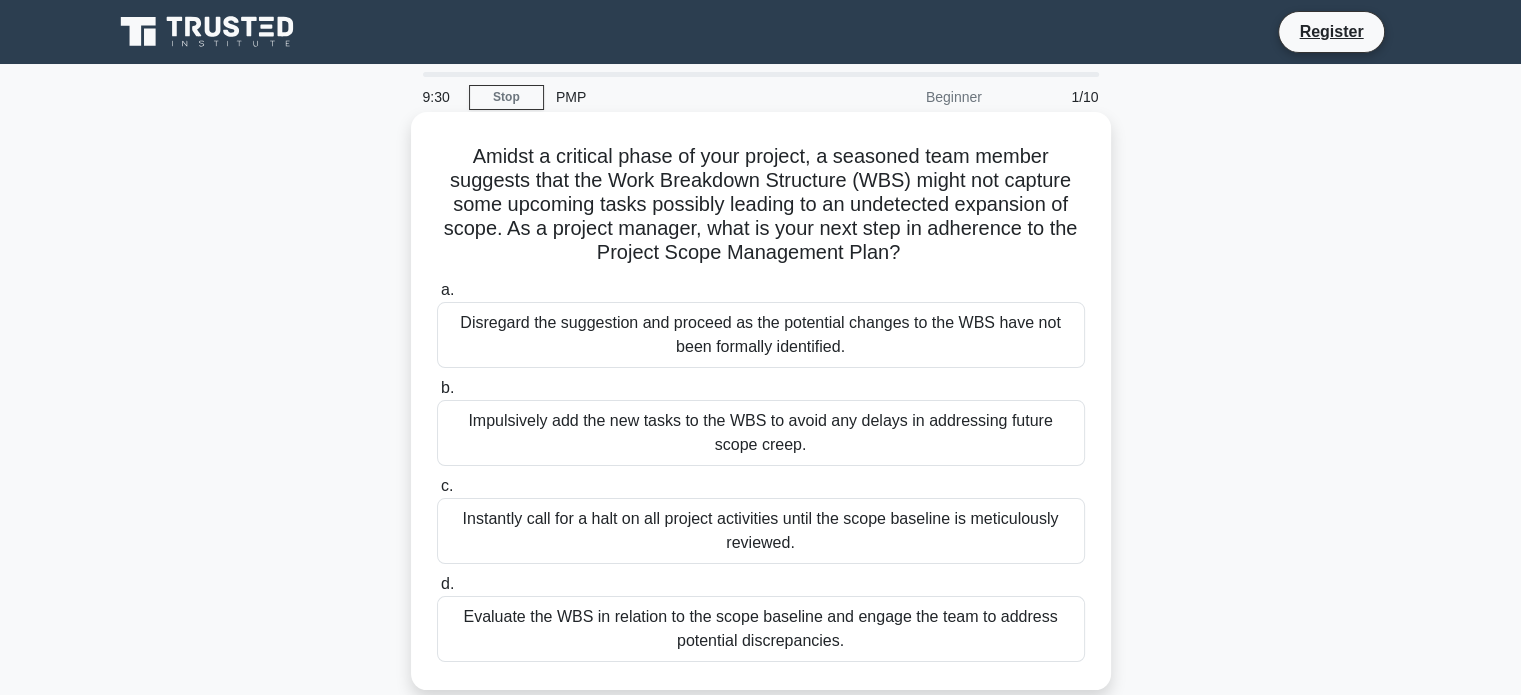 drag, startPoint x: 648, startPoint y: 252, endPoint x: 972, endPoint y: 252, distance: 324 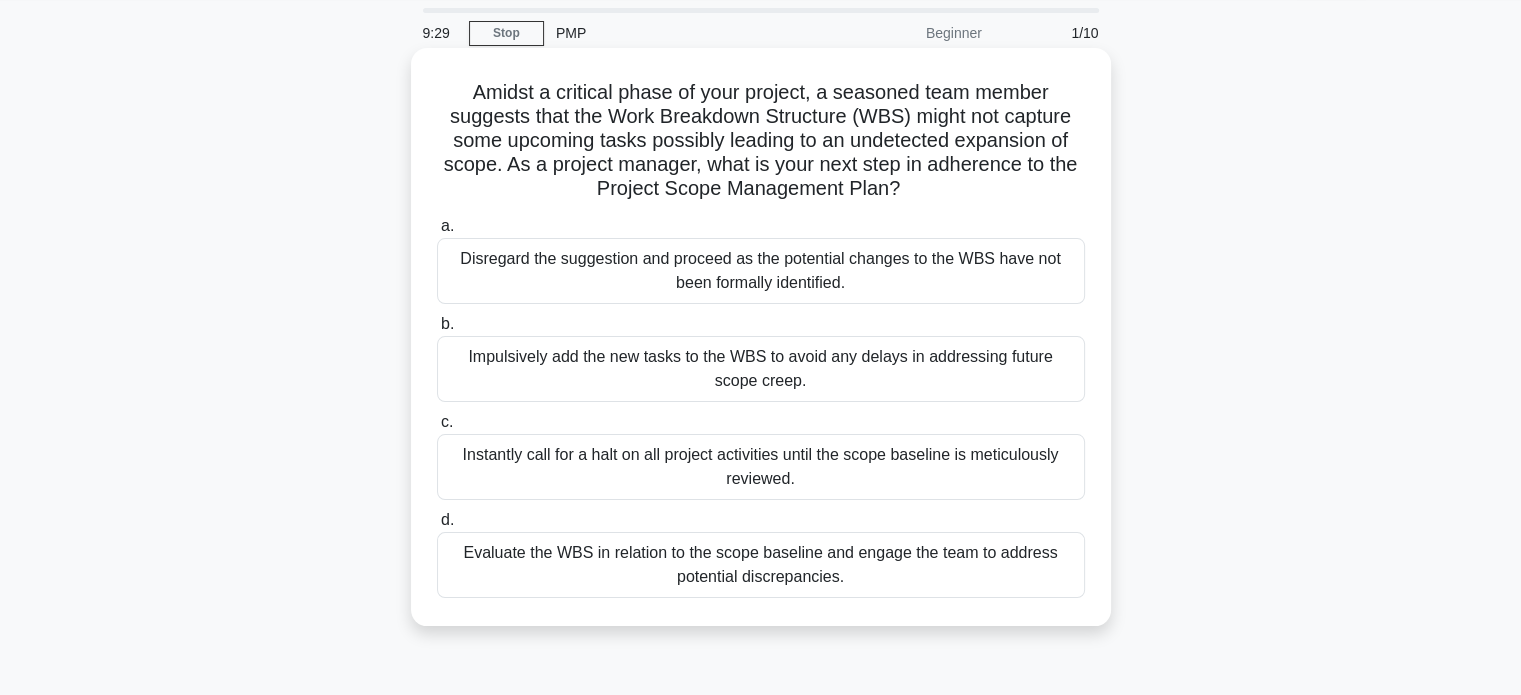 scroll, scrollTop: 100, scrollLeft: 0, axis: vertical 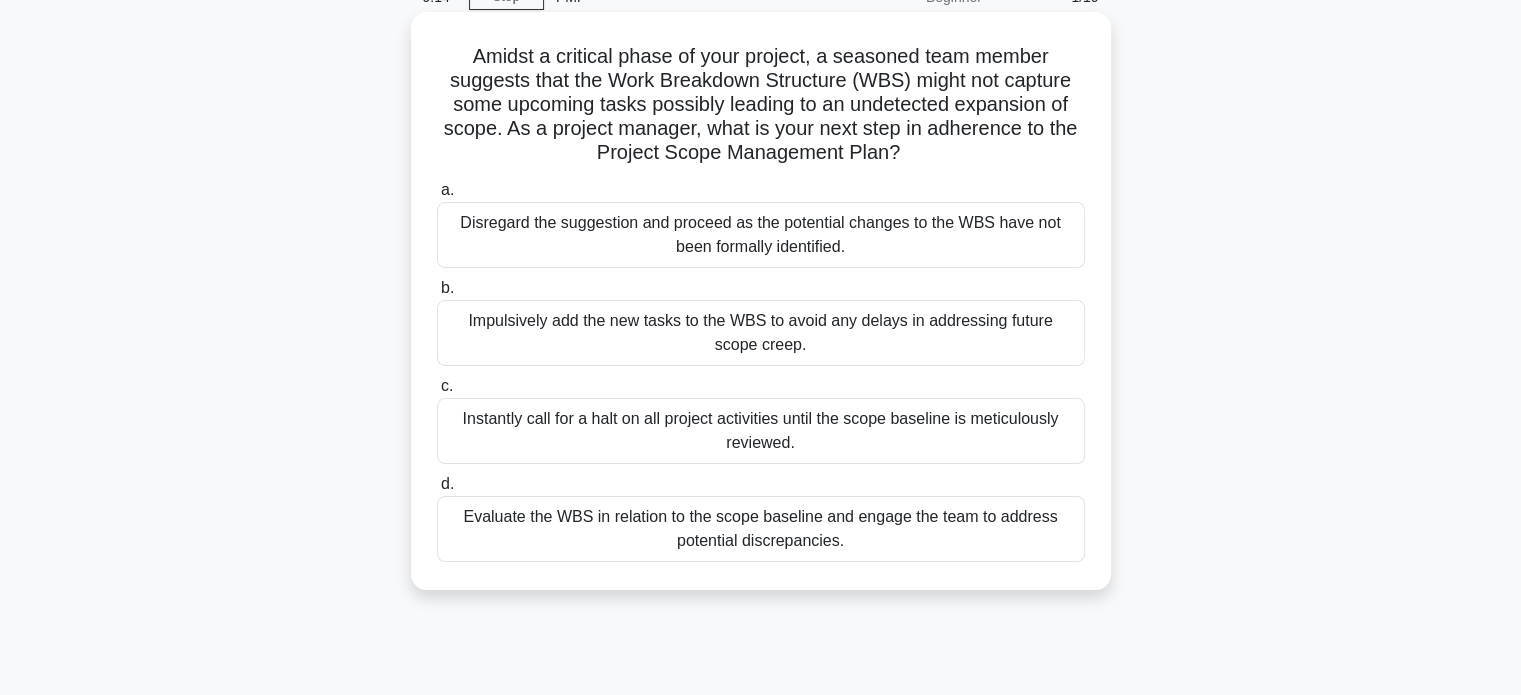 click on "Evaluate the WBS in relation to the scope baseline and engage the team to address potential discrepancies." at bounding box center (761, 529) 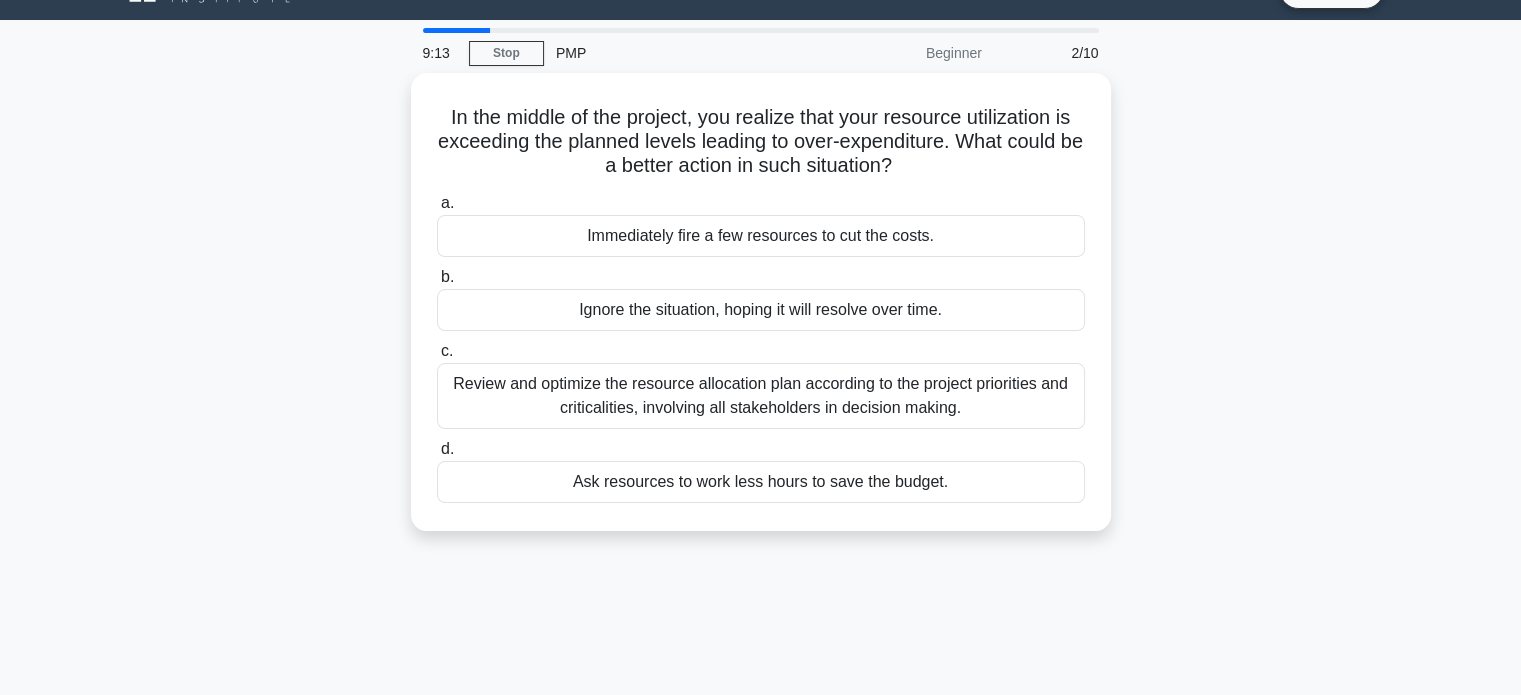 scroll, scrollTop: 0, scrollLeft: 0, axis: both 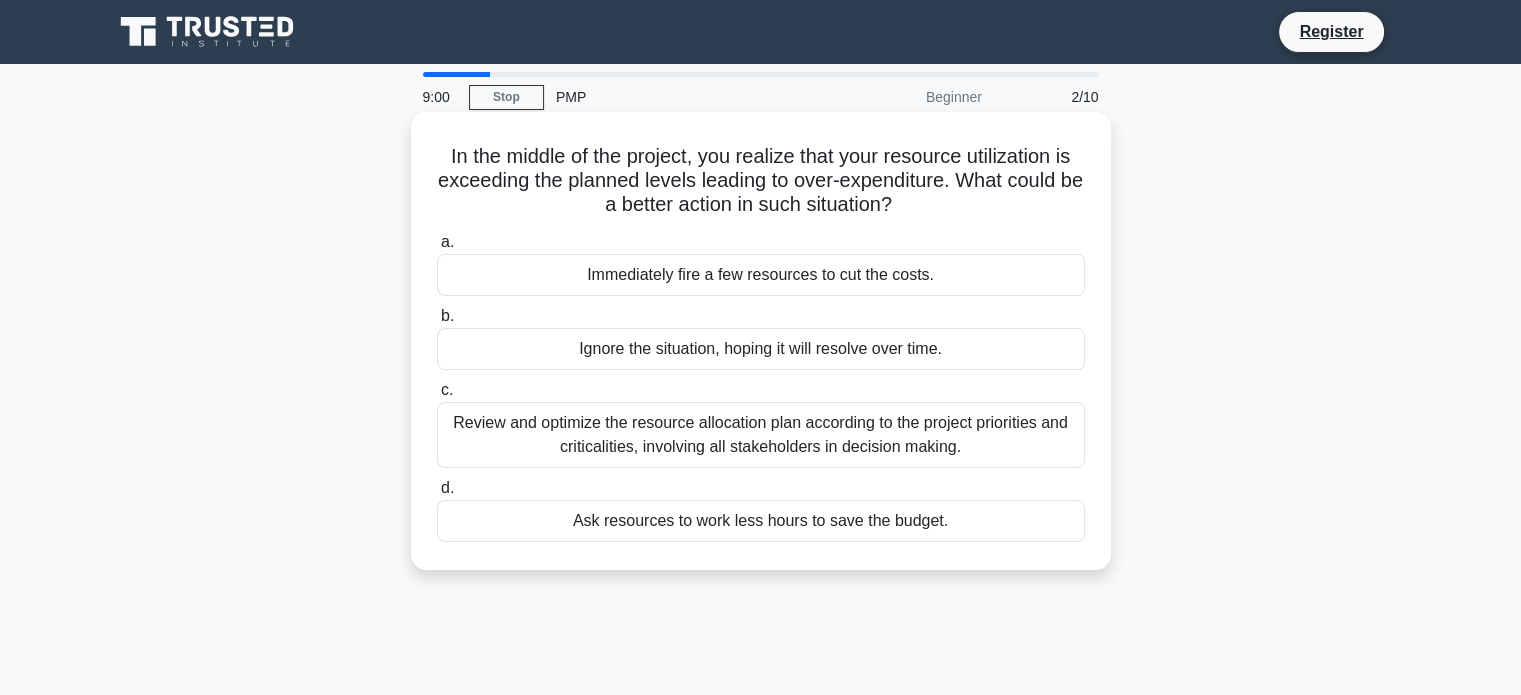 drag, startPoint x: 564, startPoint y: 183, endPoint x: 1043, endPoint y: 203, distance: 479.41736 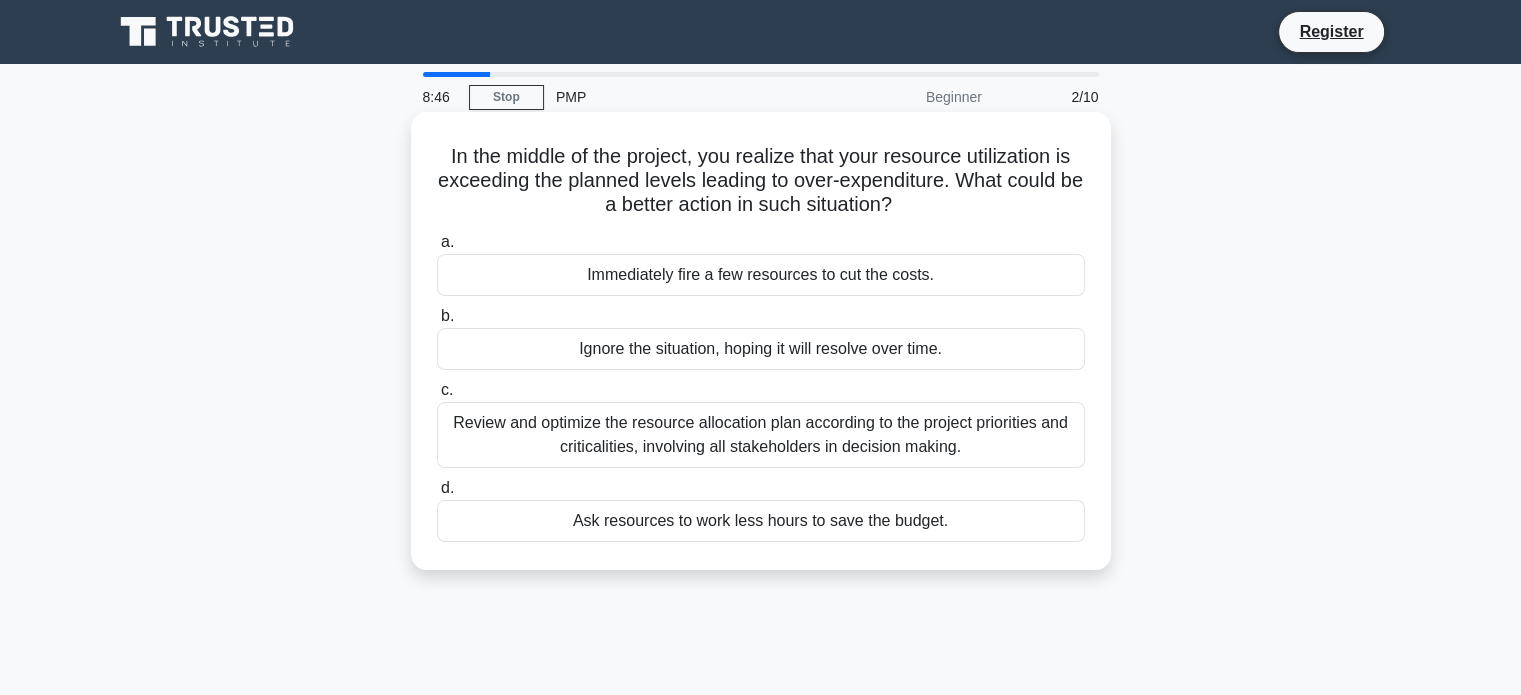 click on "Review and optimize the resource allocation plan according to the project priorities and criticalities, involving all stakeholders in decision making." at bounding box center [761, 435] 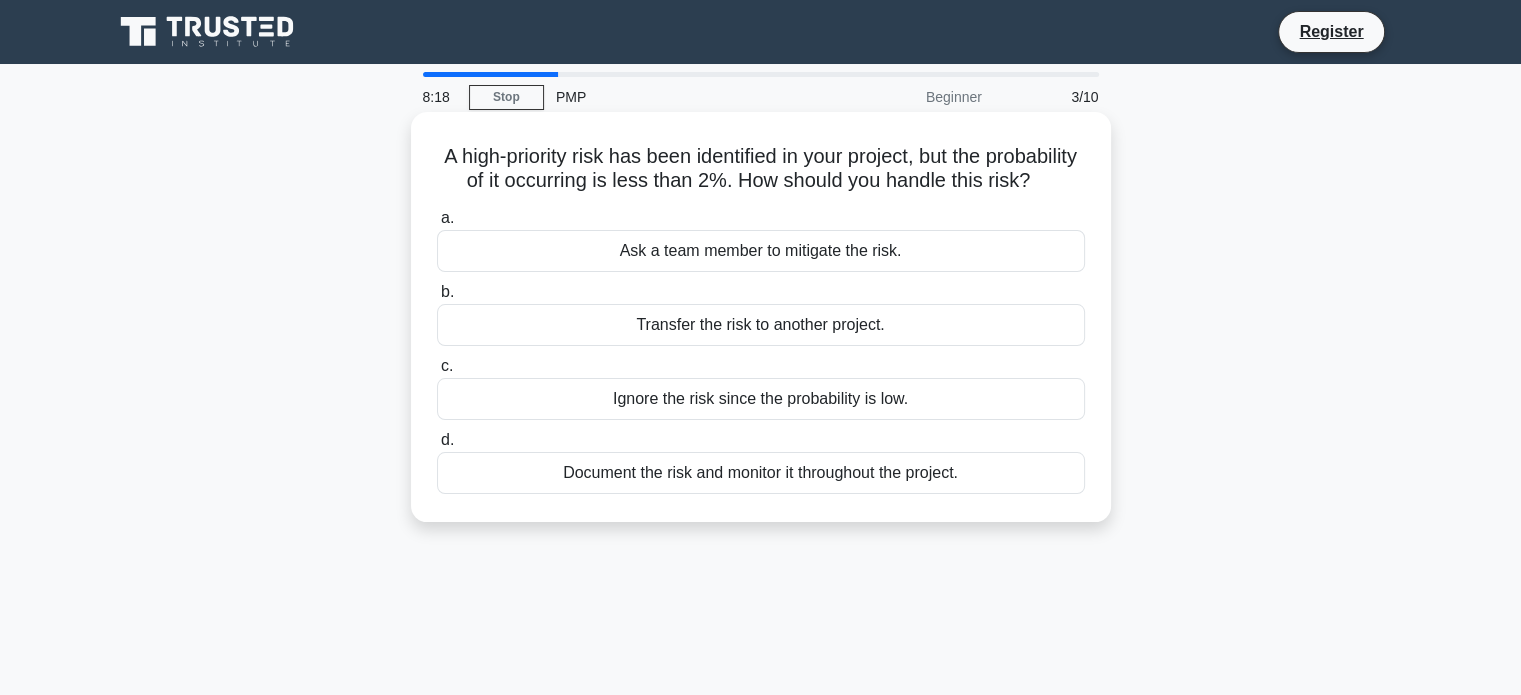 click on "Document the risk and monitor it throughout the project." at bounding box center (761, 473) 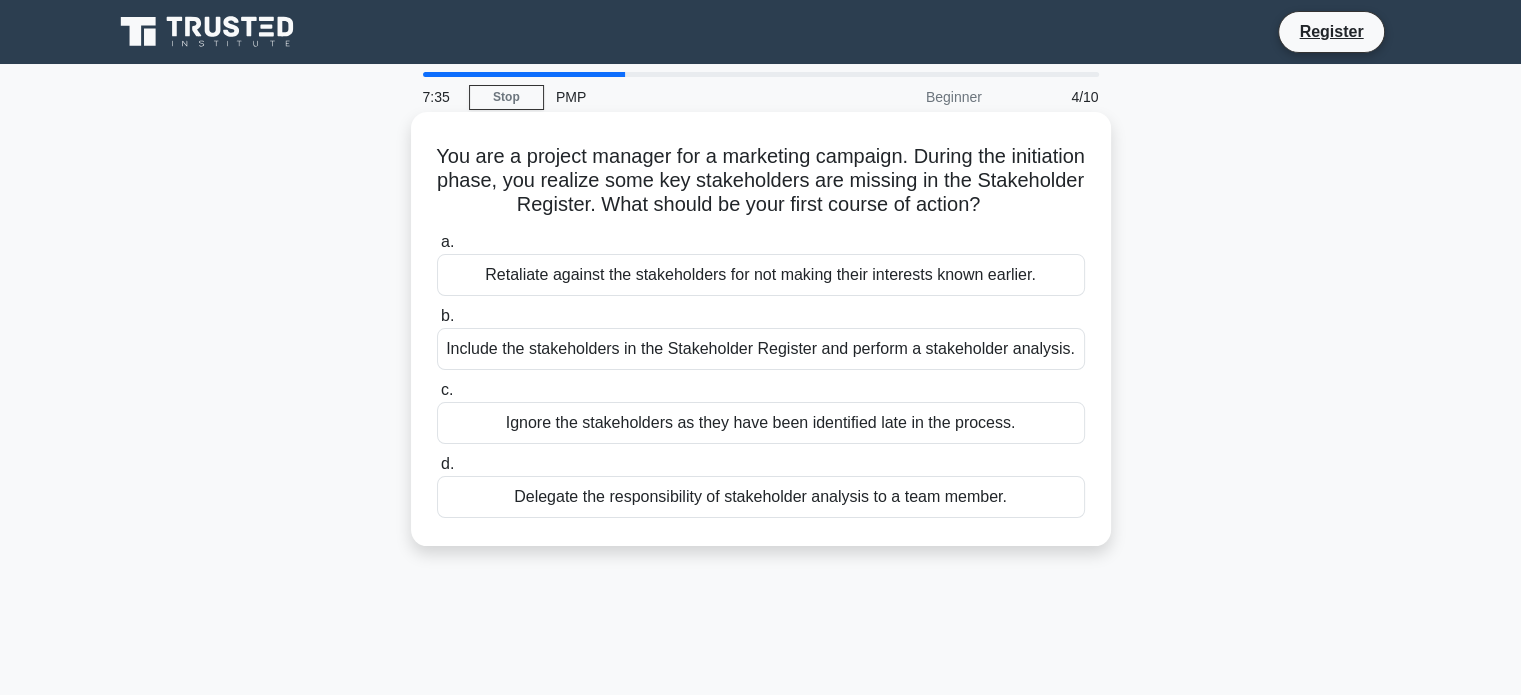 click on "Include the stakeholders in the Stakeholder Register and perform a stakeholder analysis." at bounding box center (761, 349) 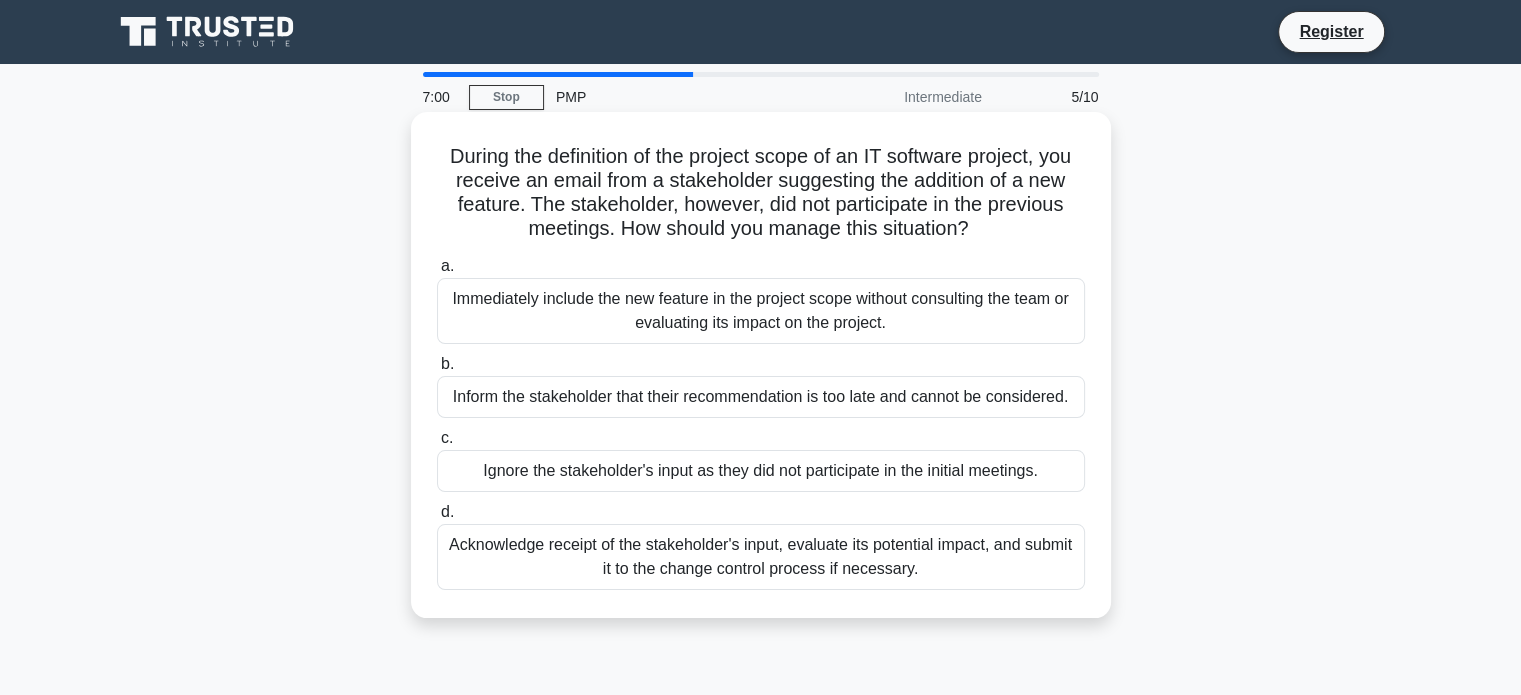 click on "Acknowledge receipt of the stakeholder's input, evaluate its potential impact, and submit it to the change control process if necessary." at bounding box center [761, 557] 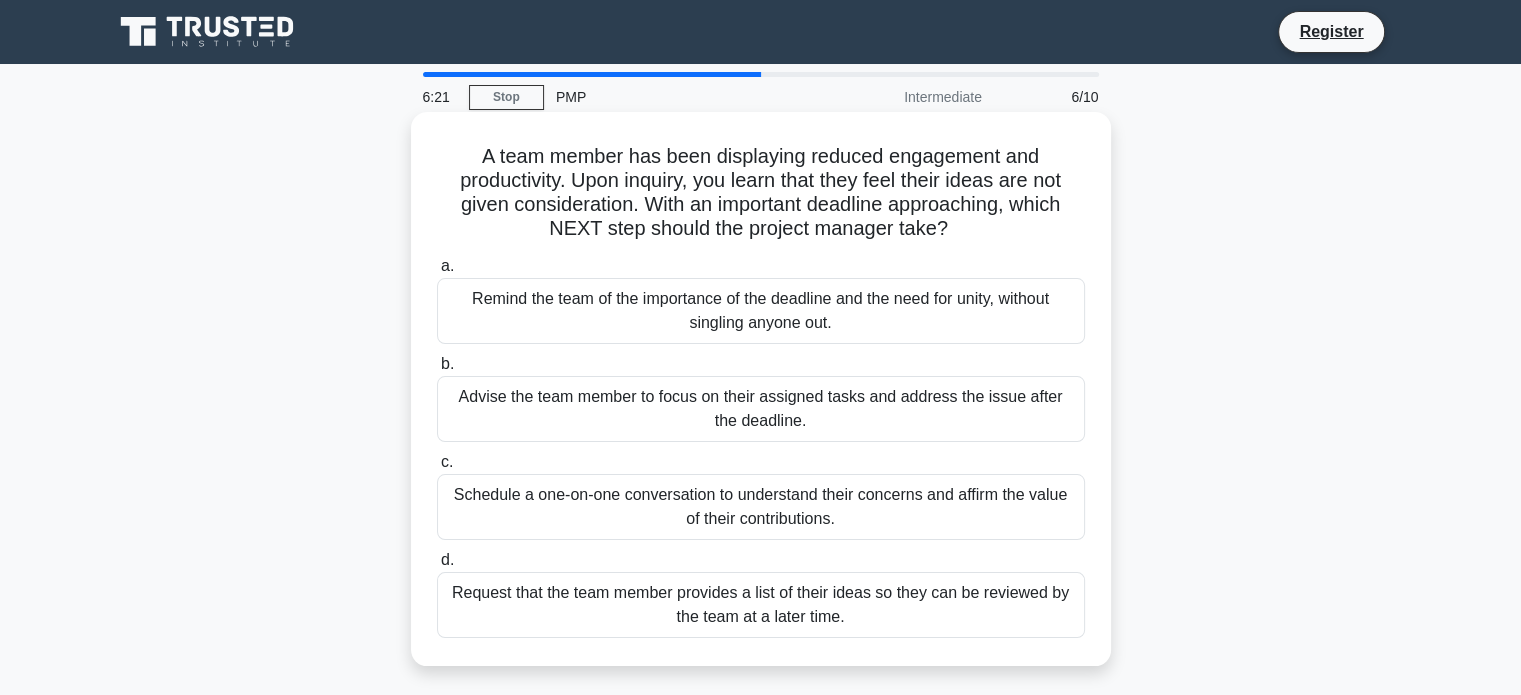 click on "Schedule a one-on-one conversation to understand their concerns and affirm the value of their contributions." at bounding box center [761, 507] 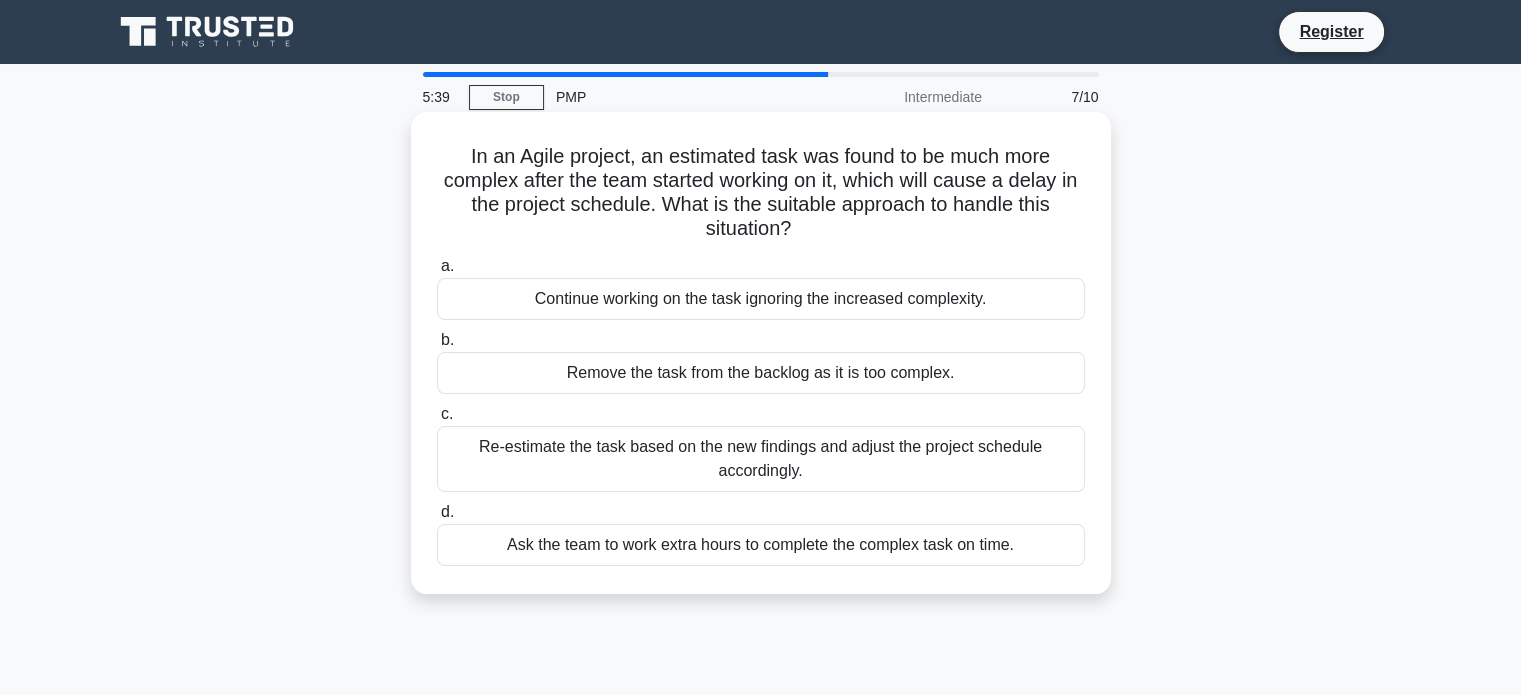 click on "Re-estimate the task based on the new findings and adjust the project schedule accordingly." at bounding box center [761, 459] 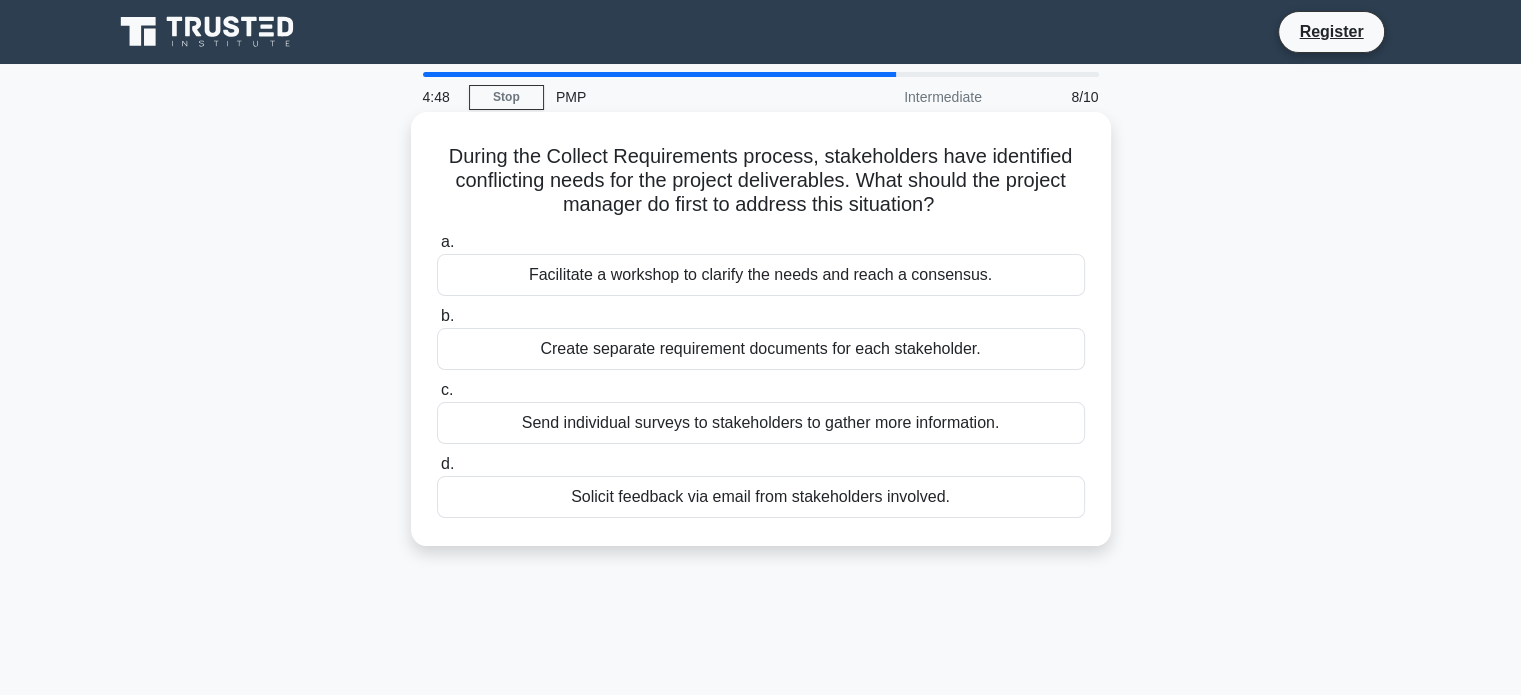 click on "Facilitate a workshop to clarify the needs and reach a consensus." at bounding box center (761, 275) 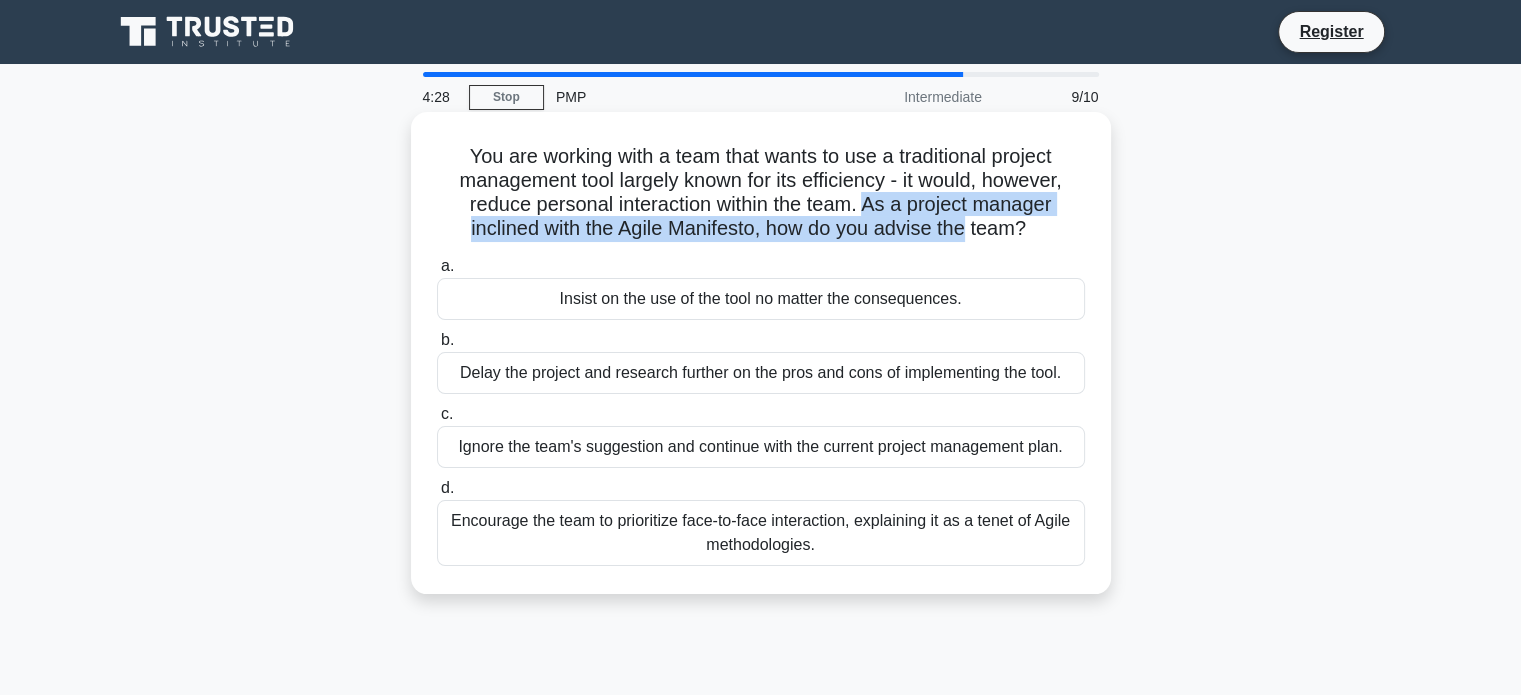 drag, startPoint x: 870, startPoint y: 204, endPoint x: 960, endPoint y: 229, distance: 93.40771 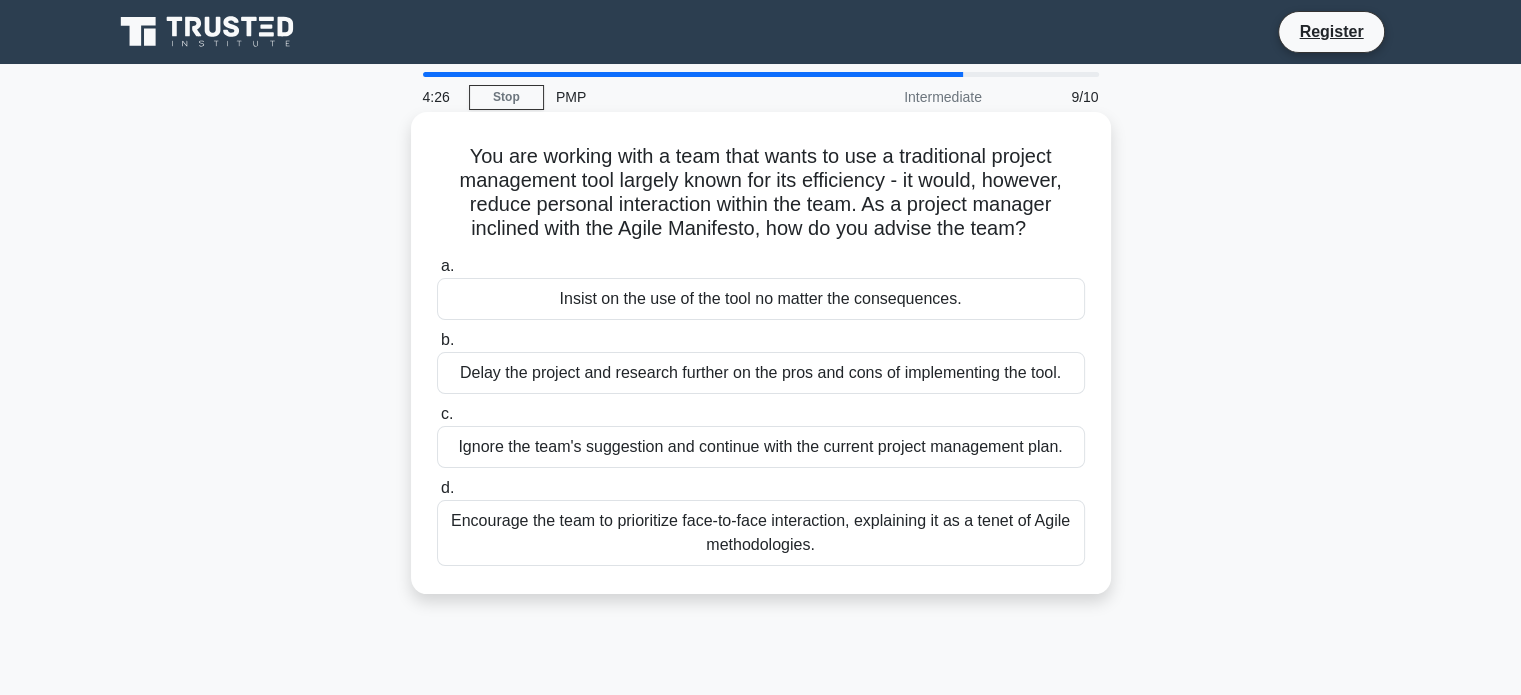 drag, startPoint x: 779, startPoint y: 231, endPoint x: 1048, endPoint y: 230, distance: 269.00186 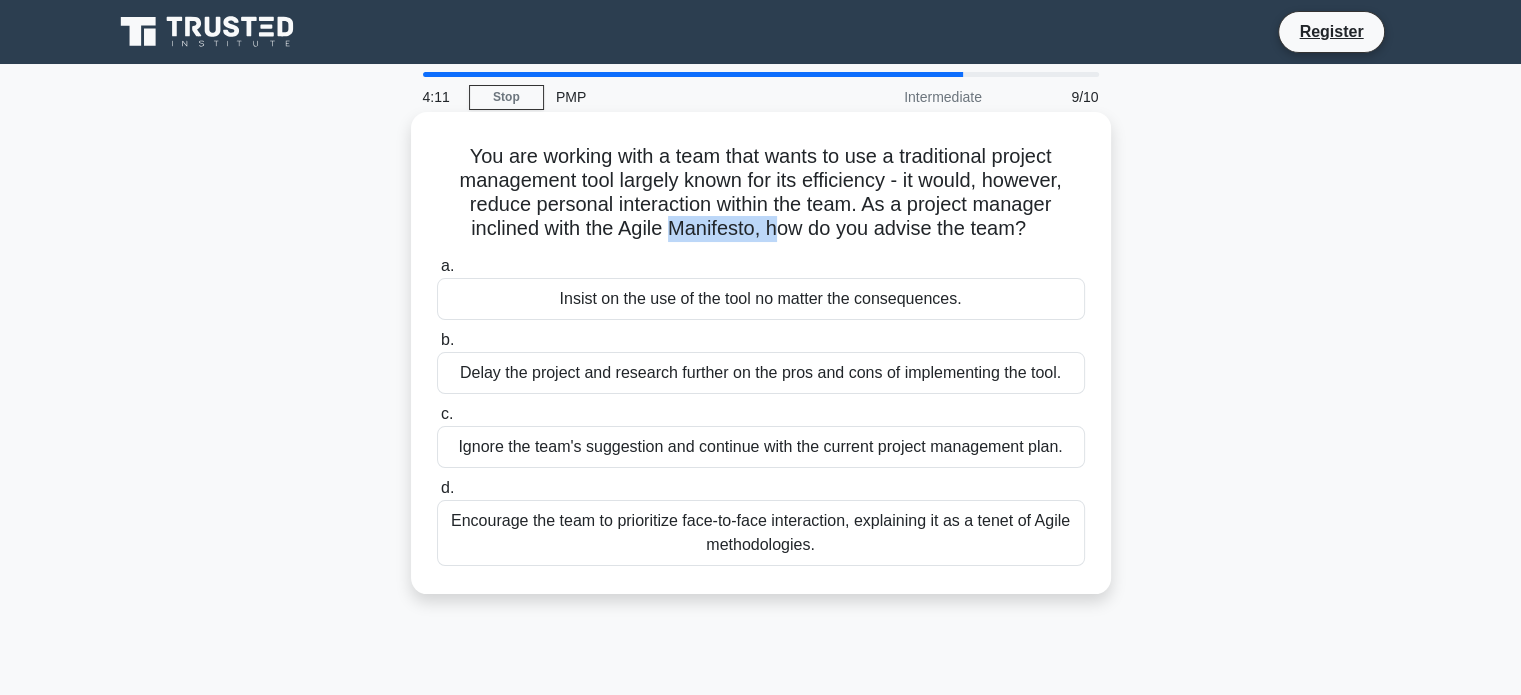 drag, startPoint x: 702, startPoint y: 235, endPoint x: 775, endPoint y: 235, distance: 73 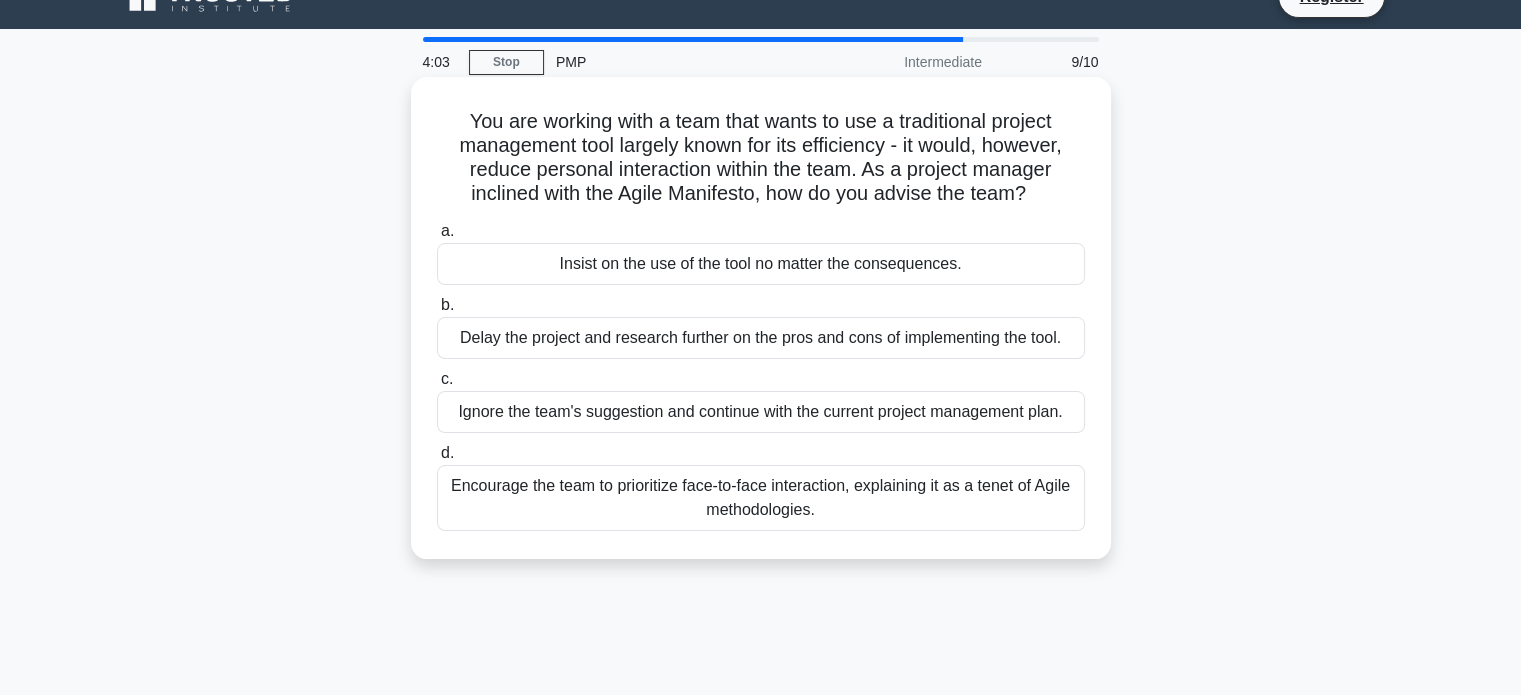 scroll, scrollTop: 0, scrollLeft: 0, axis: both 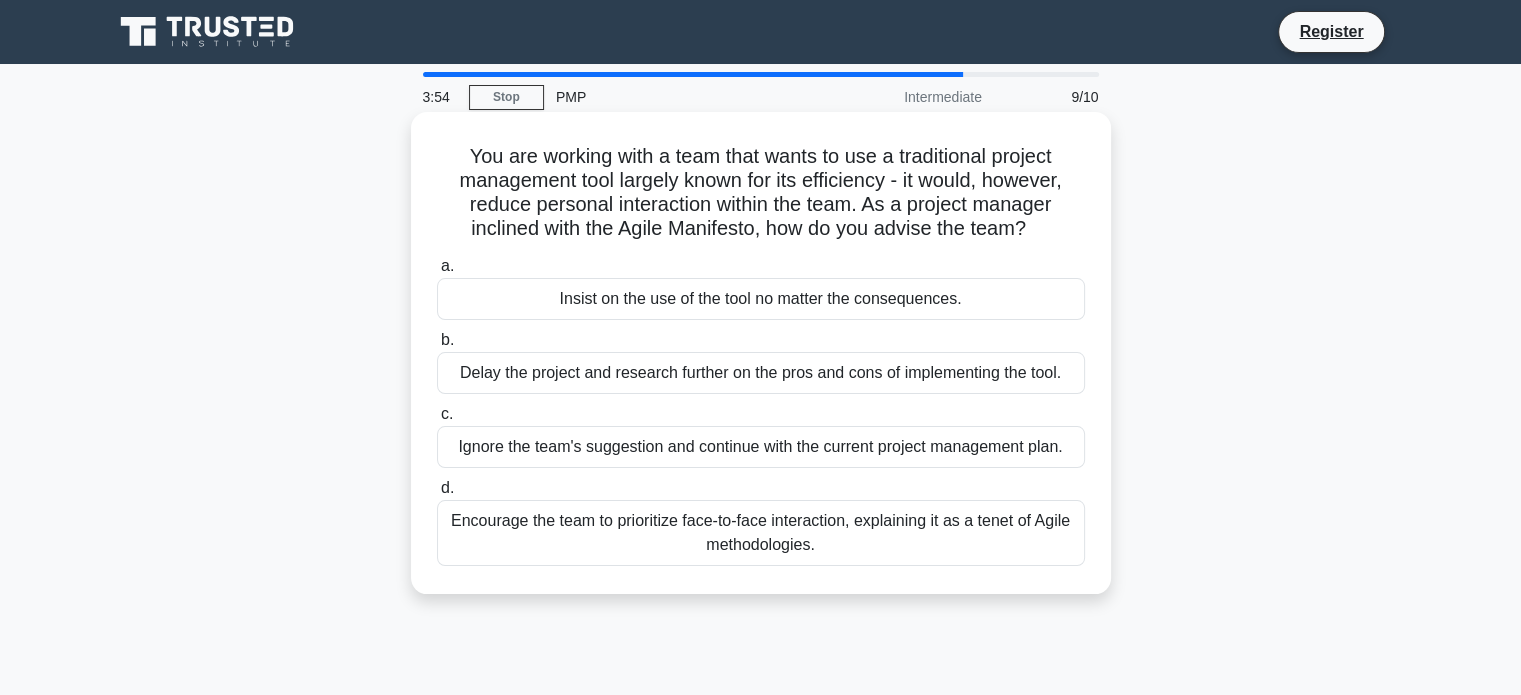 click on "Encourage the team to prioritize face-to-face interaction, explaining it as a tenet of Agile methodologies." at bounding box center [761, 533] 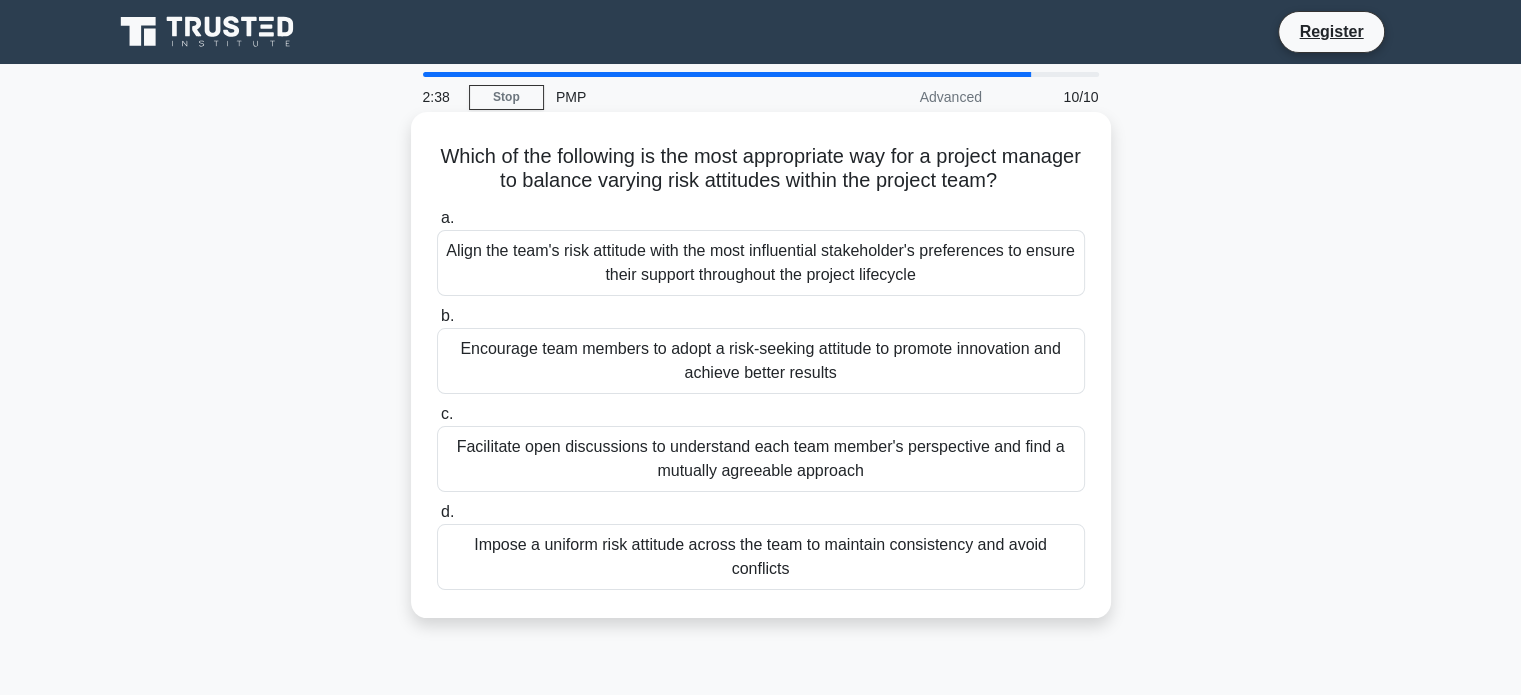 click on "Facilitate open discussions to understand each team member's perspective and find a mutually agreeable approach" at bounding box center (761, 459) 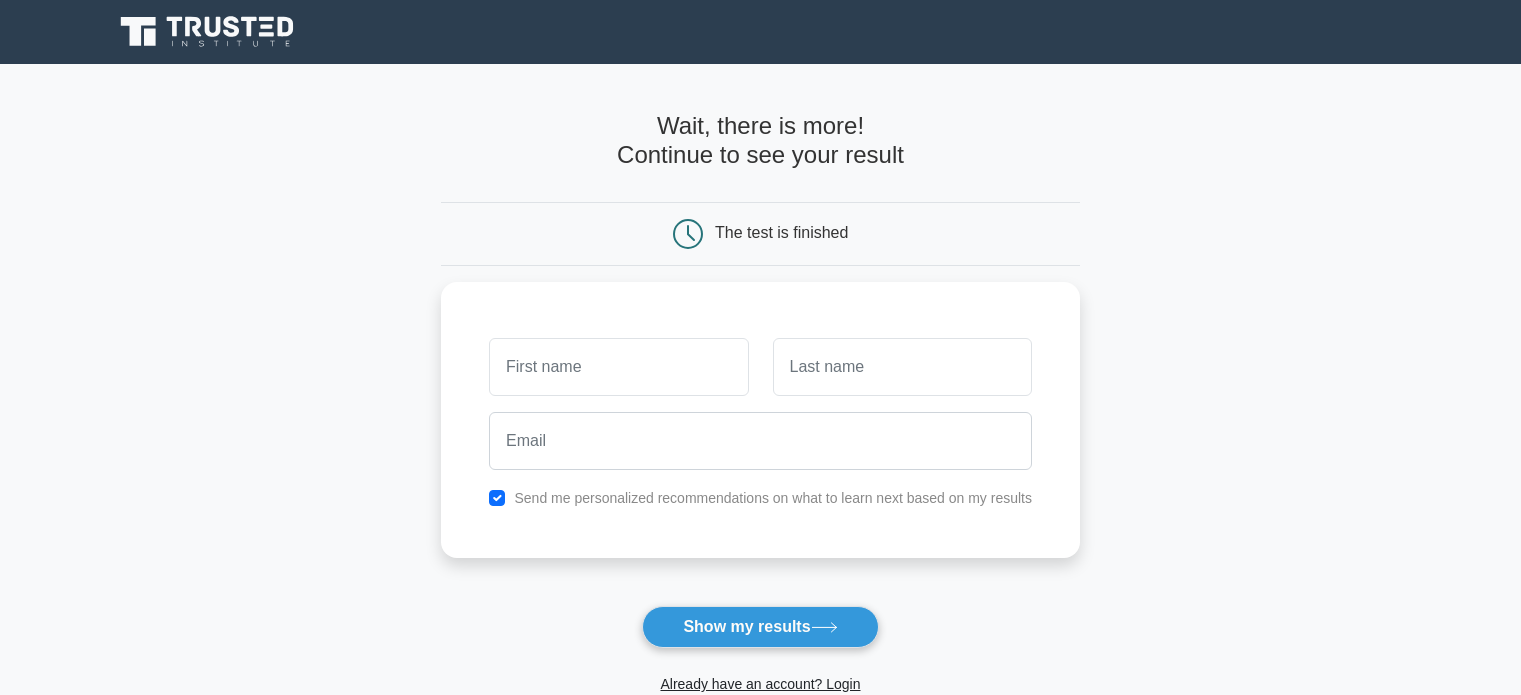 scroll, scrollTop: 0, scrollLeft: 0, axis: both 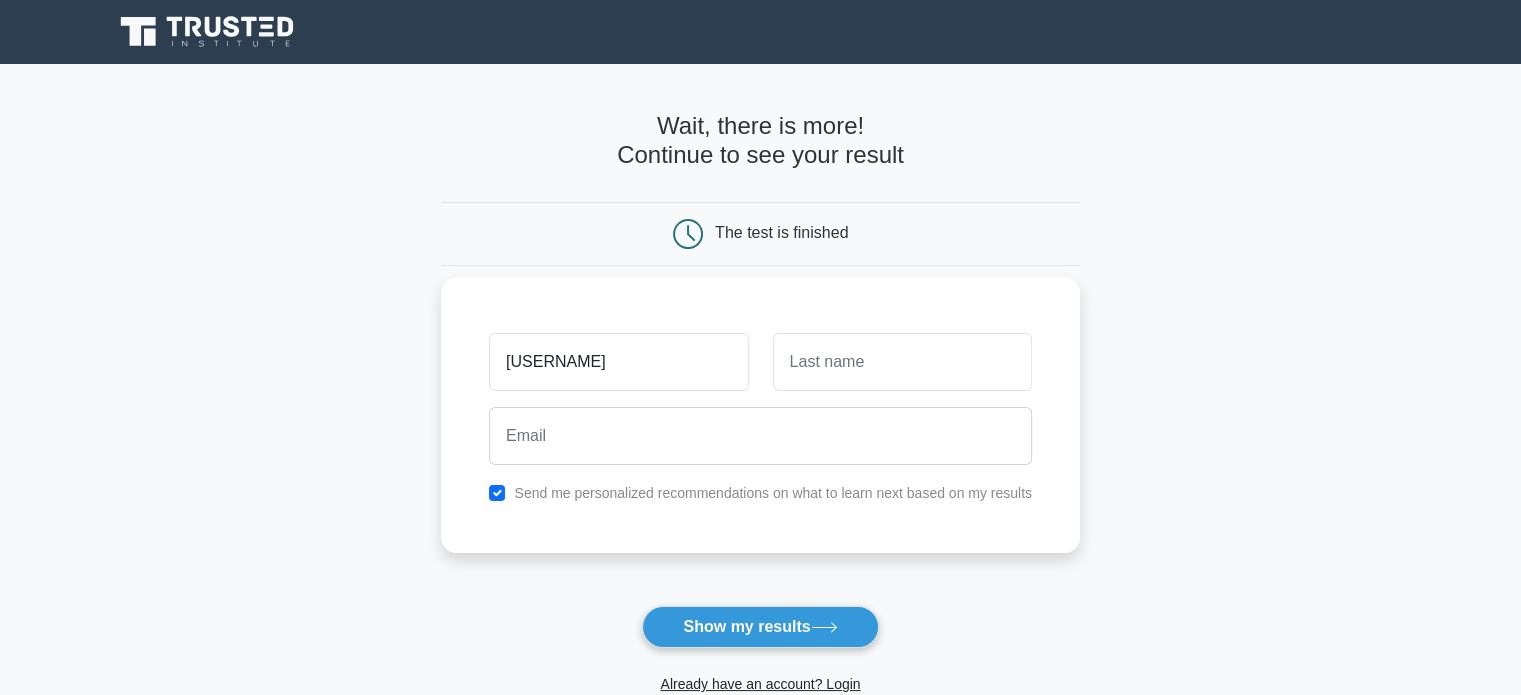 type on "[USERNAME]" 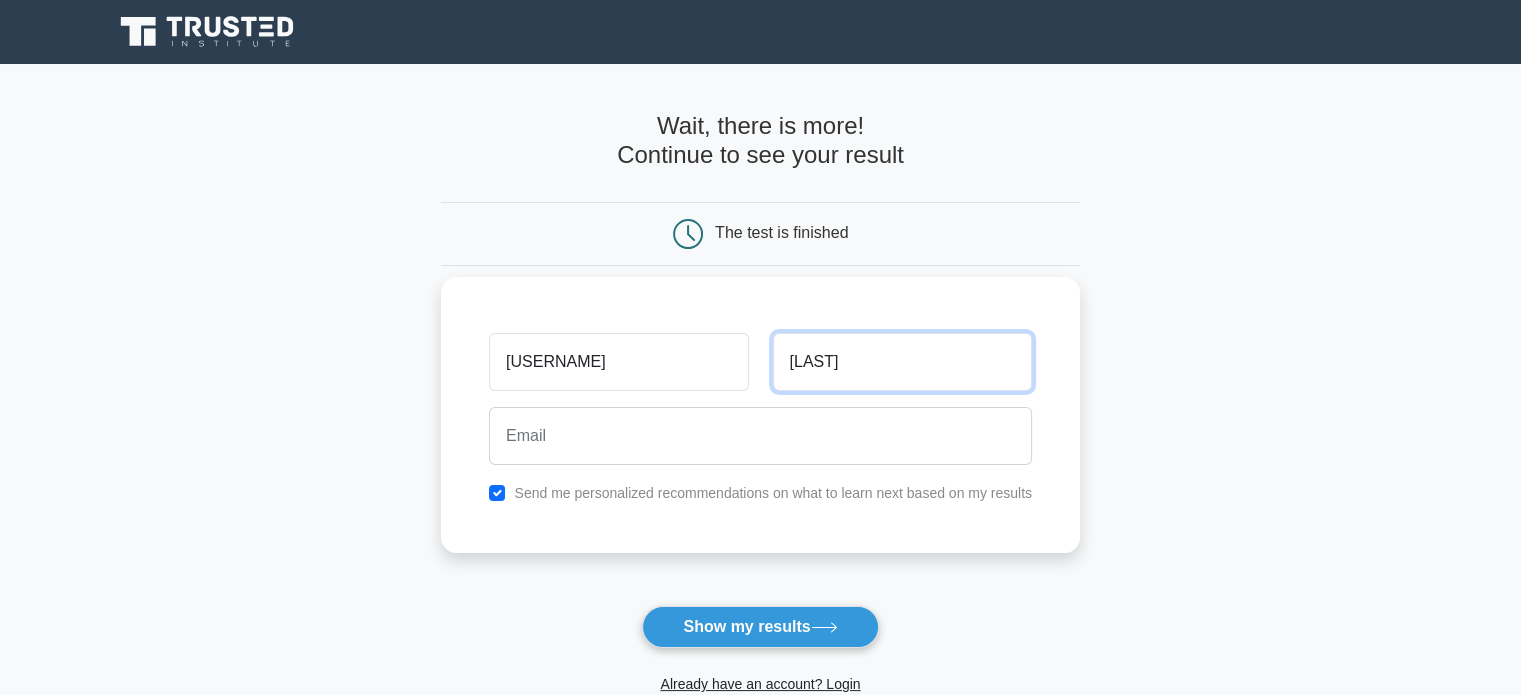 type on "[LAST]" 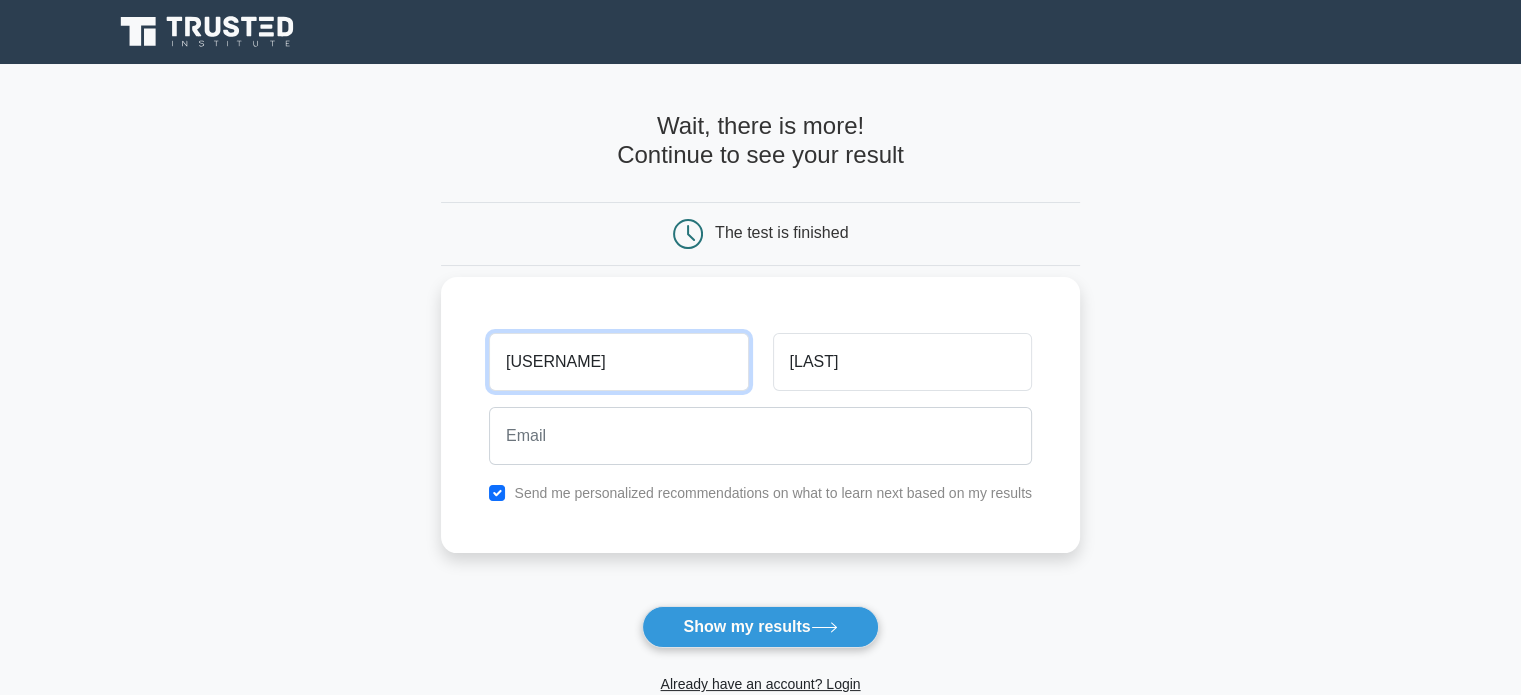 click on "[USERNAME]" at bounding box center (618, 362) 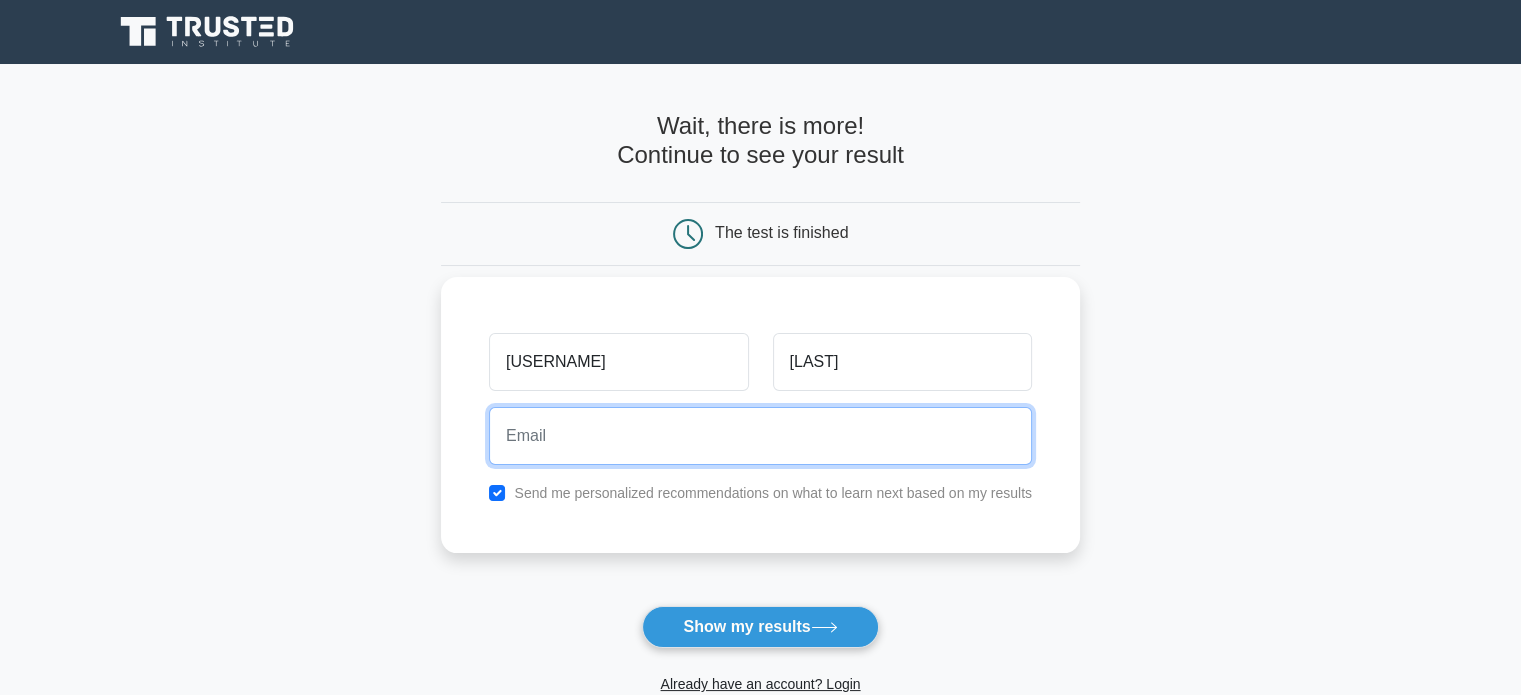 click at bounding box center (760, 436) 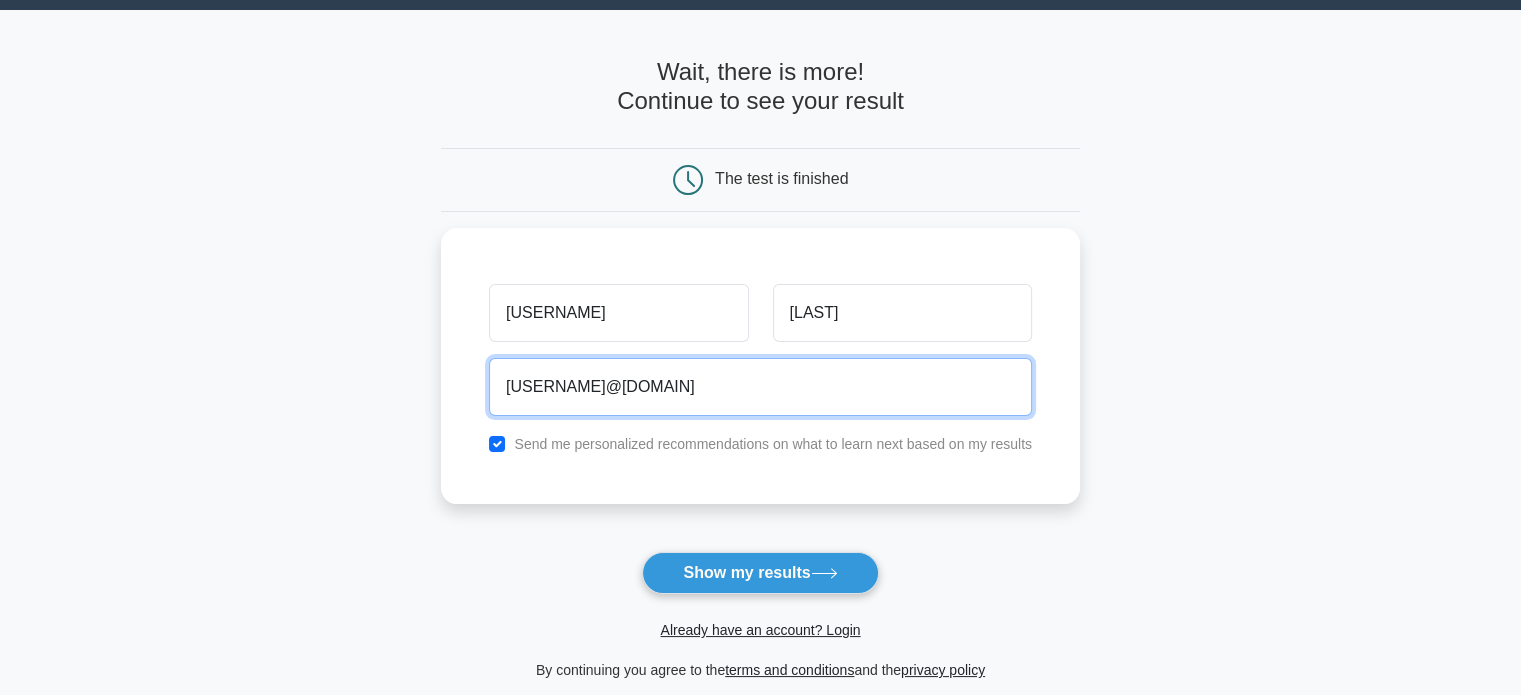 scroll, scrollTop: 100, scrollLeft: 0, axis: vertical 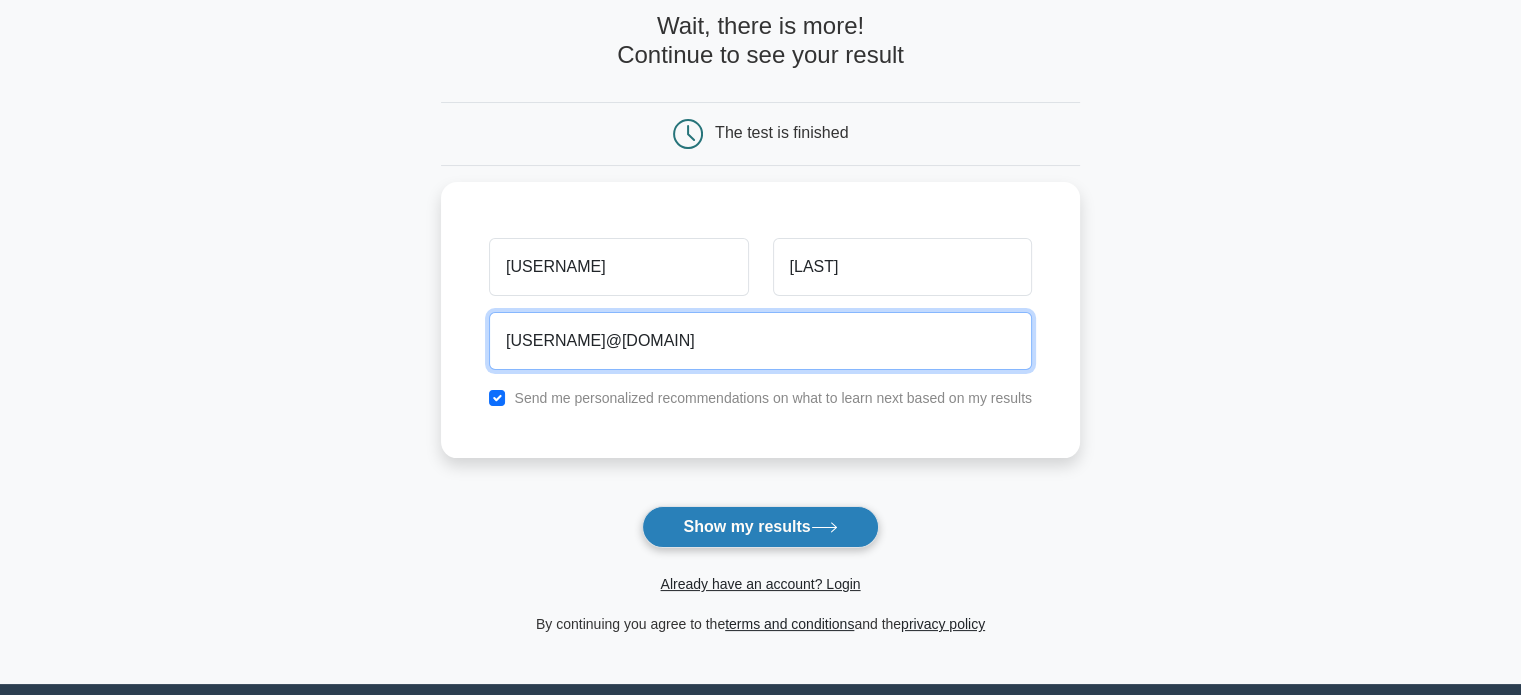 type on "[USERNAME]@[DOMAIN]" 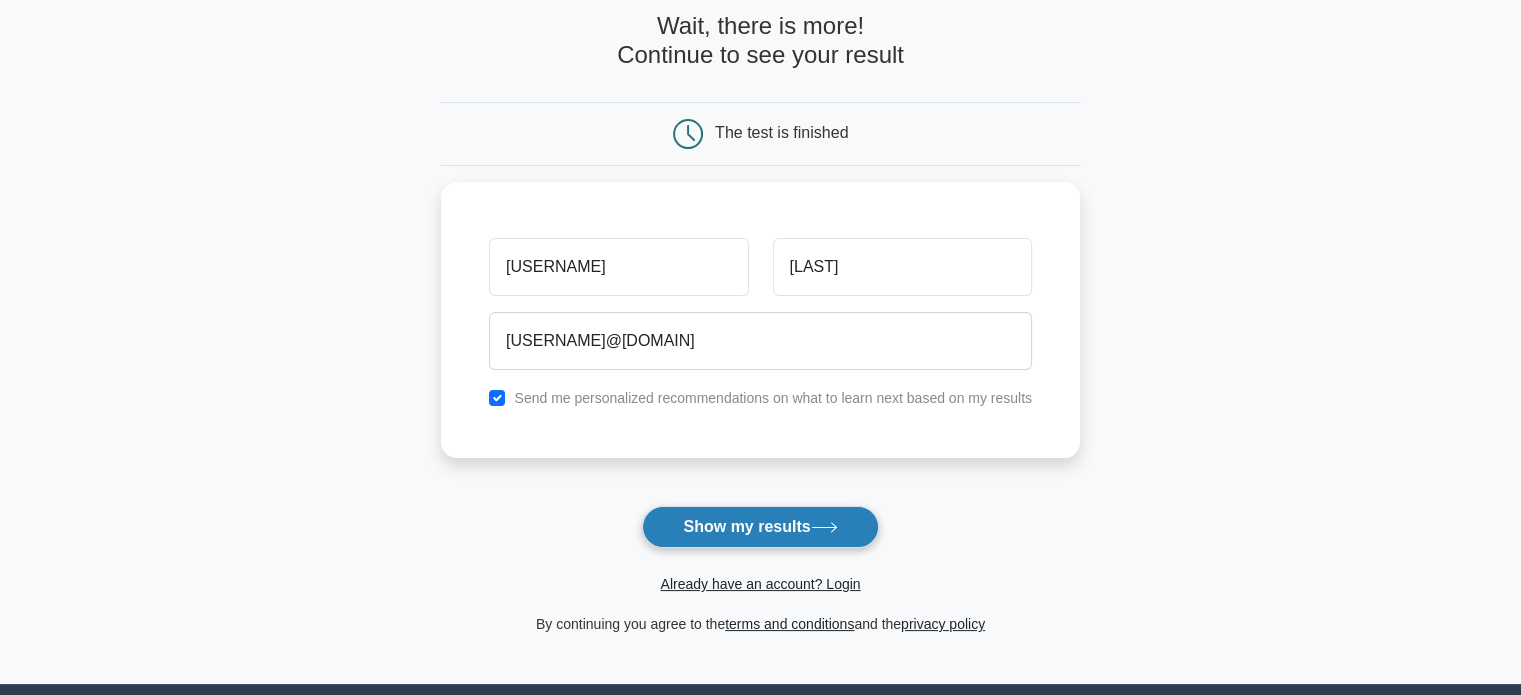 click on "Show my results" at bounding box center (760, 527) 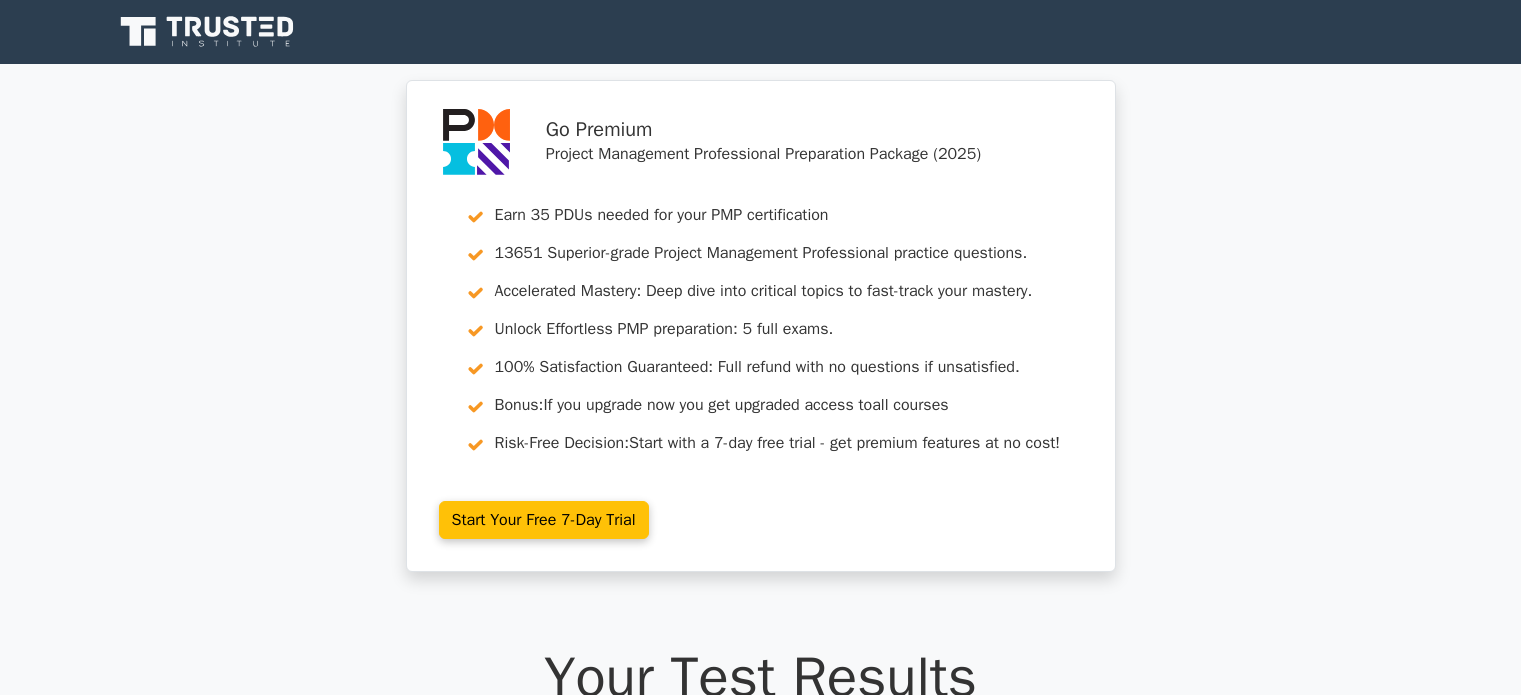 scroll, scrollTop: 0, scrollLeft: 0, axis: both 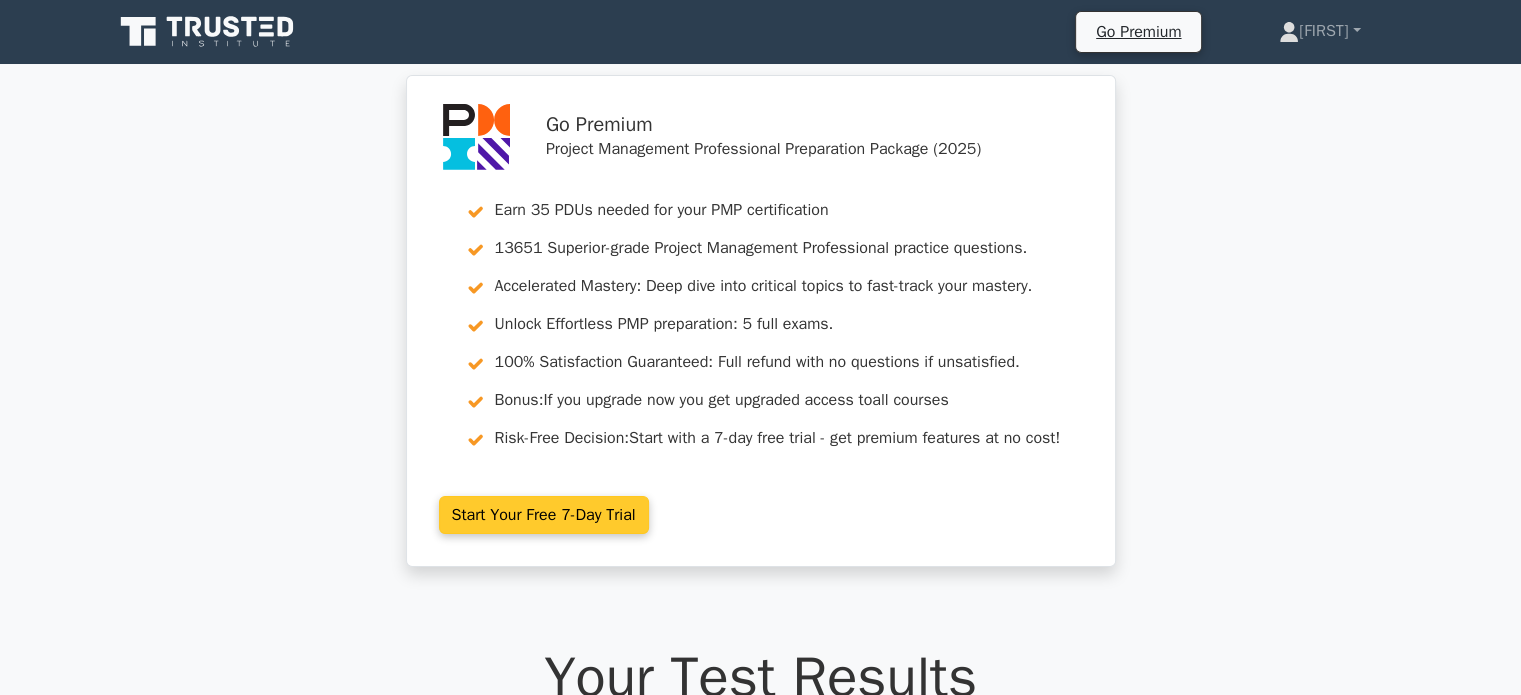click on "Start Your Free 7-Day Trial" at bounding box center (544, 515) 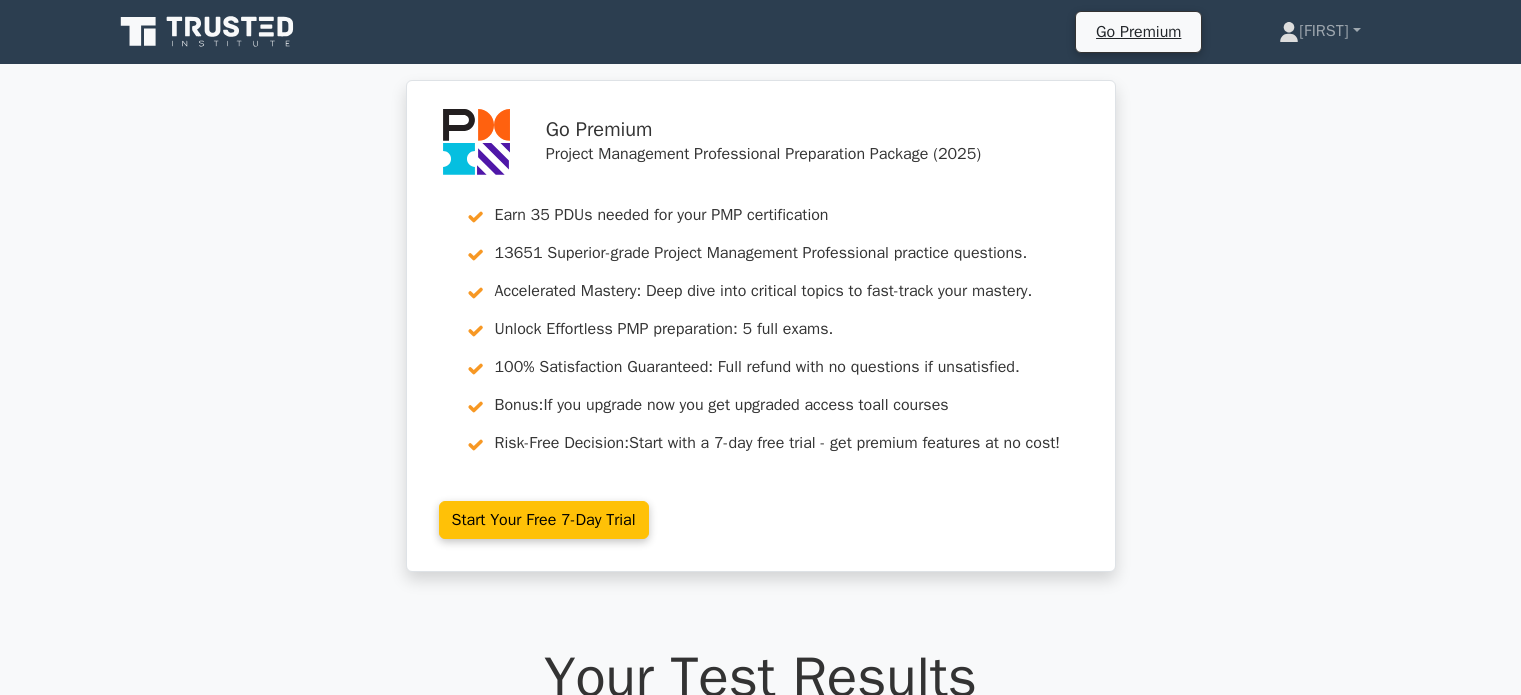 scroll, scrollTop: 0, scrollLeft: 0, axis: both 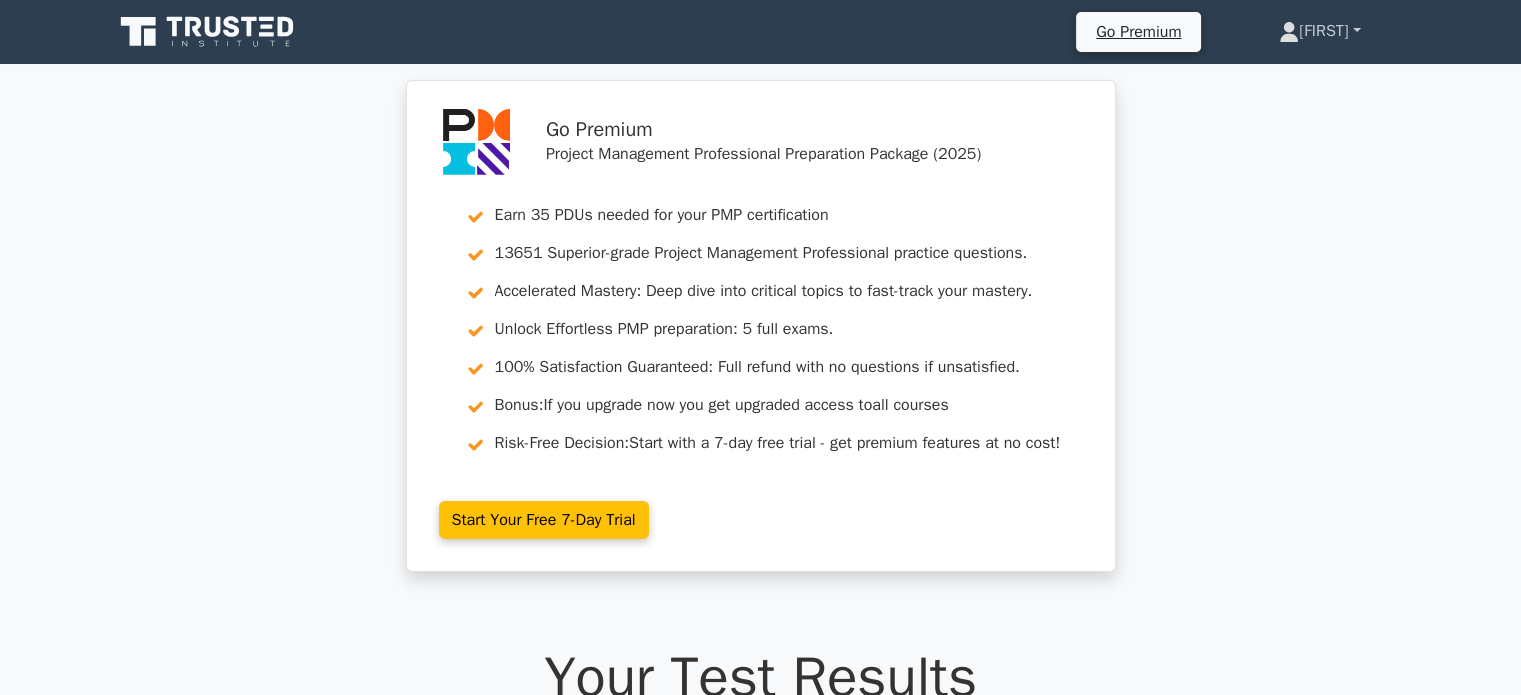 click on "[FIRST]" at bounding box center (1319, 31) 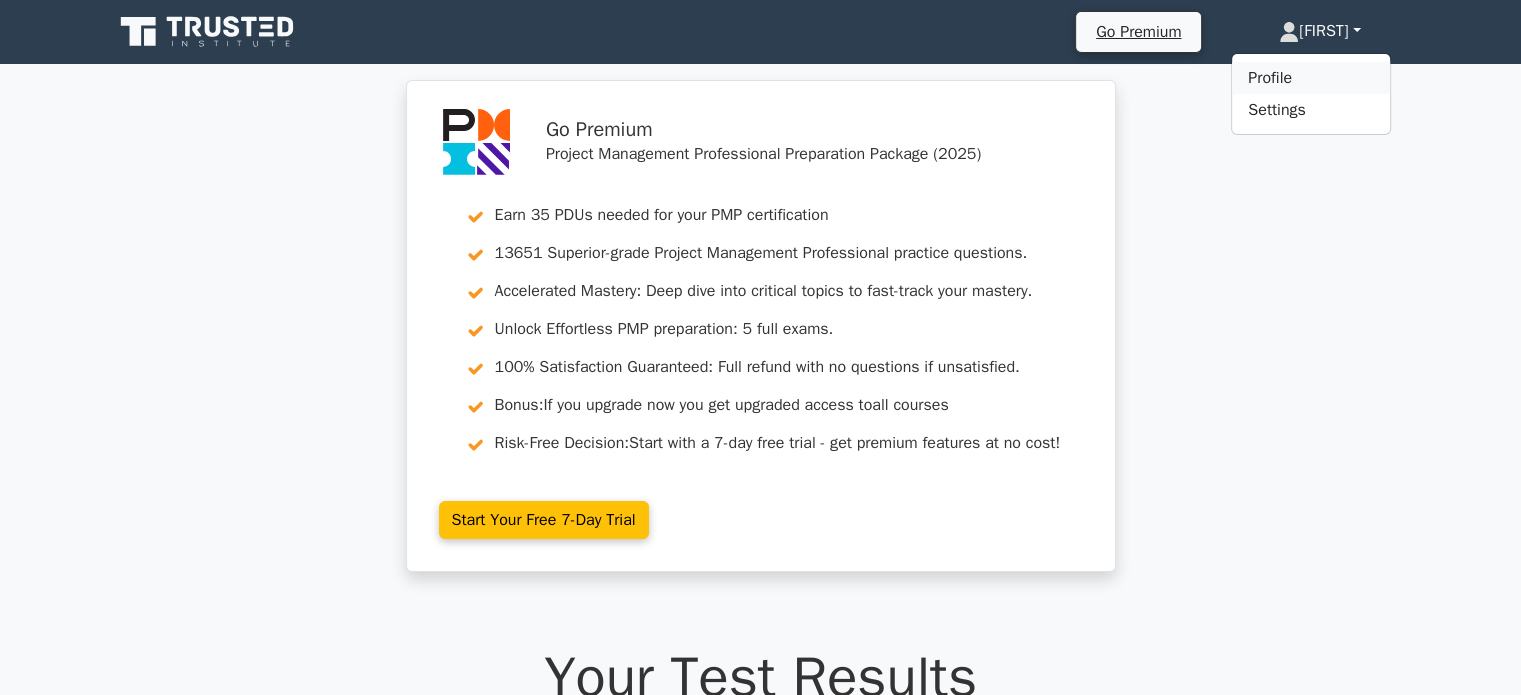 click on "Profile" at bounding box center [1311, 78] 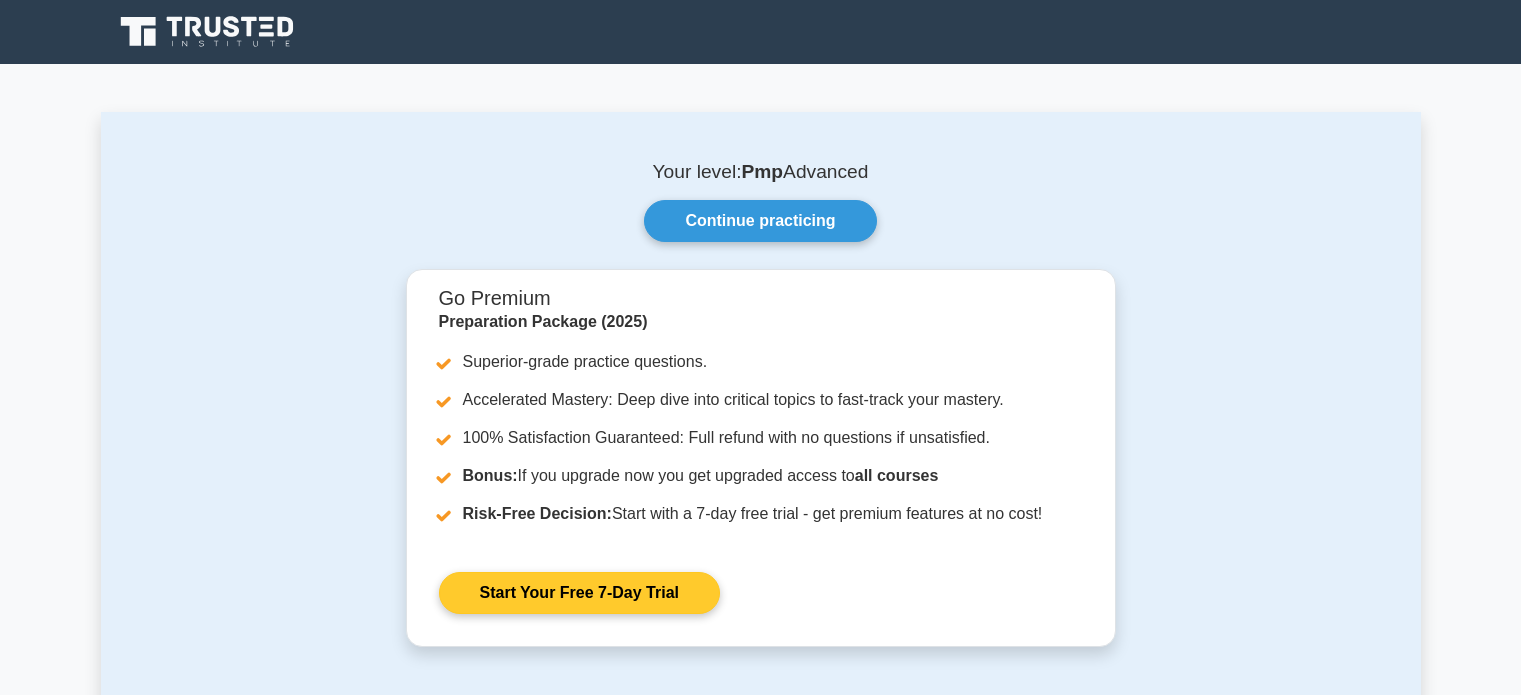 scroll, scrollTop: 0, scrollLeft: 0, axis: both 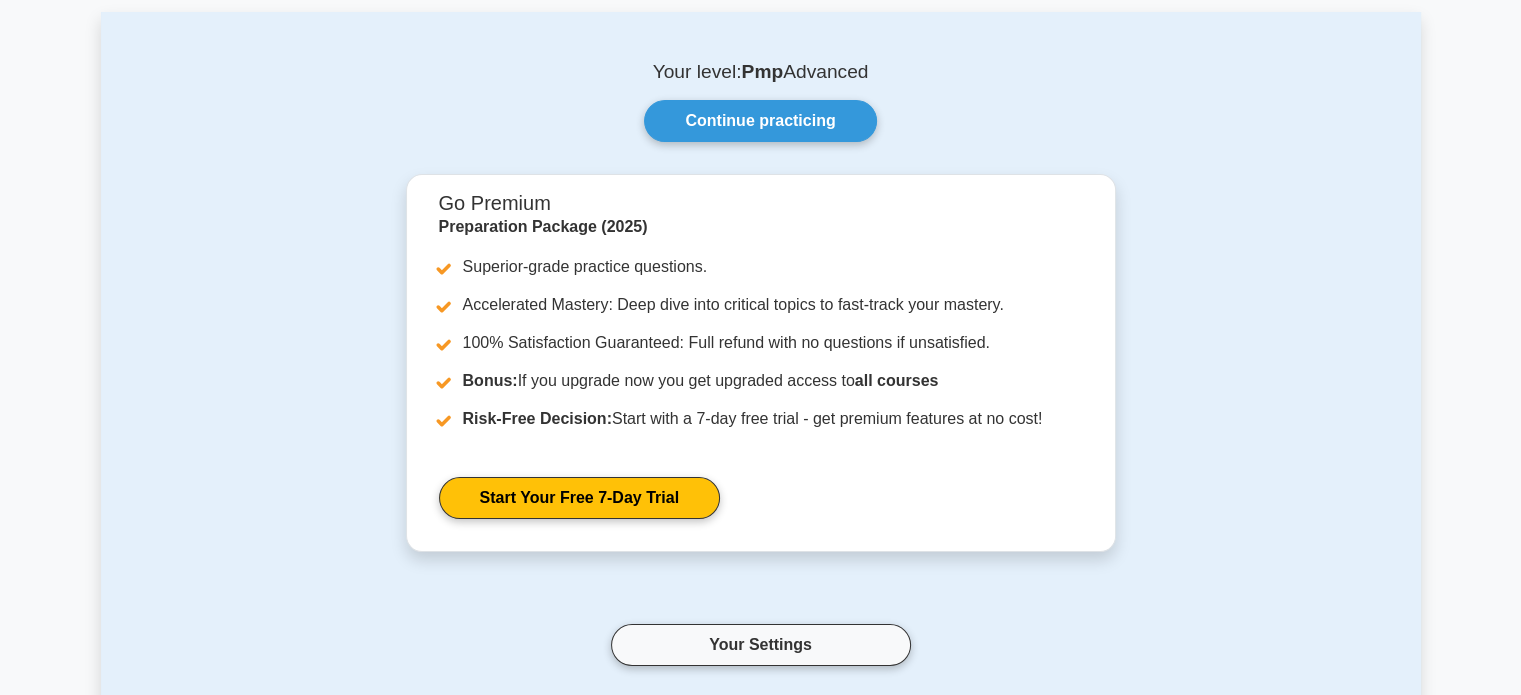 click on "Your level:
Pmp  Advanced
Continue practicing
Go Premium
Preparation Package (2025)
Superior-grade   practice questions.
Accelerated Mastery: Deep dive into critical topics to fast-track your mastery.
100% Satisfaction Guaranteed: Full refund with no questions if unsatisfied.
Bonus:  If you upgrade now you get upgraded access to  all courses
Risk-Free Decision:" at bounding box center [761, 444] 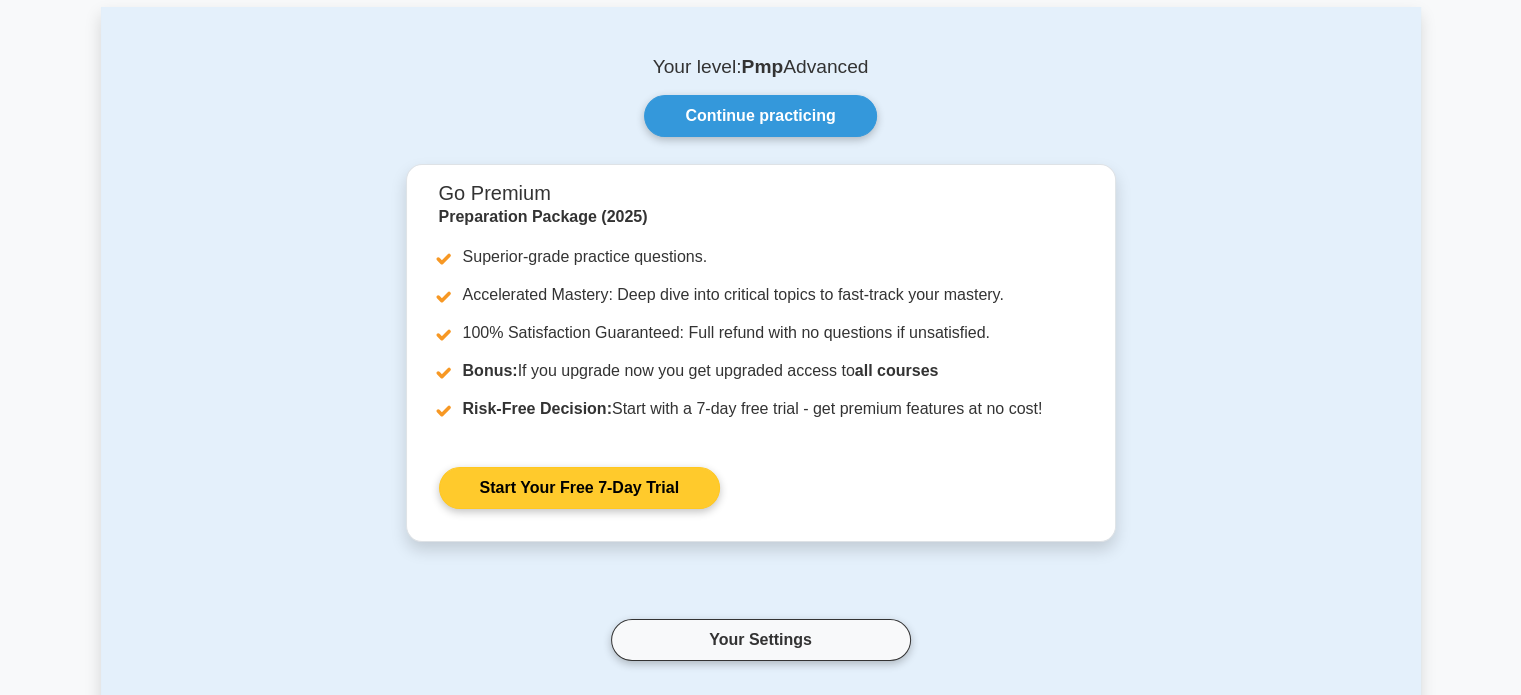 scroll, scrollTop: 200, scrollLeft: 0, axis: vertical 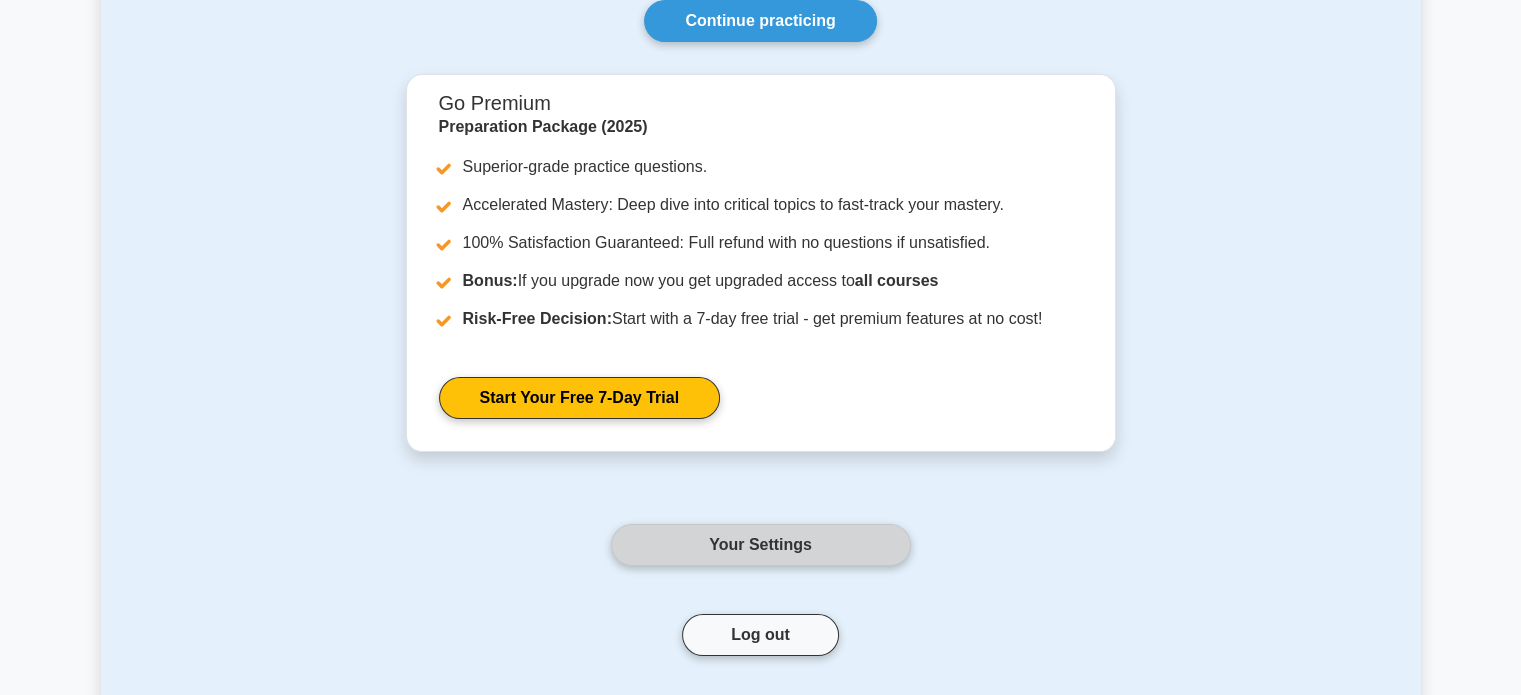 click on "Your Settings" at bounding box center (761, 545) 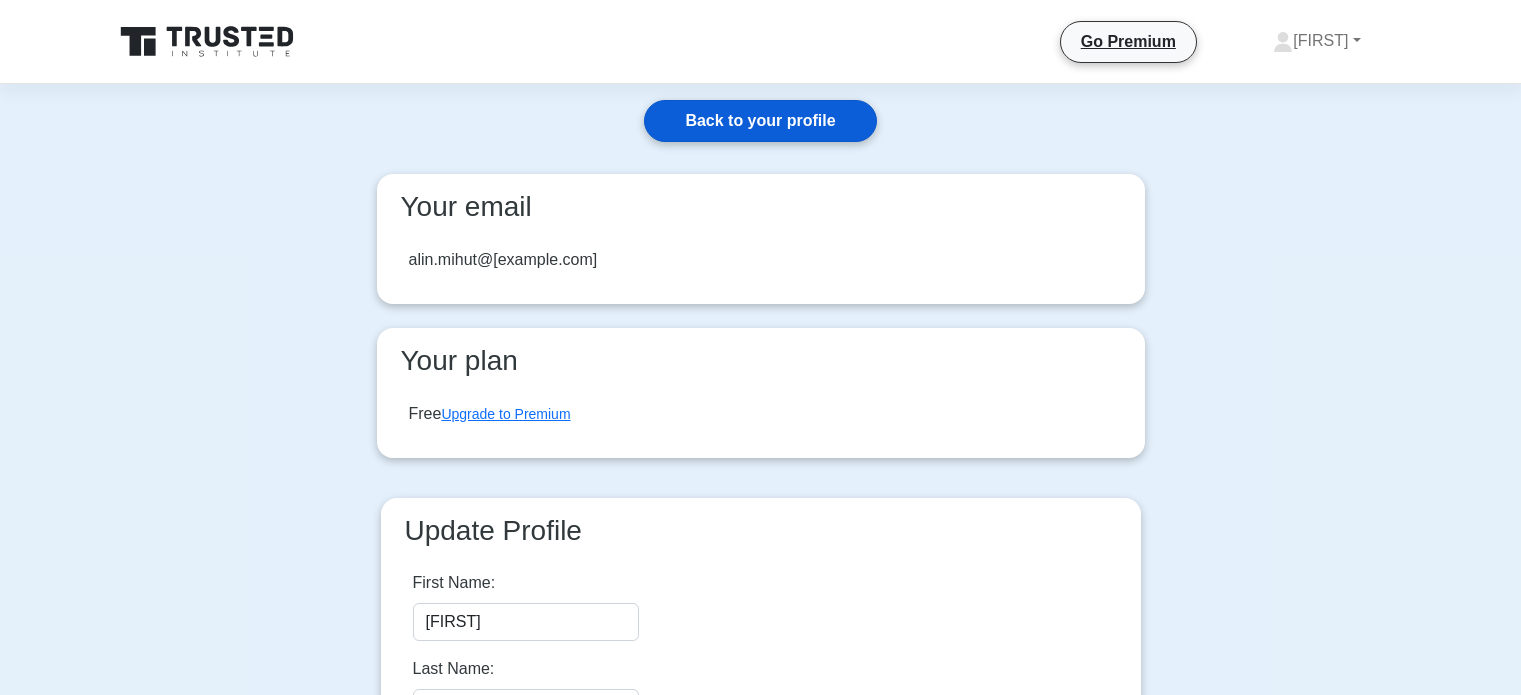 scroll, scrollTop: 0, scrollLeft: 0, axis: both 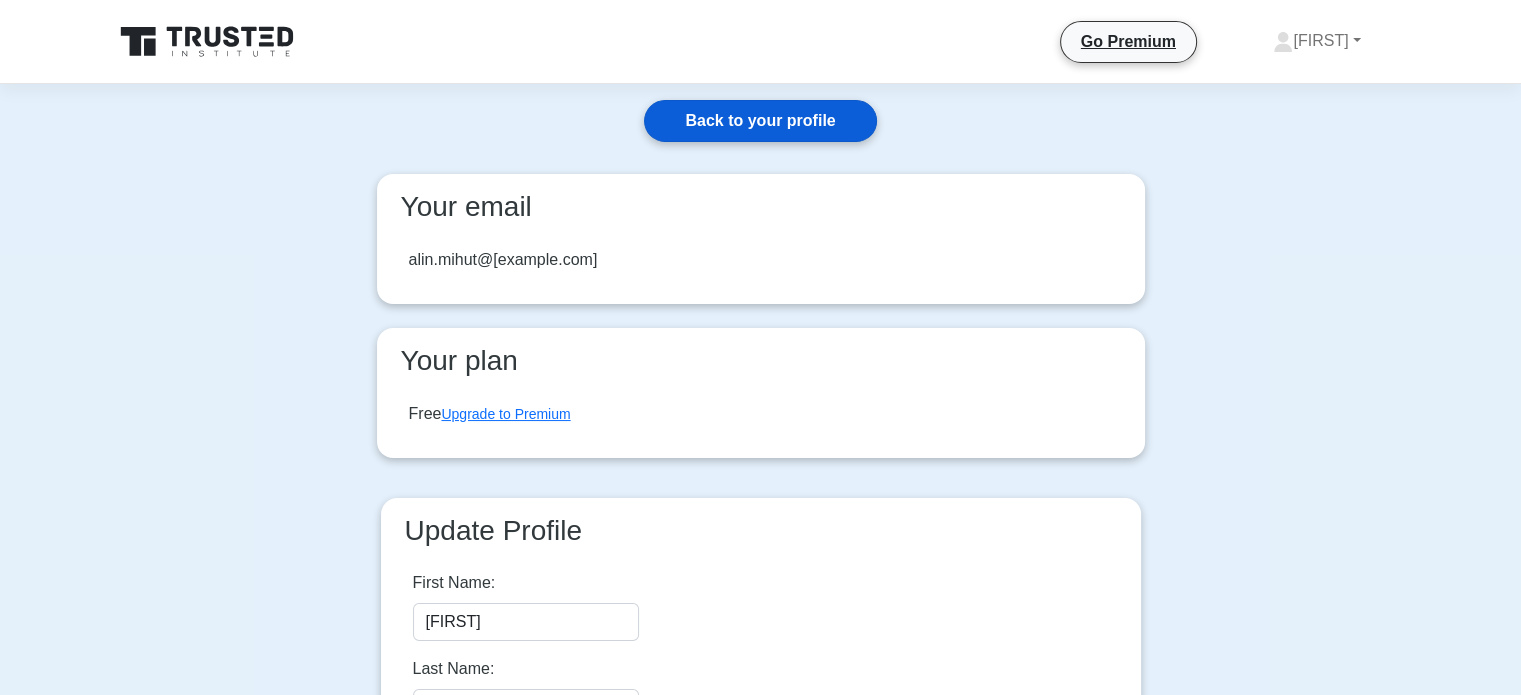 click on "Back to your profile" at bounding box center [760, 121] 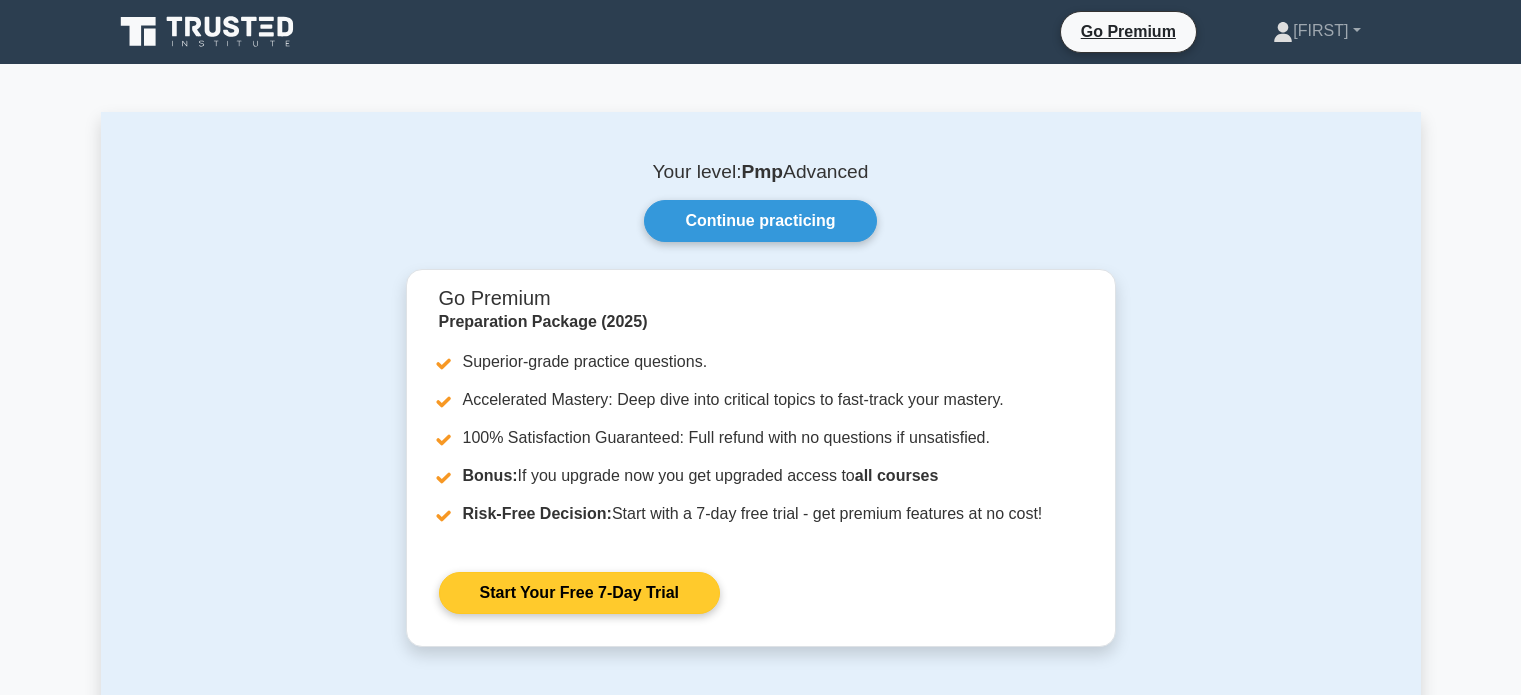 scroll, scrollTop: 0, scrollLeft: 0, axis: both 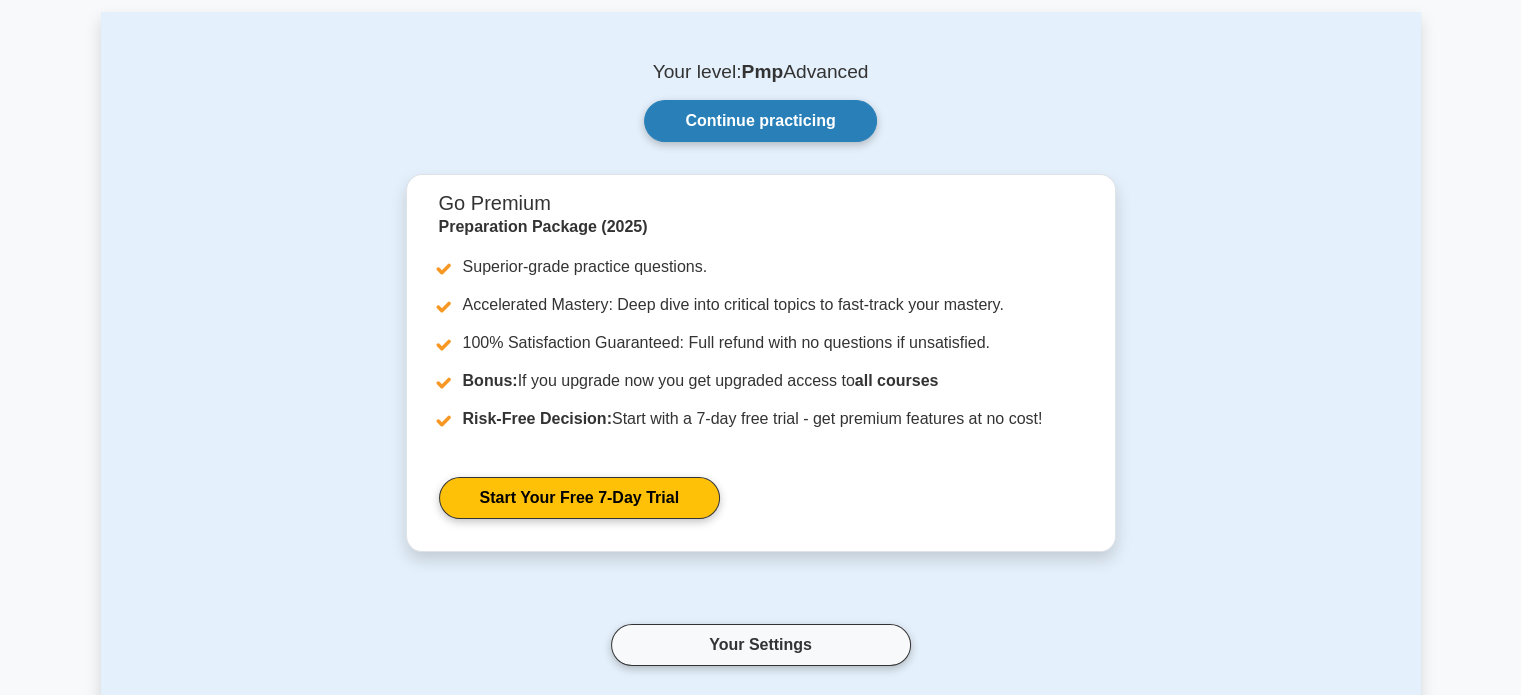click on "Continue practicing" at bounding box center (760, 121) 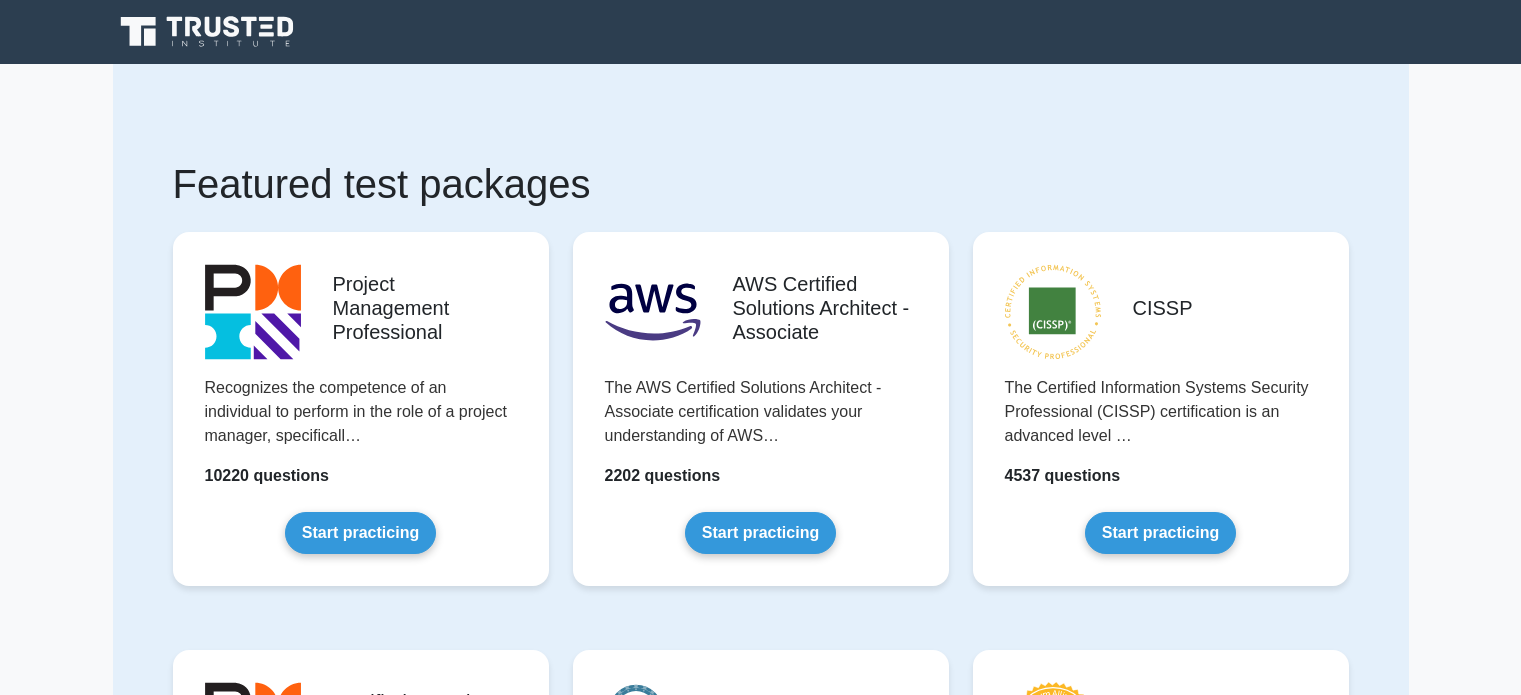 scroll, scrollTop: 0, scrollLeft: 0, axis: both 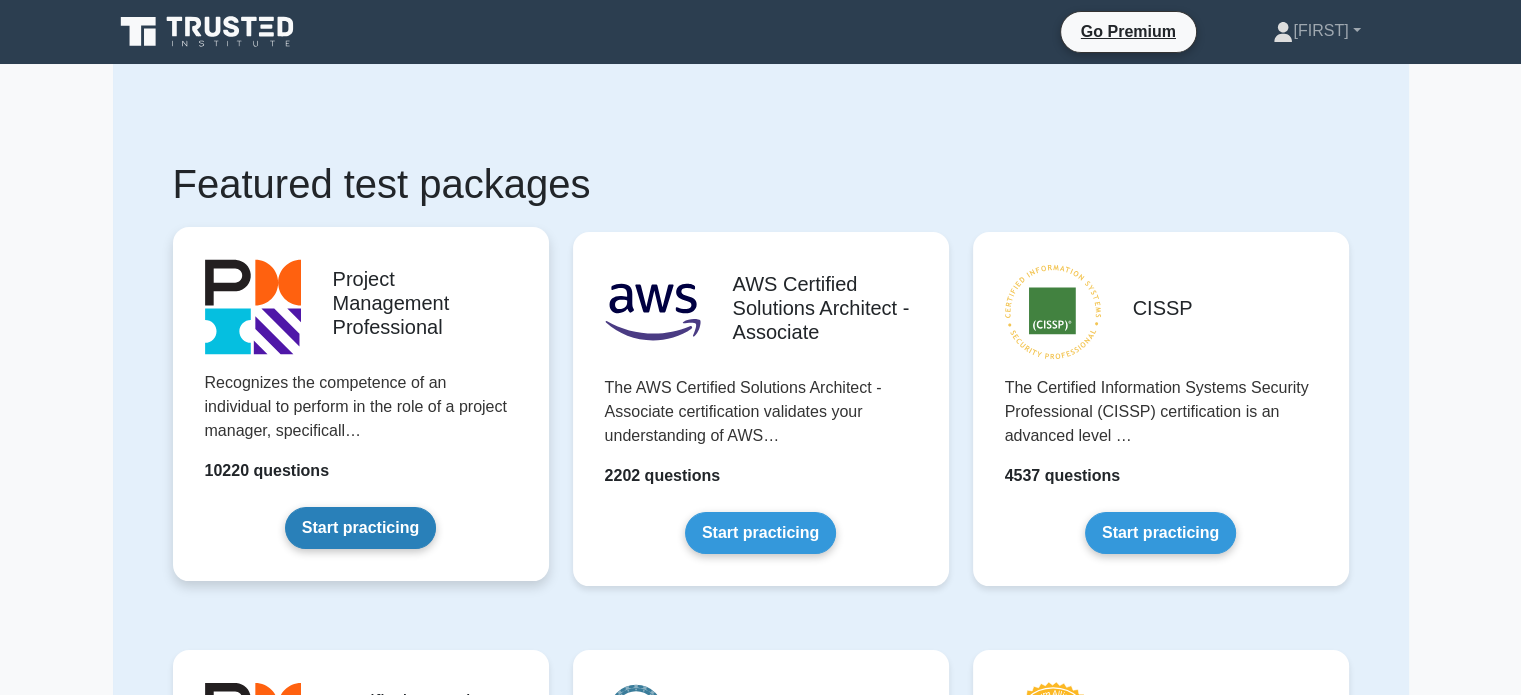 click on "Start practicing" at bounding box center (360, 528) 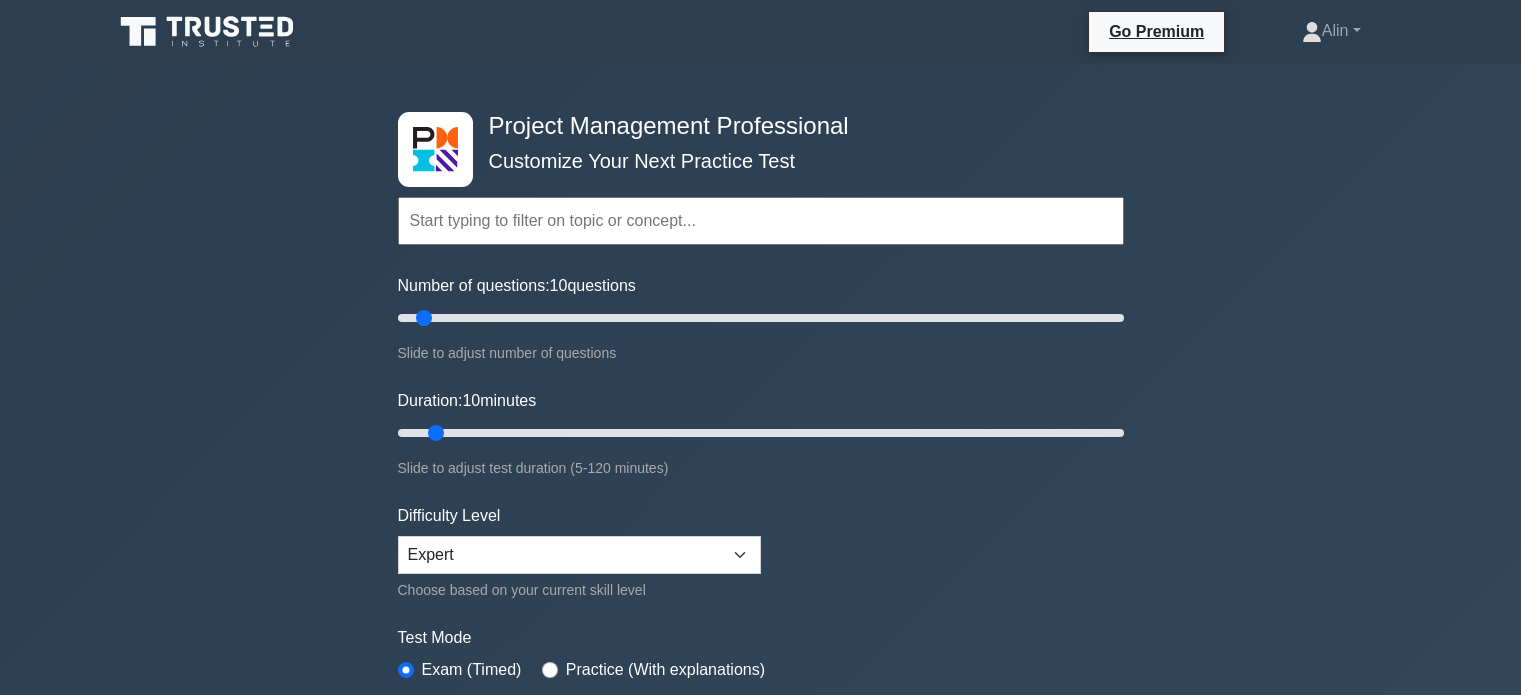 scroll, scrollTop: 0, scrollLeft: 0, axis: both 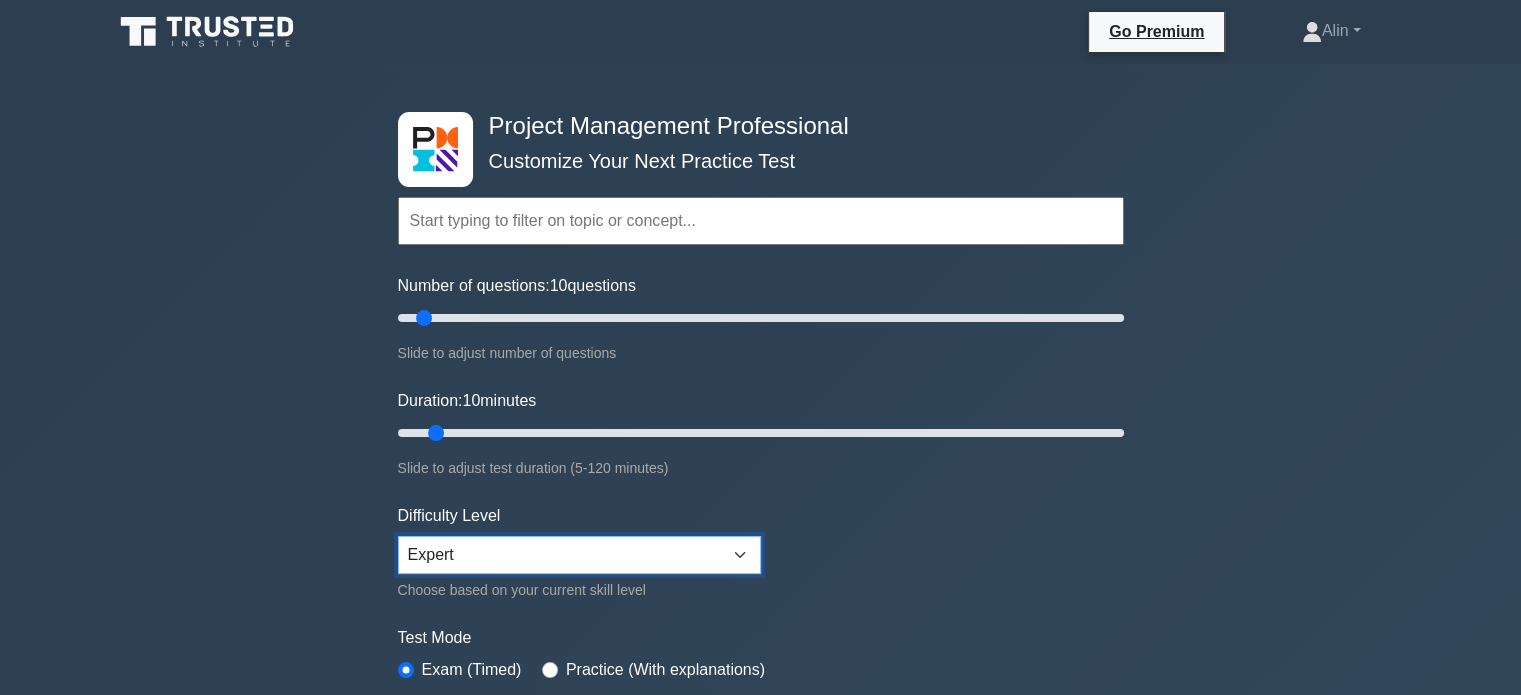 click on "Beginner
Intermediate
Expert" at bounding box center (579, 555) 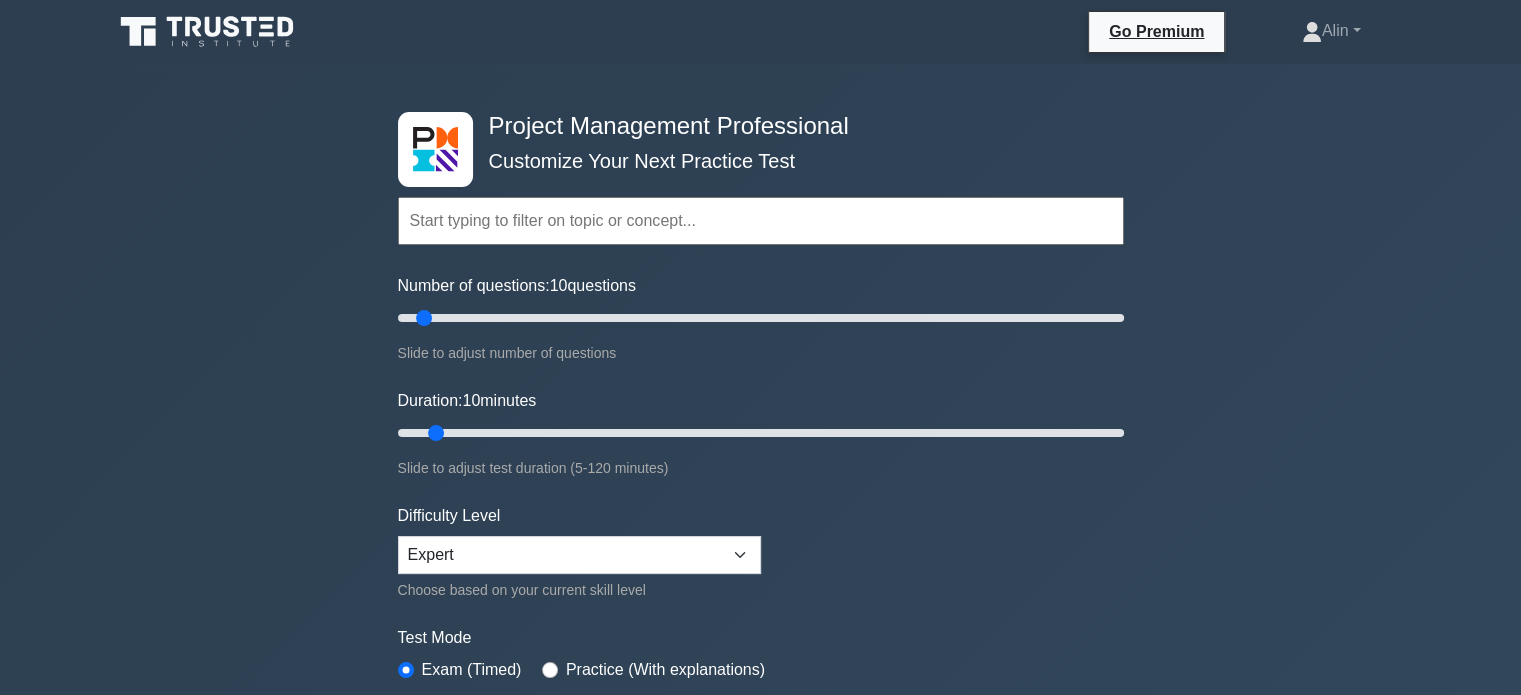 click on "Topics
Scope Management
Time Management
Cost Management
Quality Management
Risk Management
Integration Management
Human Resource Management
Communication Management
Procurement Management" at bounding box center (761, 445) 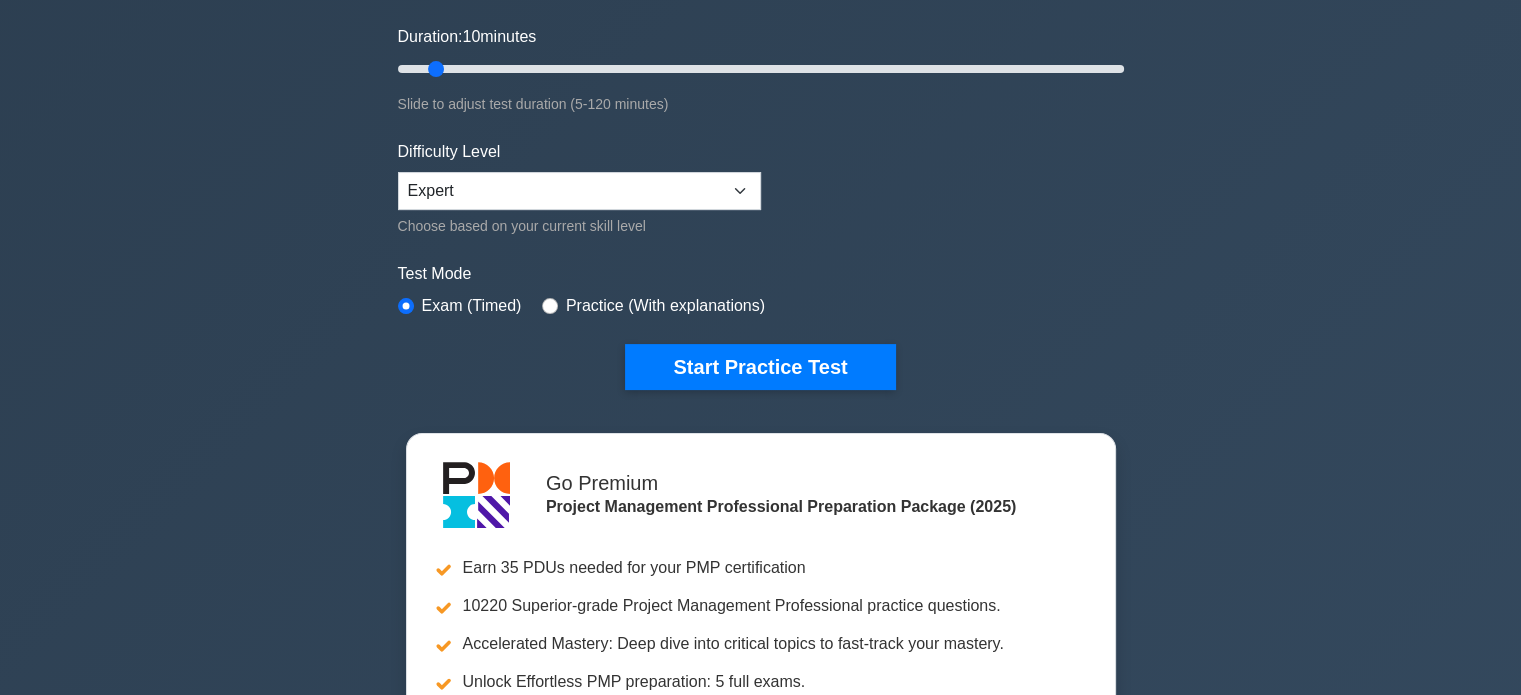 scroll, scrollTop: 200, scrollLeft: 0, axis: vertical 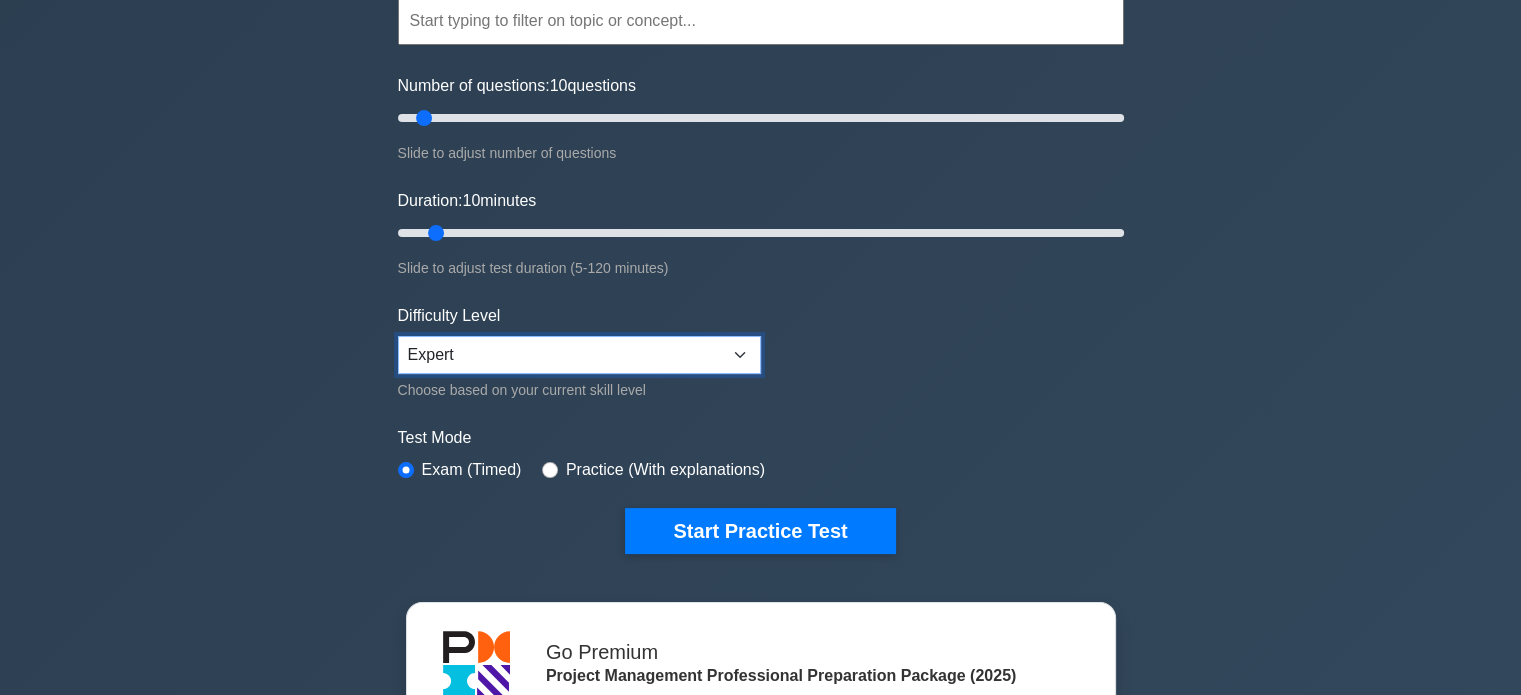 click on "Beginner
Intermediate
Expert" at bounding box center (579, 355) 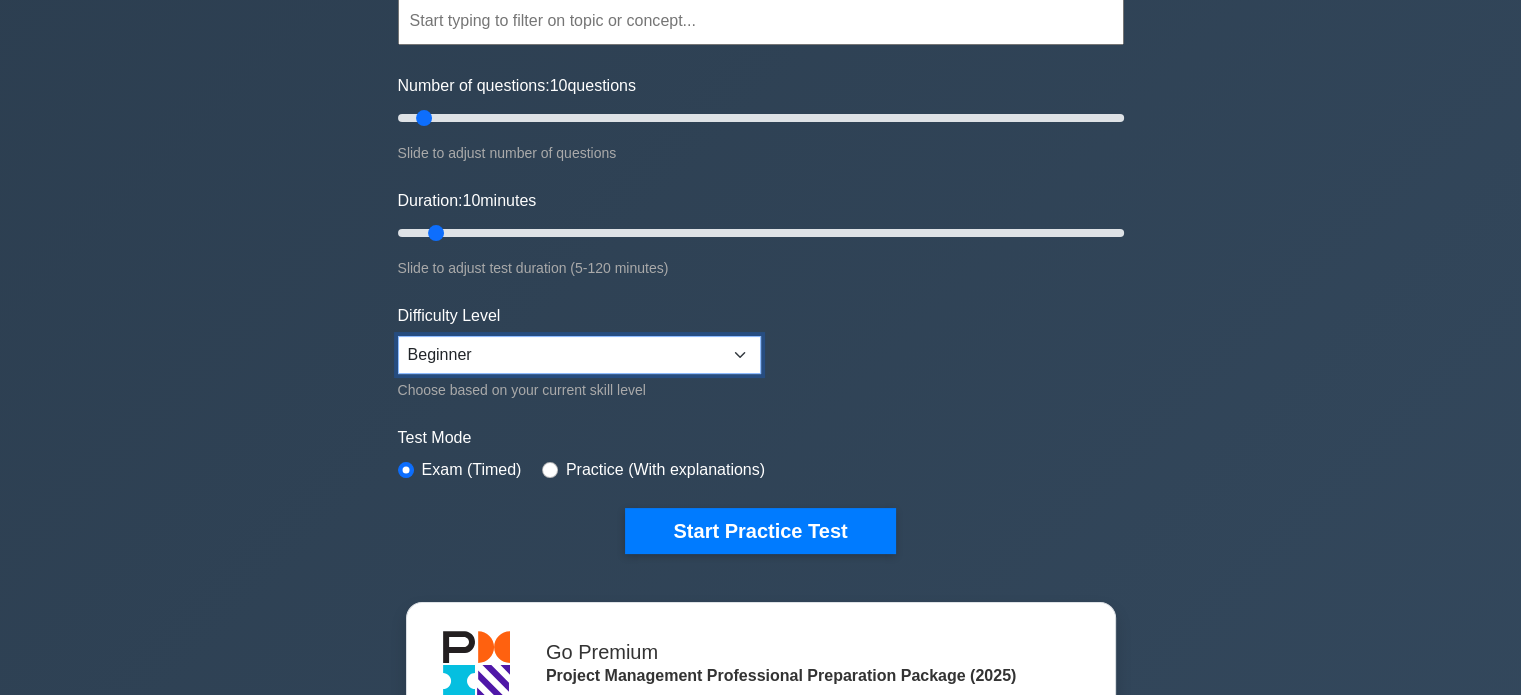 click on "Beginner
Intermediate
Expert" at bounding box center [579, 355] 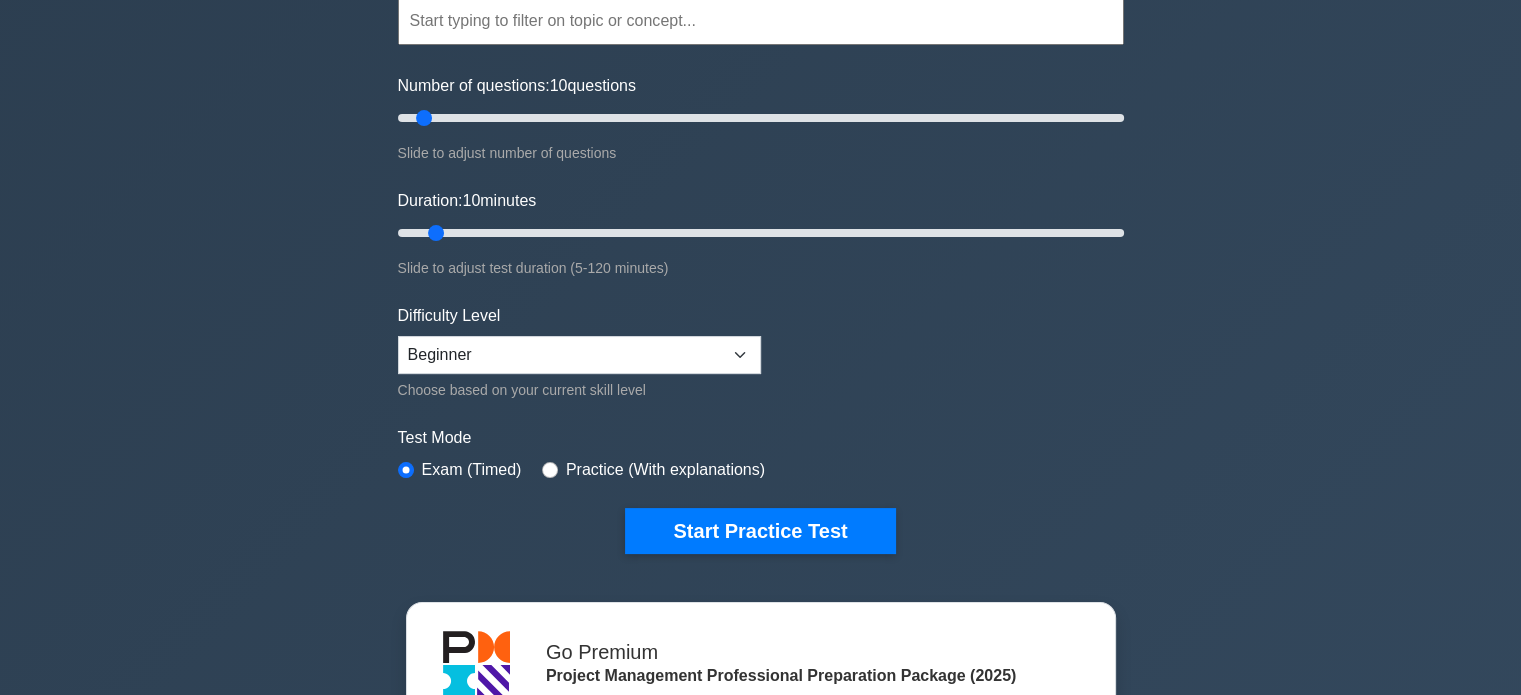 click on "Test Mode" at bounding box center [761, 438] 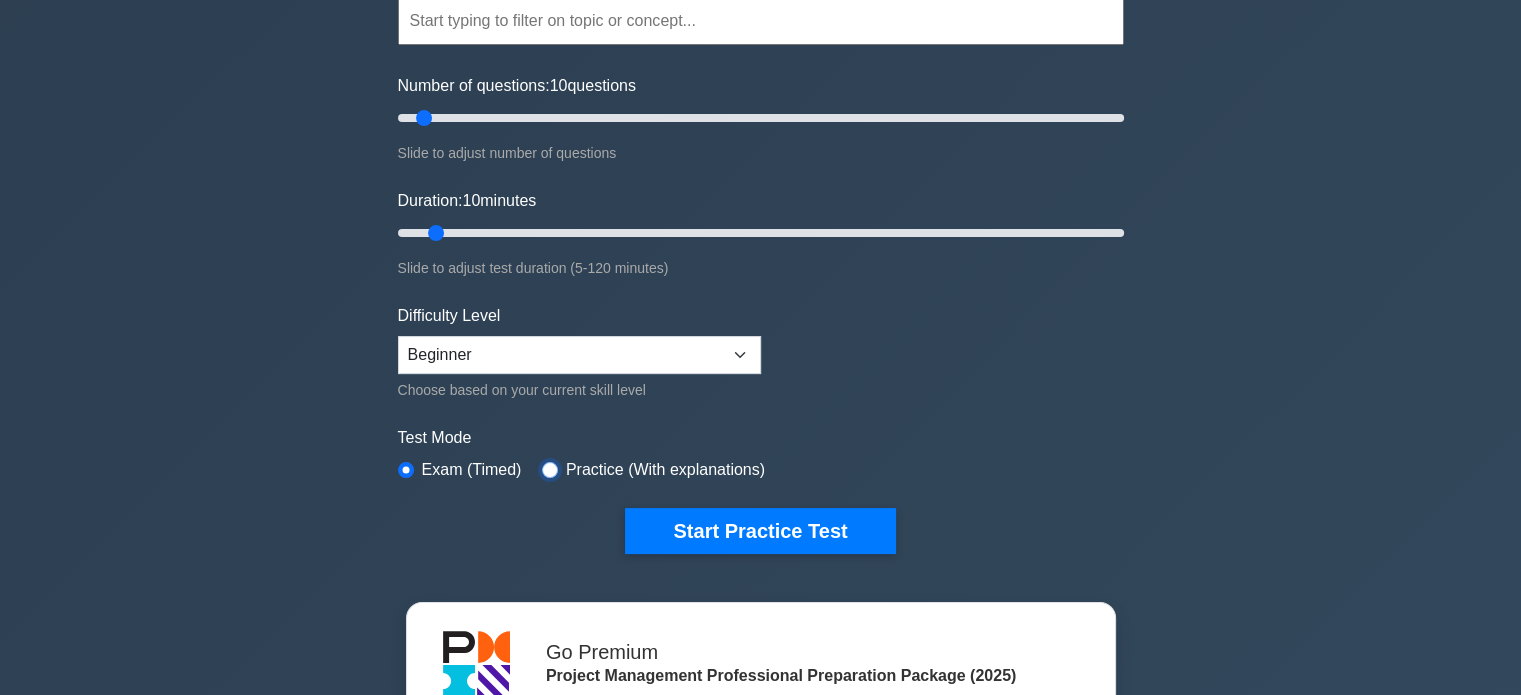 click at bounding box center [550, 470] 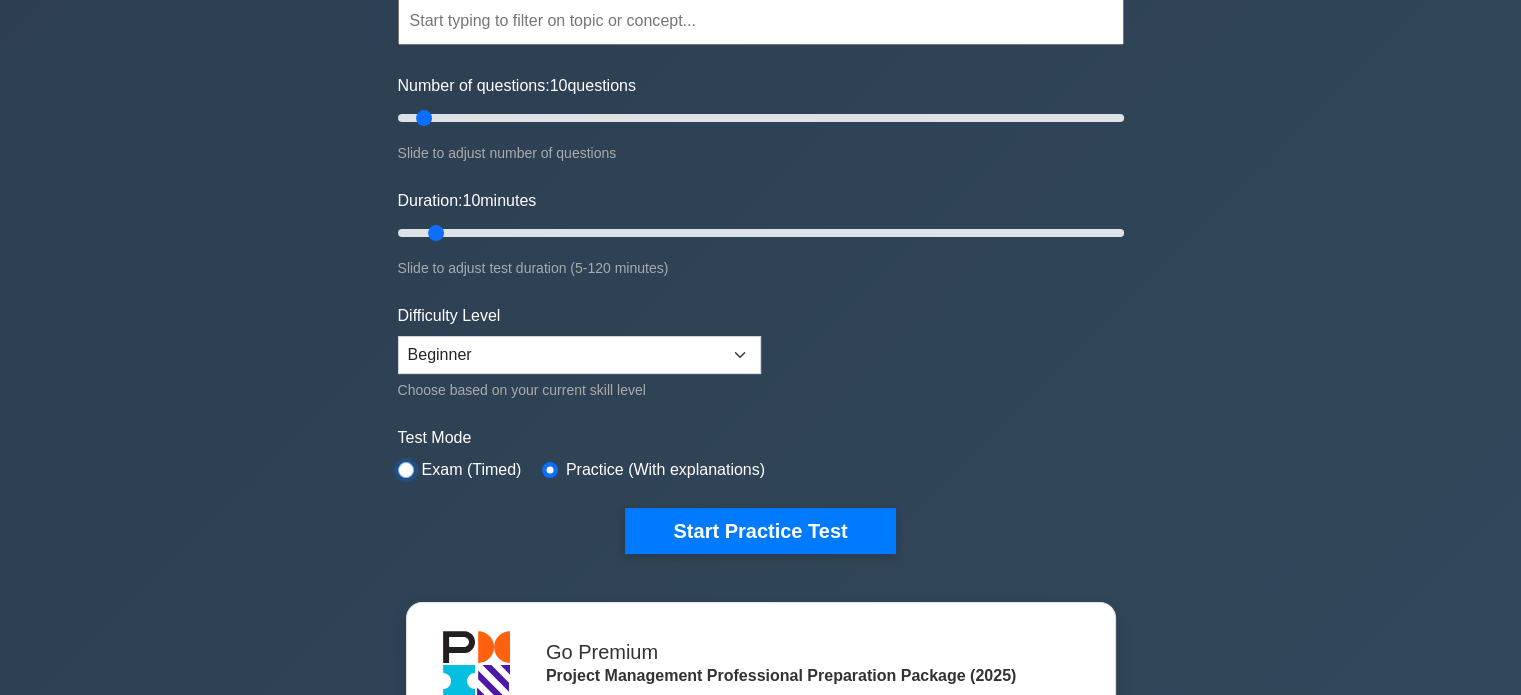 click at bounding box center [406, 470] 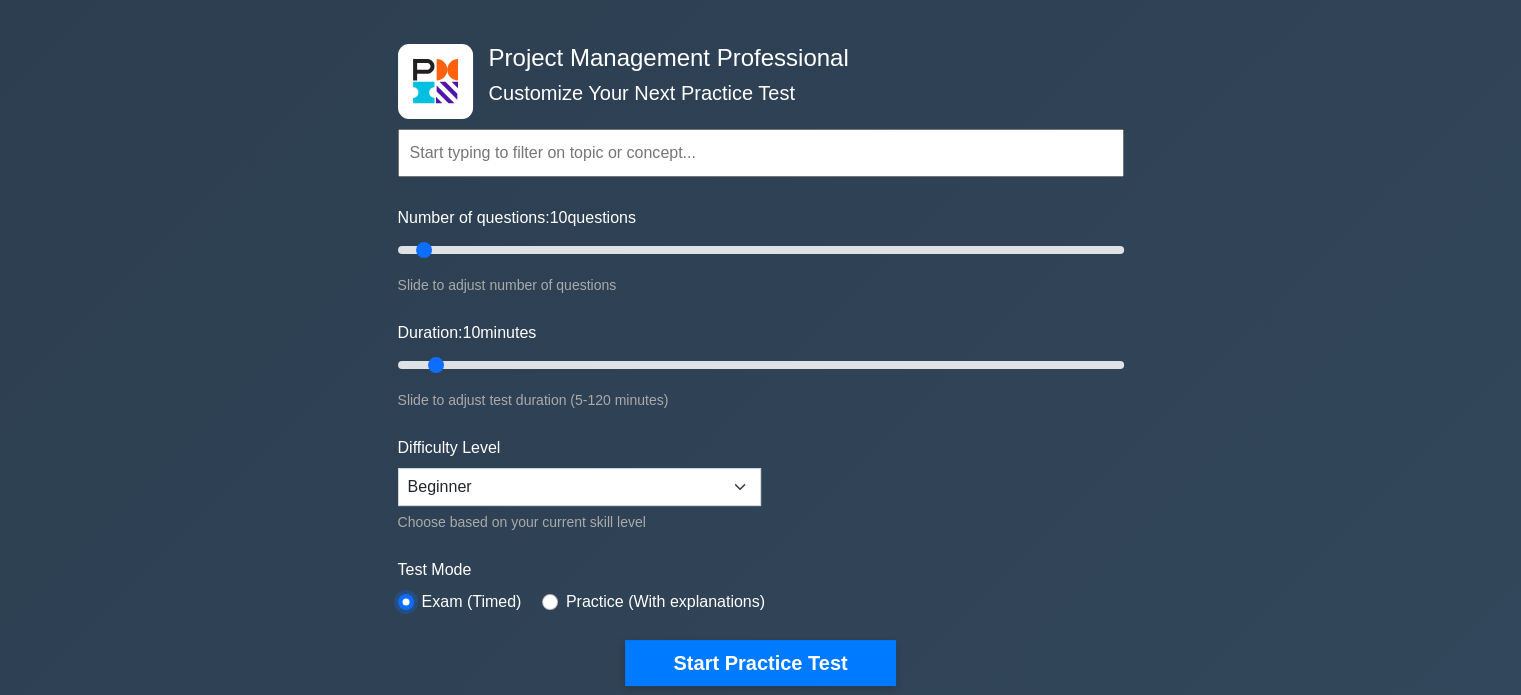 scroll, scrollTop: 100, scrollLeft: 0, axis: vertical 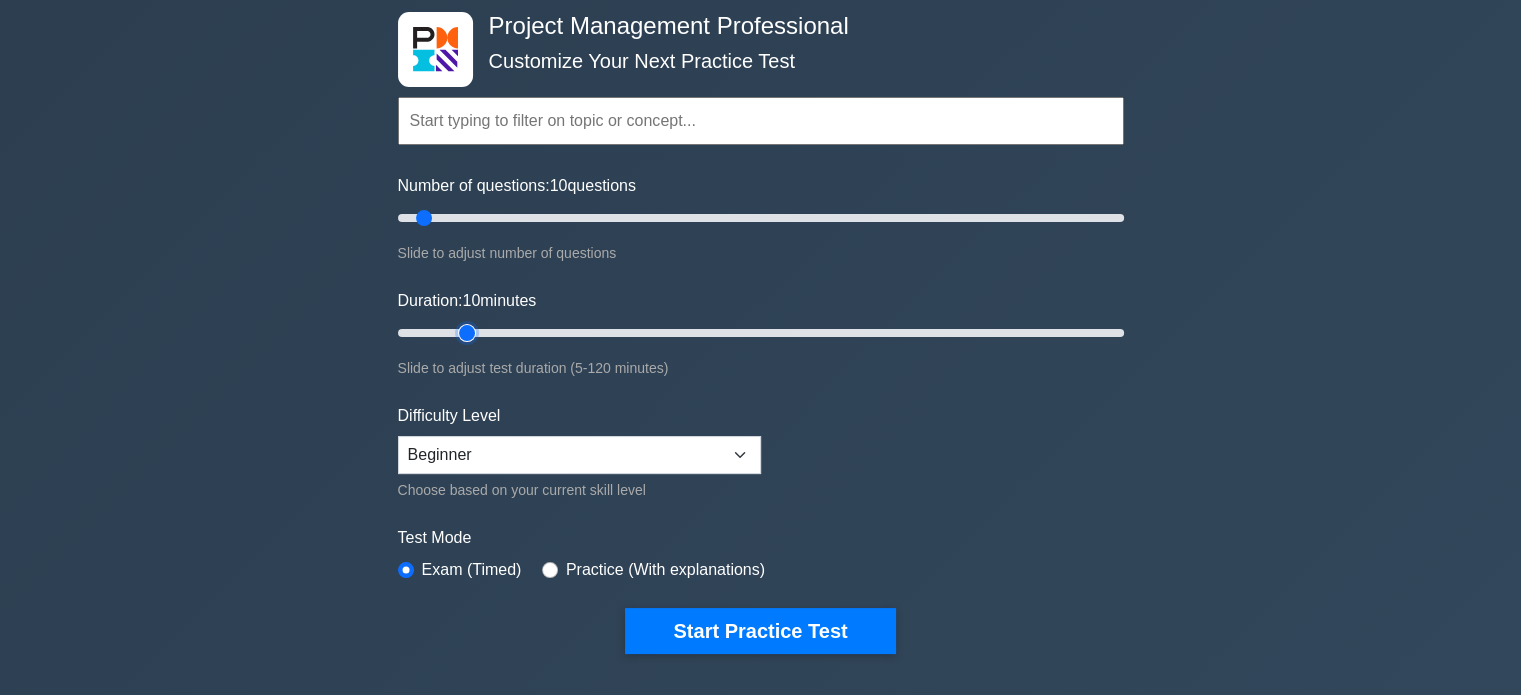 click on "Duration:  10  minutes" at bounding box center (761, 333) 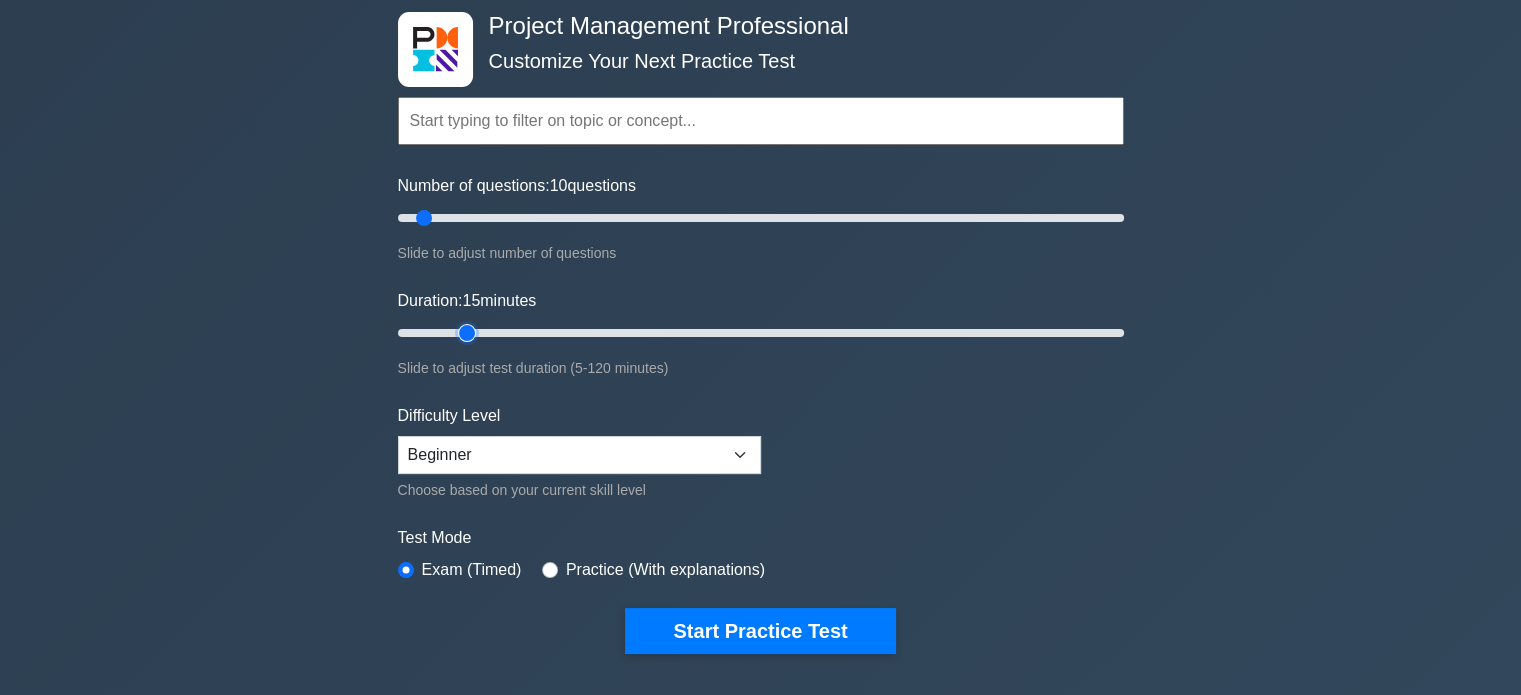 drag, startPoint x: 468, startPoint y: 334, endPoint x: 479, endPoint y: 334, distance: 11 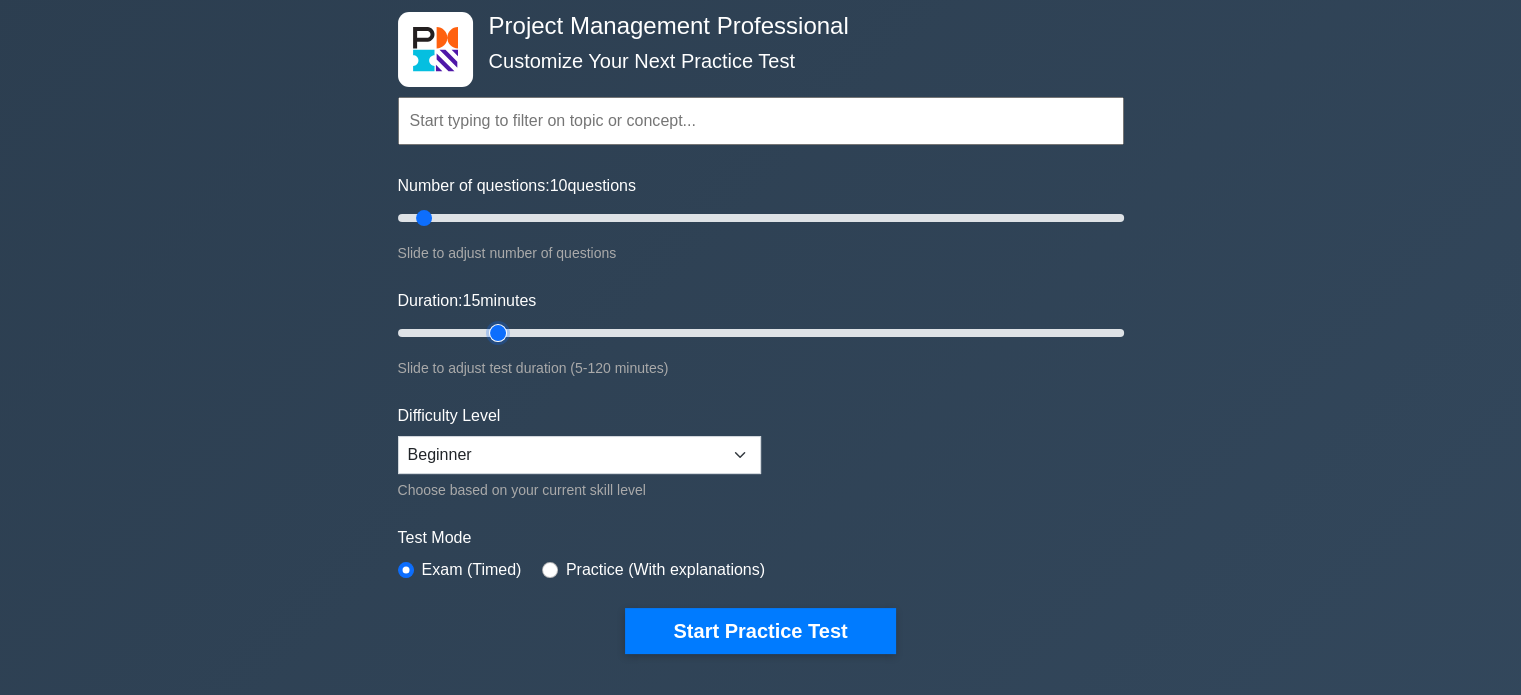 click on "Duration:  15  minutes" at bounding box center (761, 333) 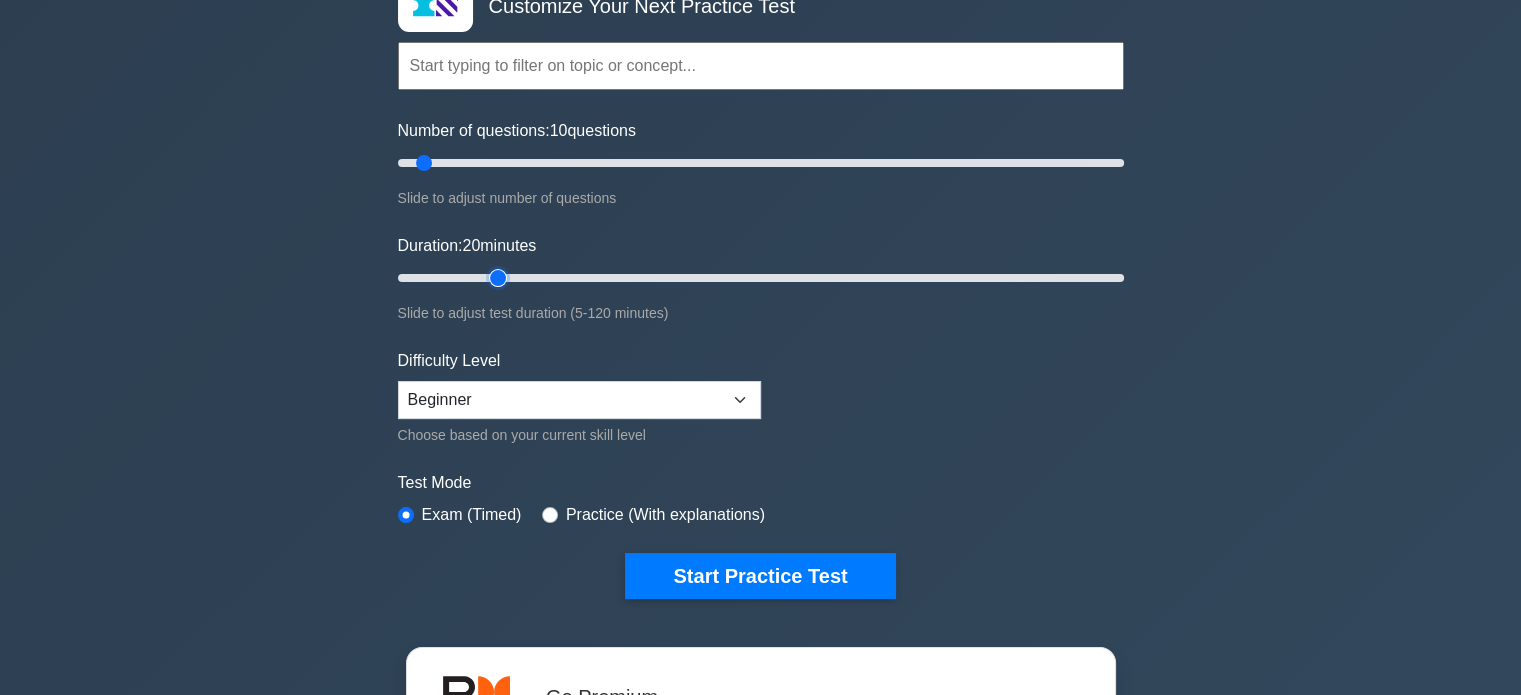 scroll, scrollTop: 200, scrollLeft: 0, axis: vertical 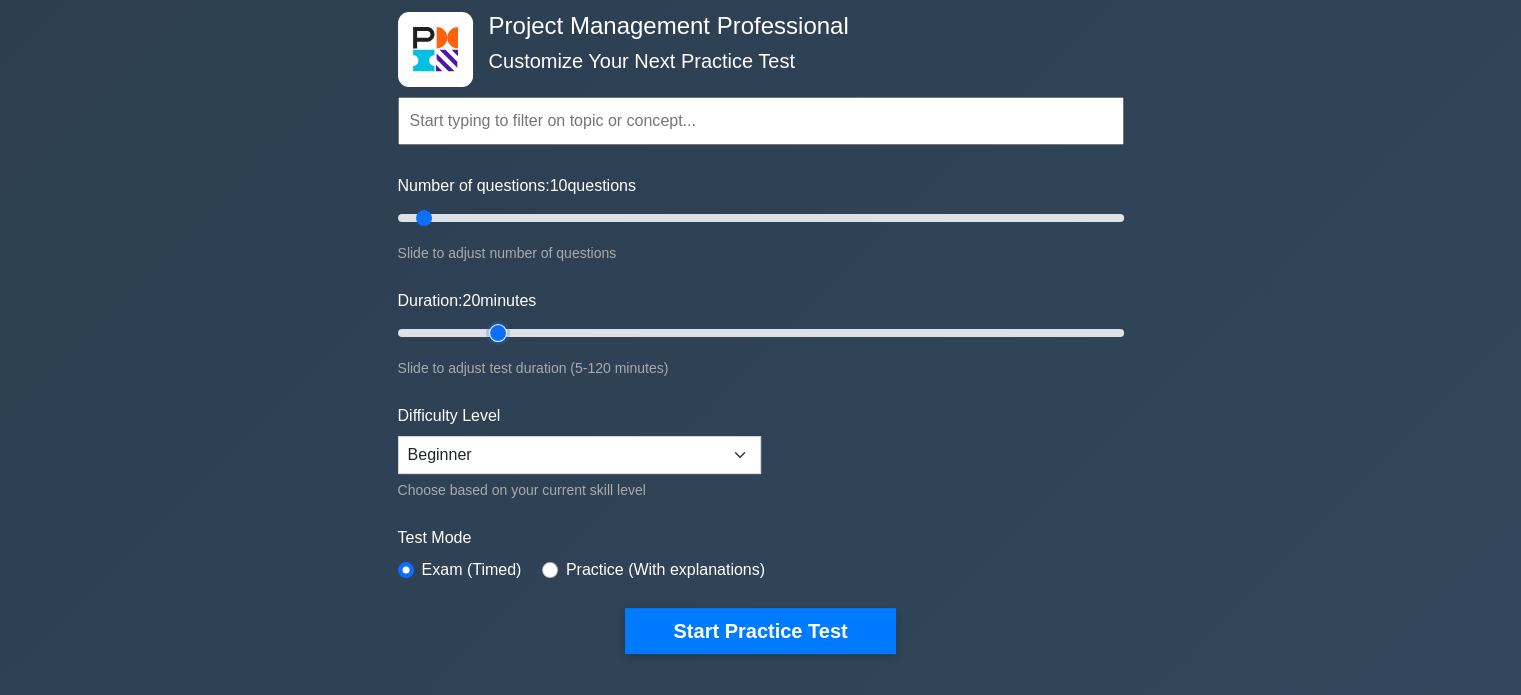 click on "Duration:  20  minutes" at bounding box center (761, 333) 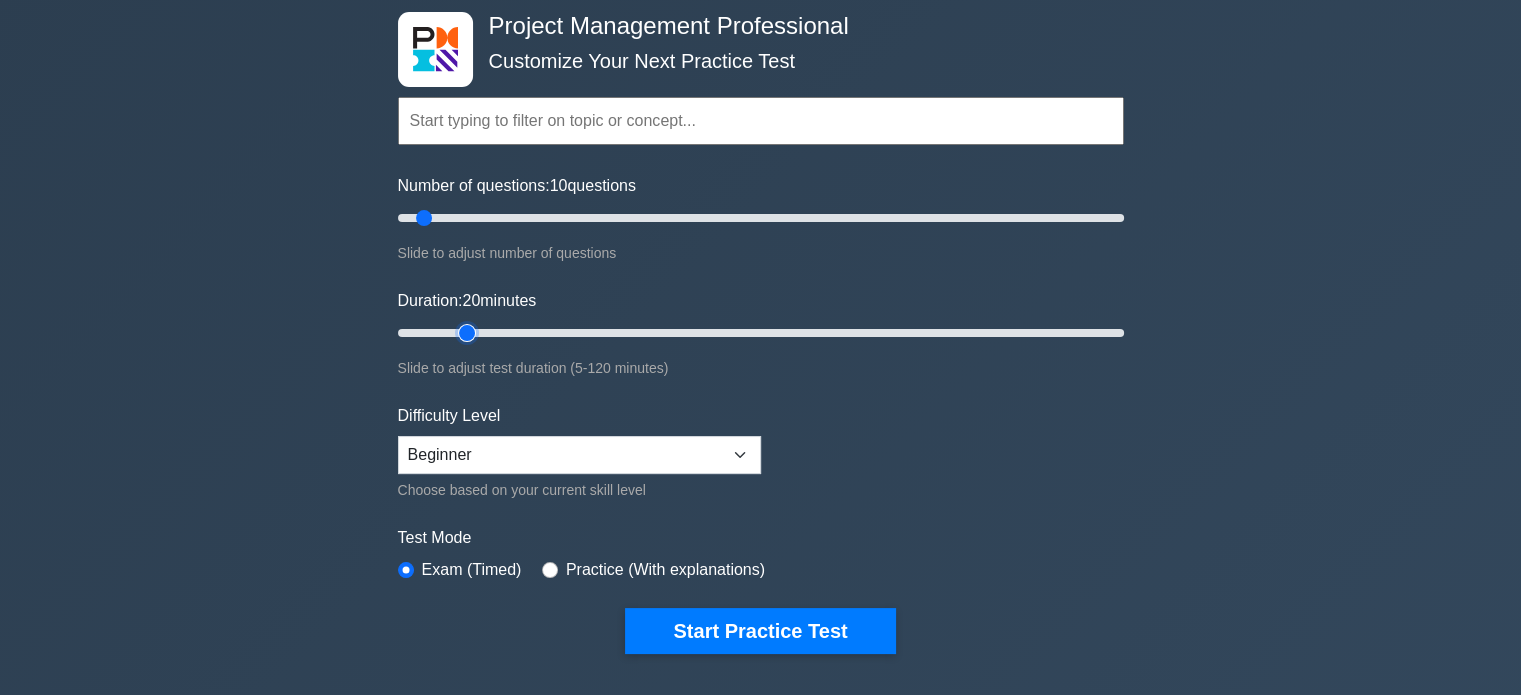 type on "15" 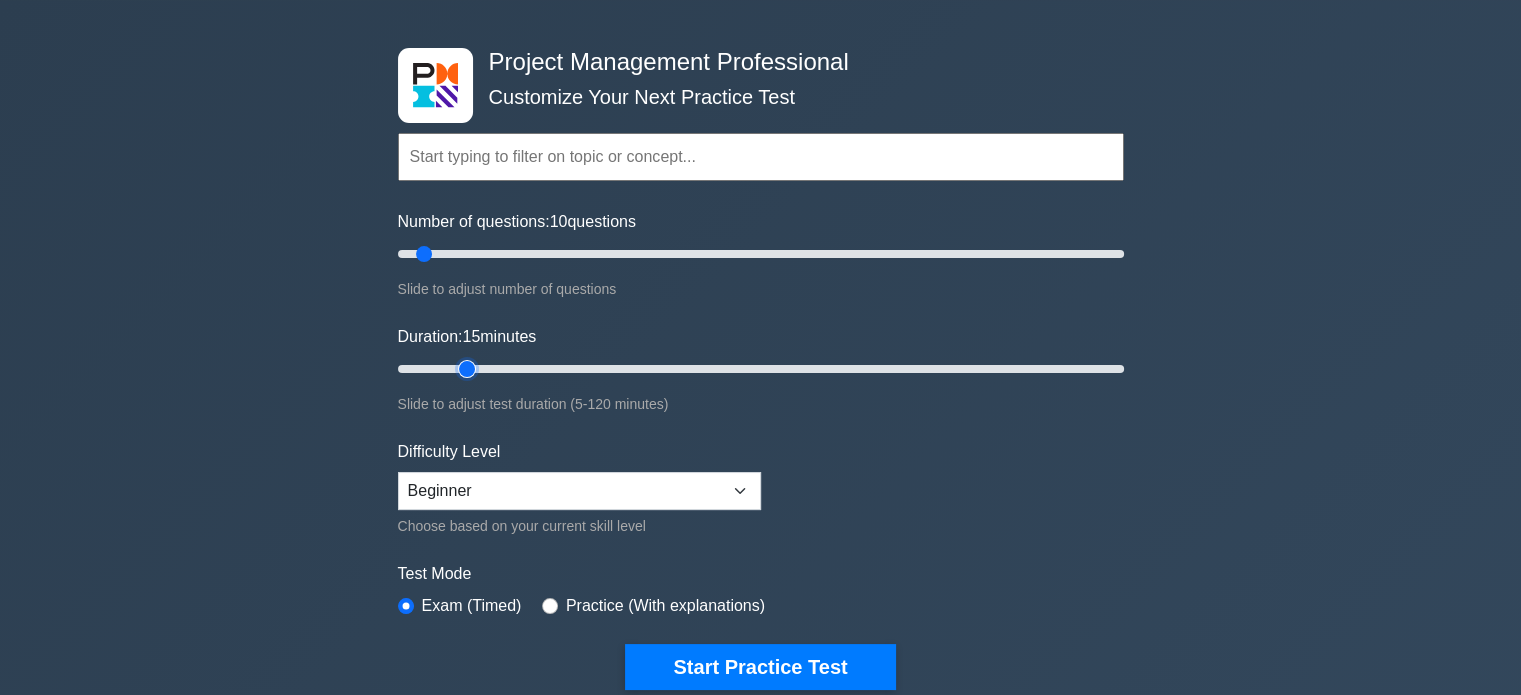 scroll, scrollTop: 100, scrollLeft: 0, axis: vertical 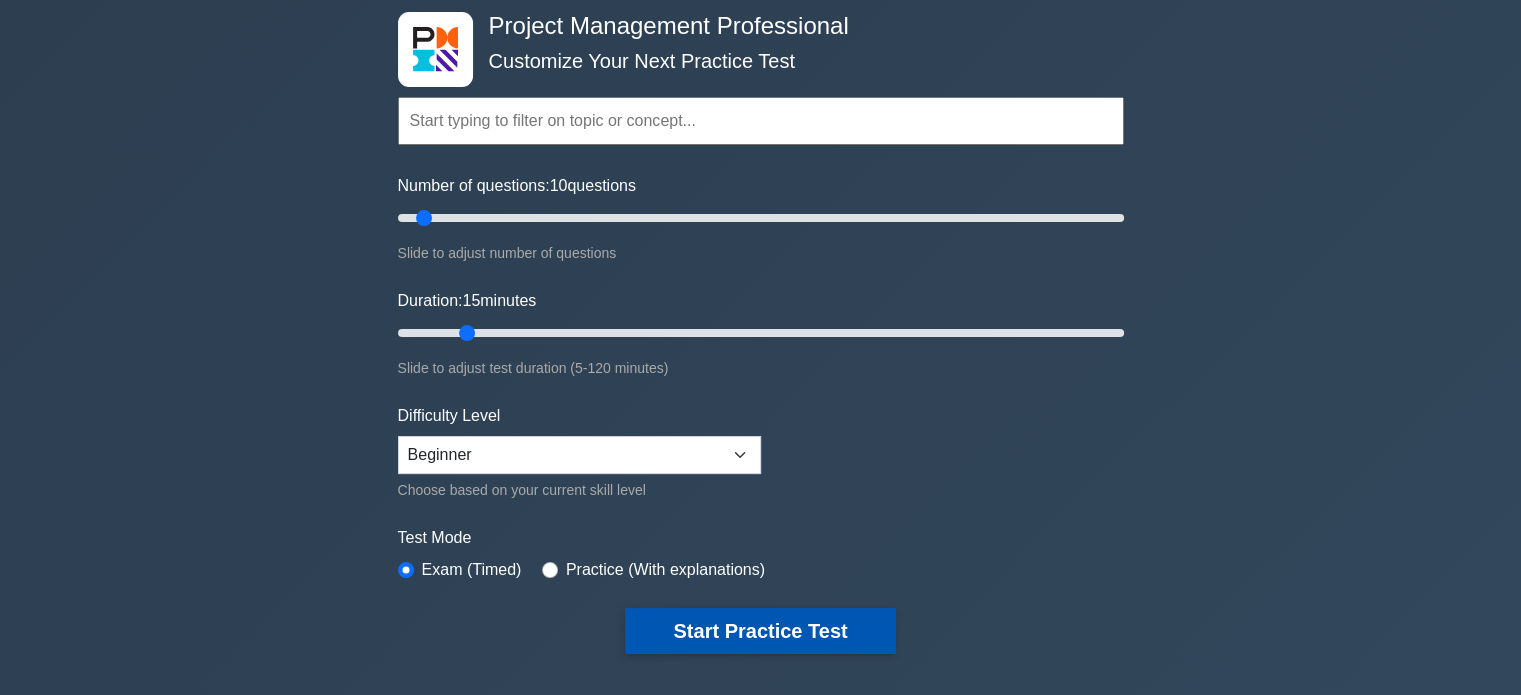 click on "Start Practice Test" at bounding box center (760, 631) 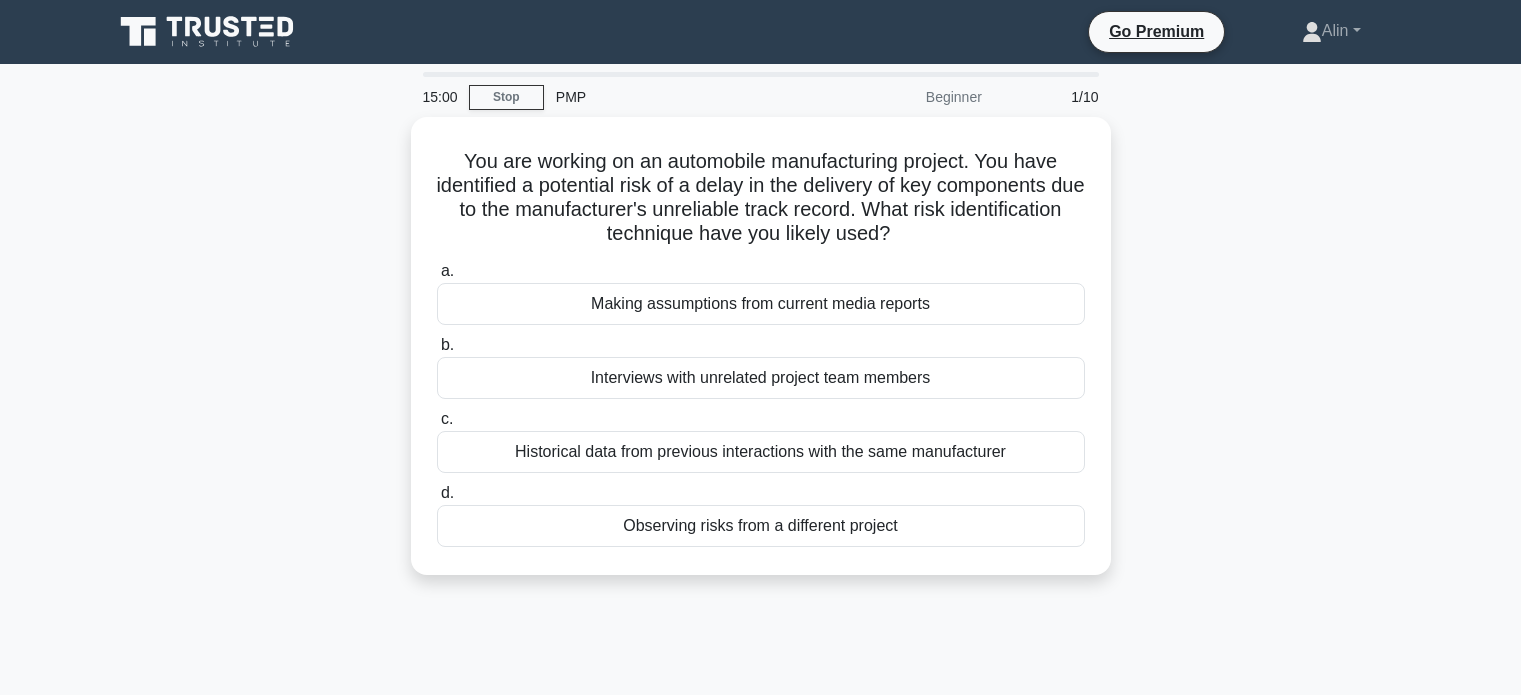 scroll, scrollTop: 0, scrollLeft: 0, axis: both 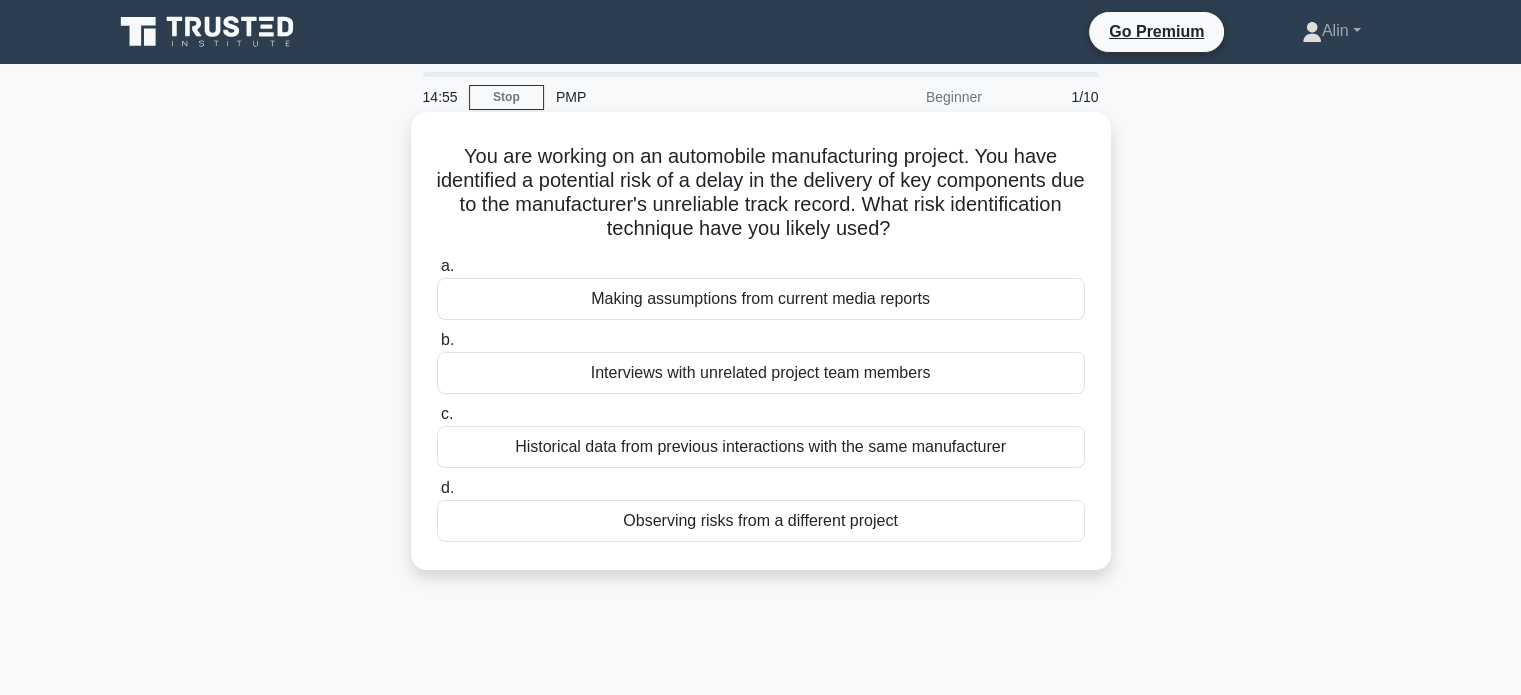 drag, startPoint x: 988, startPoint y: 152, endPoint x: 1006, endPoint y: 233, distance: 82.9759 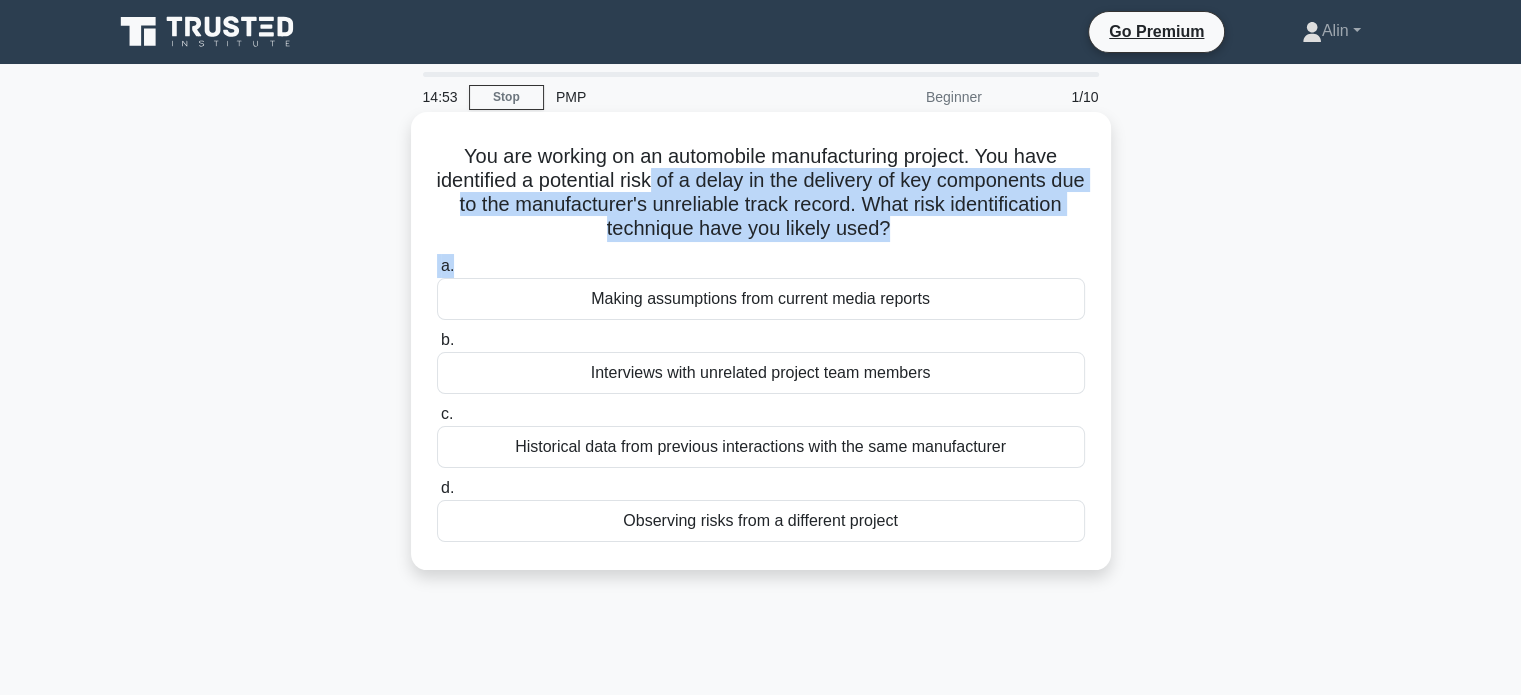 drag, startPoint x: 668, startPoint y: 174, endPoint x: 990, endPoint y: 249, distance: 330.6191 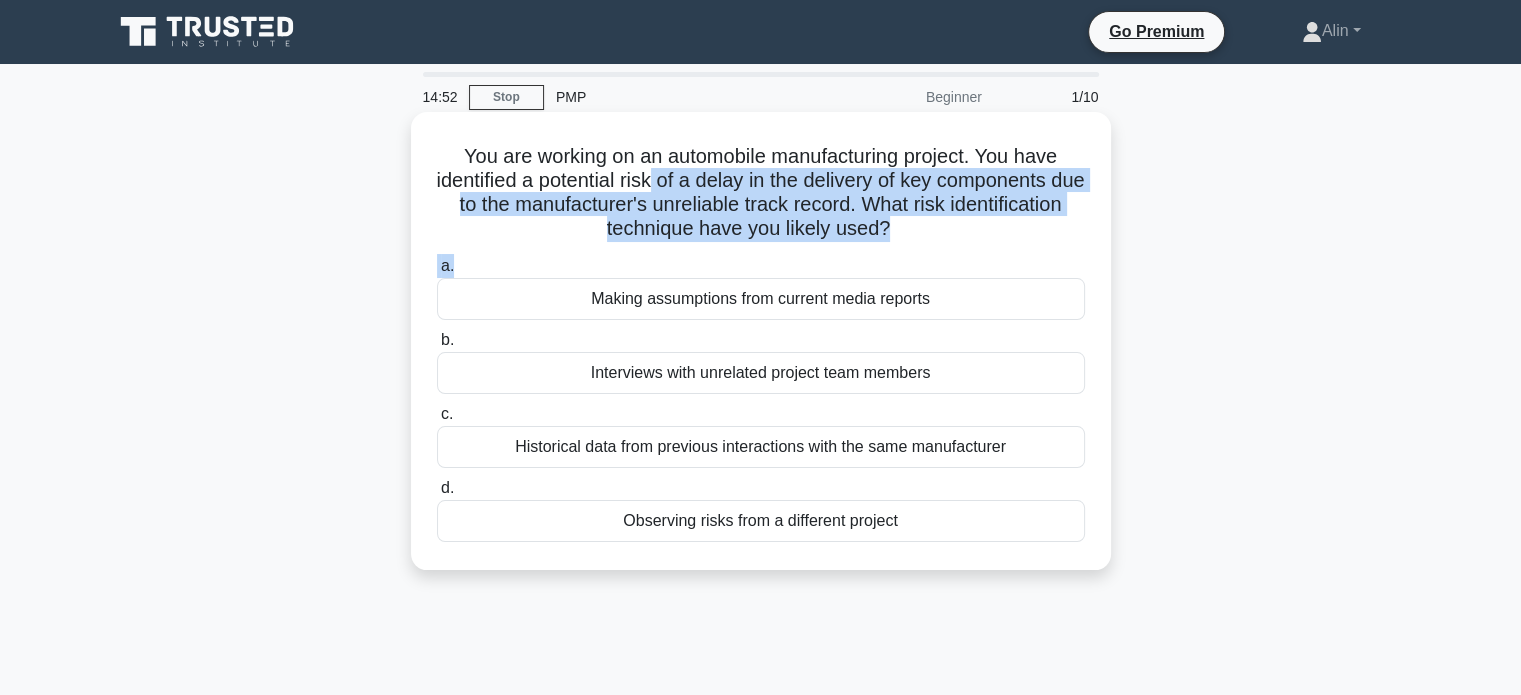 click on "You are working on an automobile manufacturing project. You have identified a potential risk of a delay in the delivery of key components due to the manufacturer's unreliable track record. What risk identification technique have you likely used?
.spinner_0XTQ{transform-origin:center;animation:spinner_y6GP .75s linear infinite}@keyframes spinner_y6GP{100%{transform:rotate(360deg)}}" at bounding box center [761, 193] 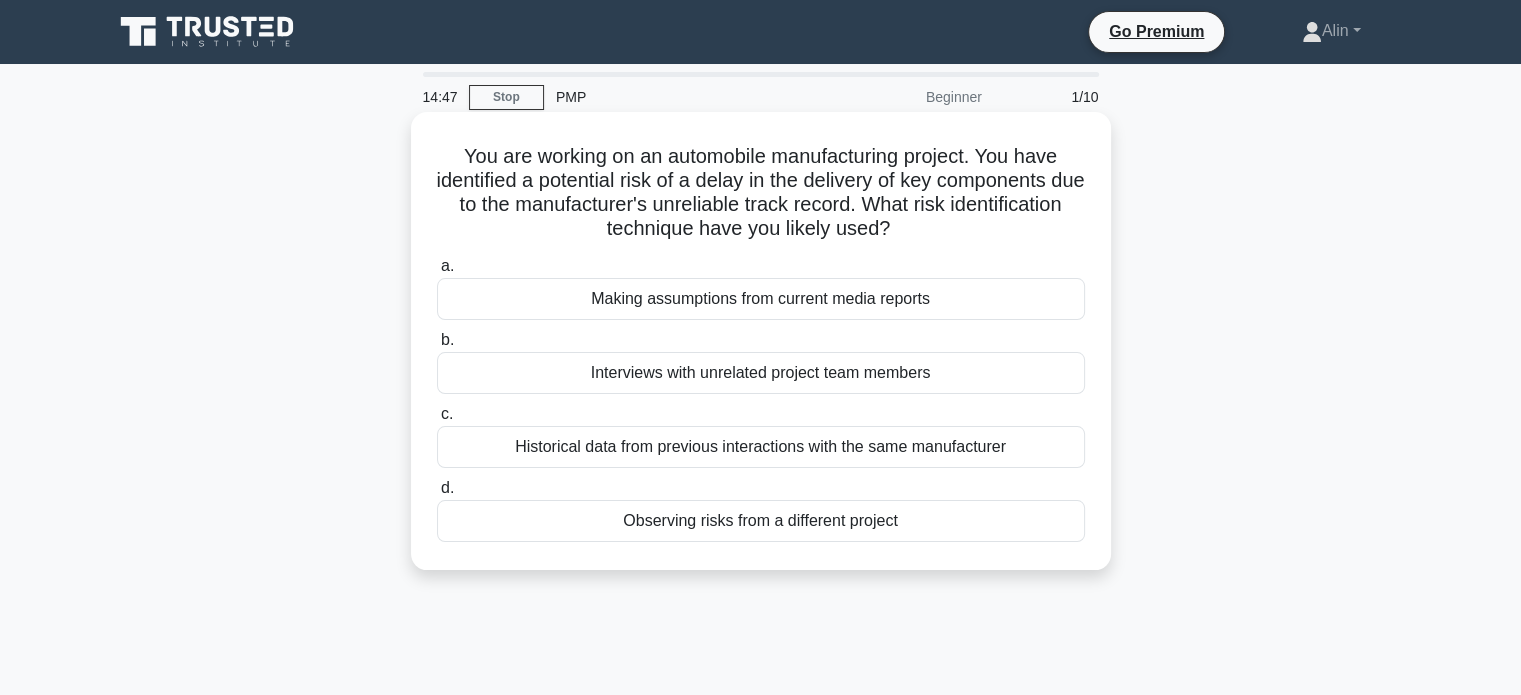 drag, startPoint x: 557, startPoint y: 228, endPoint x: 960, endPoint y: 239, distance: 403.1501 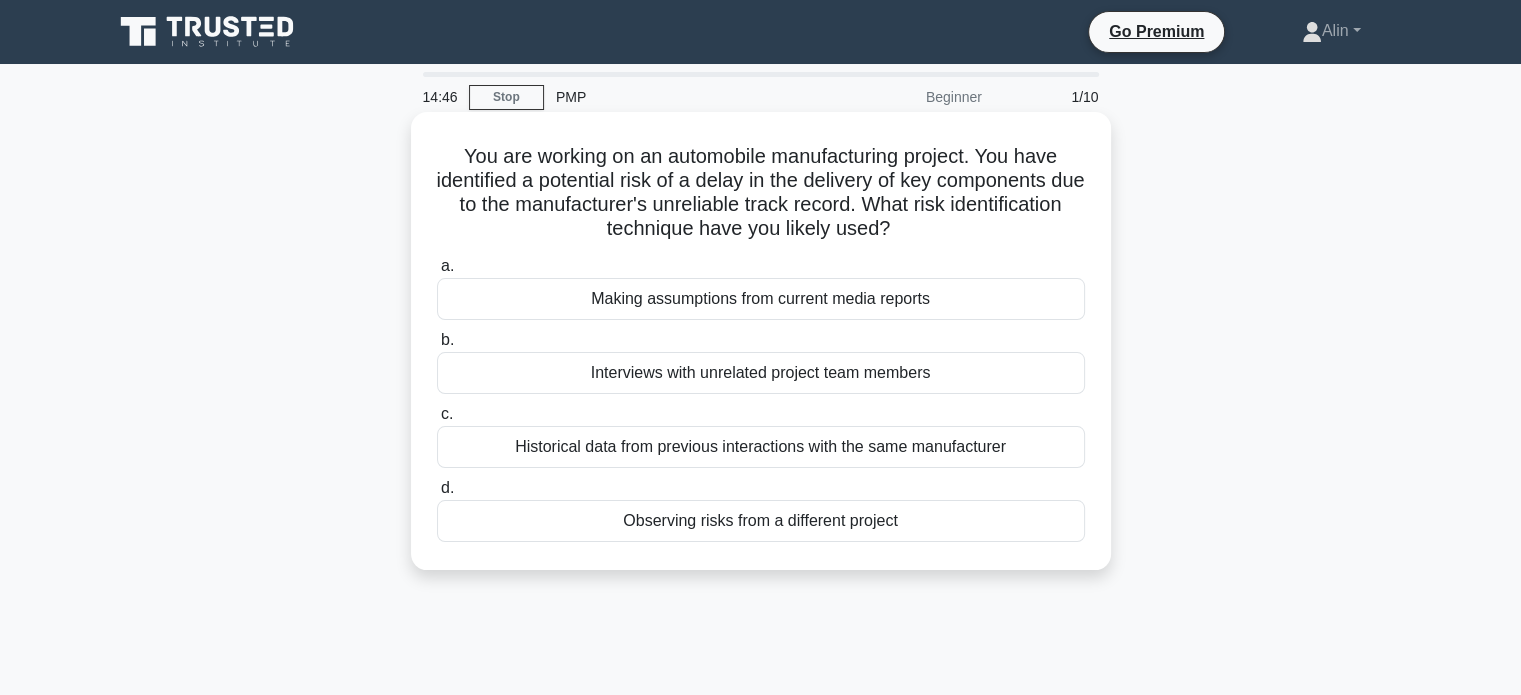 click on "You are working on an automobile manufacturing project. You have identified a potential risk of a delay in the delivery of key components due to the manufacturer's unreliable track record. What risk identification technique have you likely used?
.spinner_0XTQ{transform-origin:center;animation:spinner_y6GP .75s linear infinite}@keyframes spinner_y6GP{100%{transform:rotate(360deg)}}" at bounding box center [761, 193] 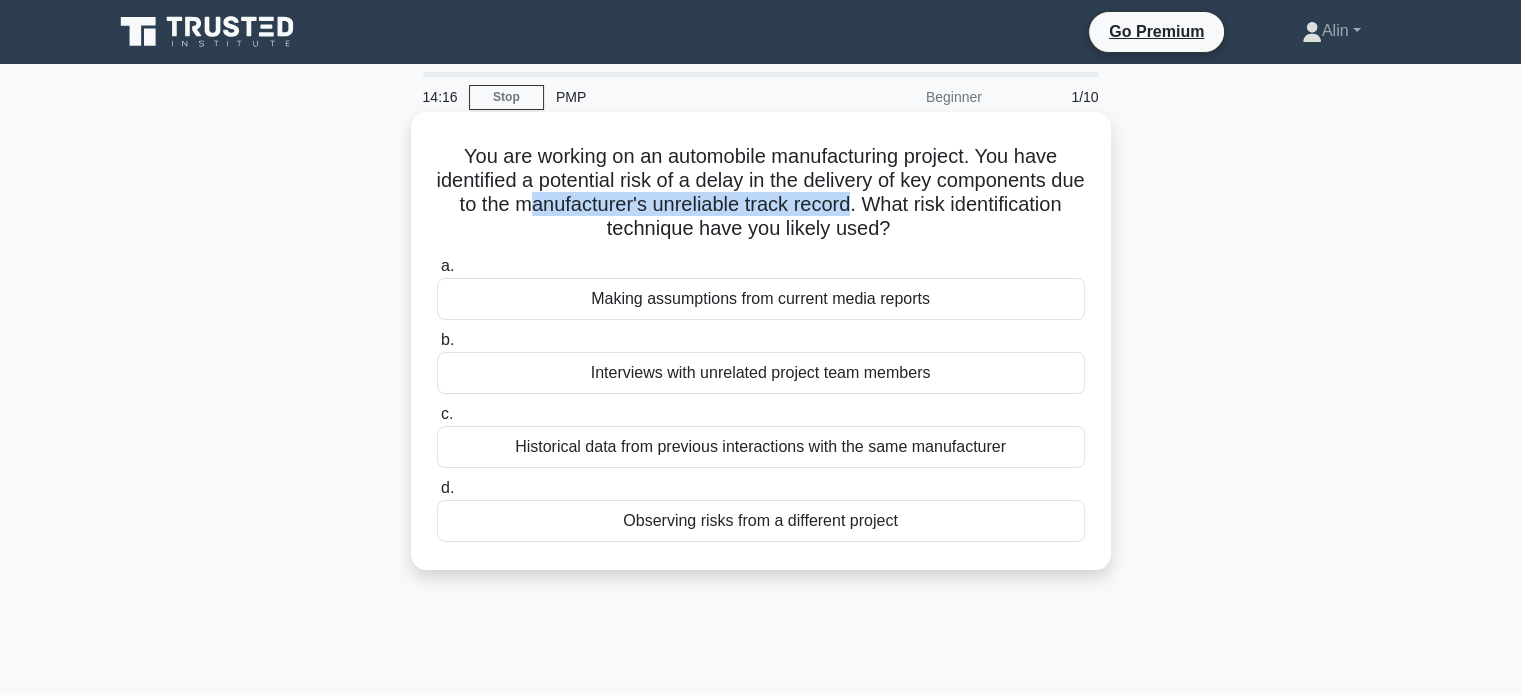 drag, startPoint x: 600, startPoint y: 205, endPoint x: 931, endPoint y: 209, distance: 331.02417 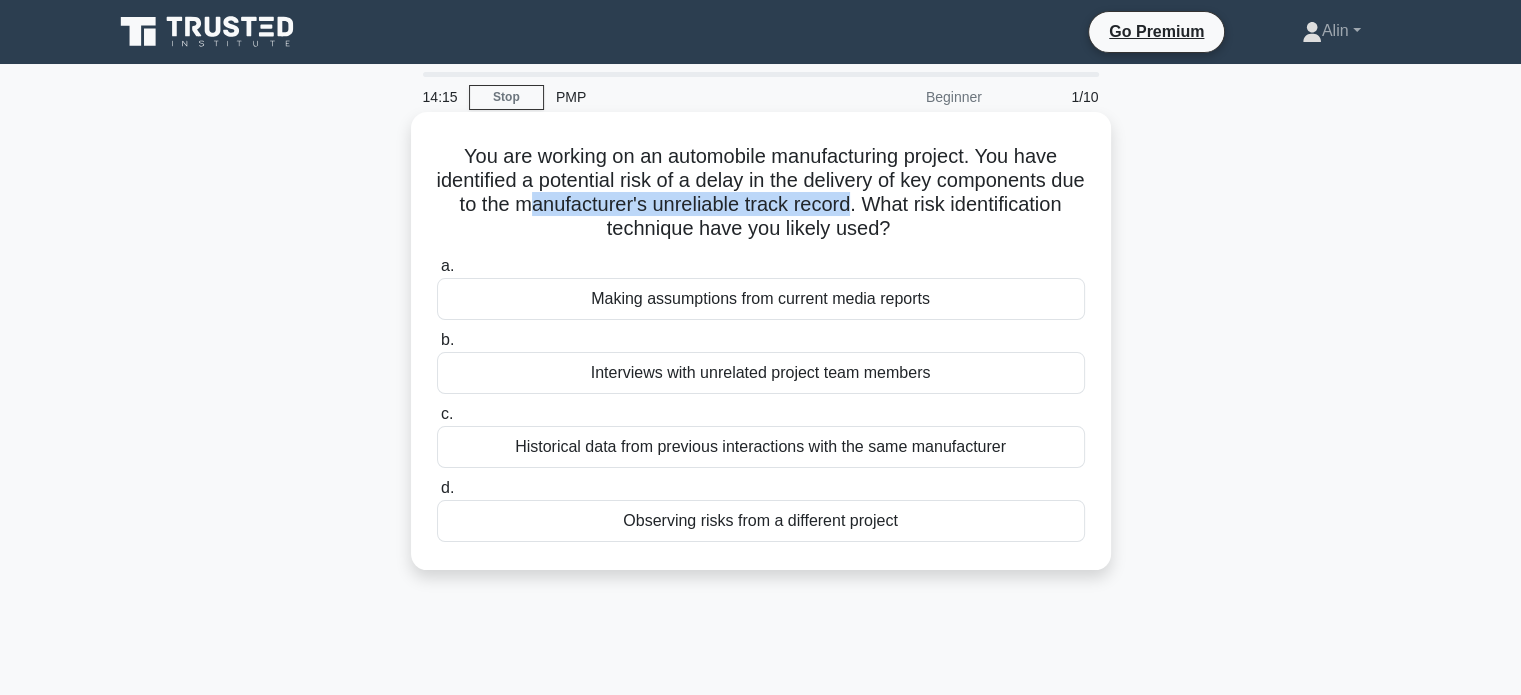click on "You are working on an automobile manufacturing project. You have identified a potential risk of a delay in the delivery of key components due to the manufacturer's unreliable track record. What risk identification technique have you likely used?
.spinner_0XTQ{transform-origin:center;animation:spinner_y6GP .75s linear infinite}@keyframes spinner_y6GP{100%{transform:rotate(360deg)}}" at bounding box center (761, 193) 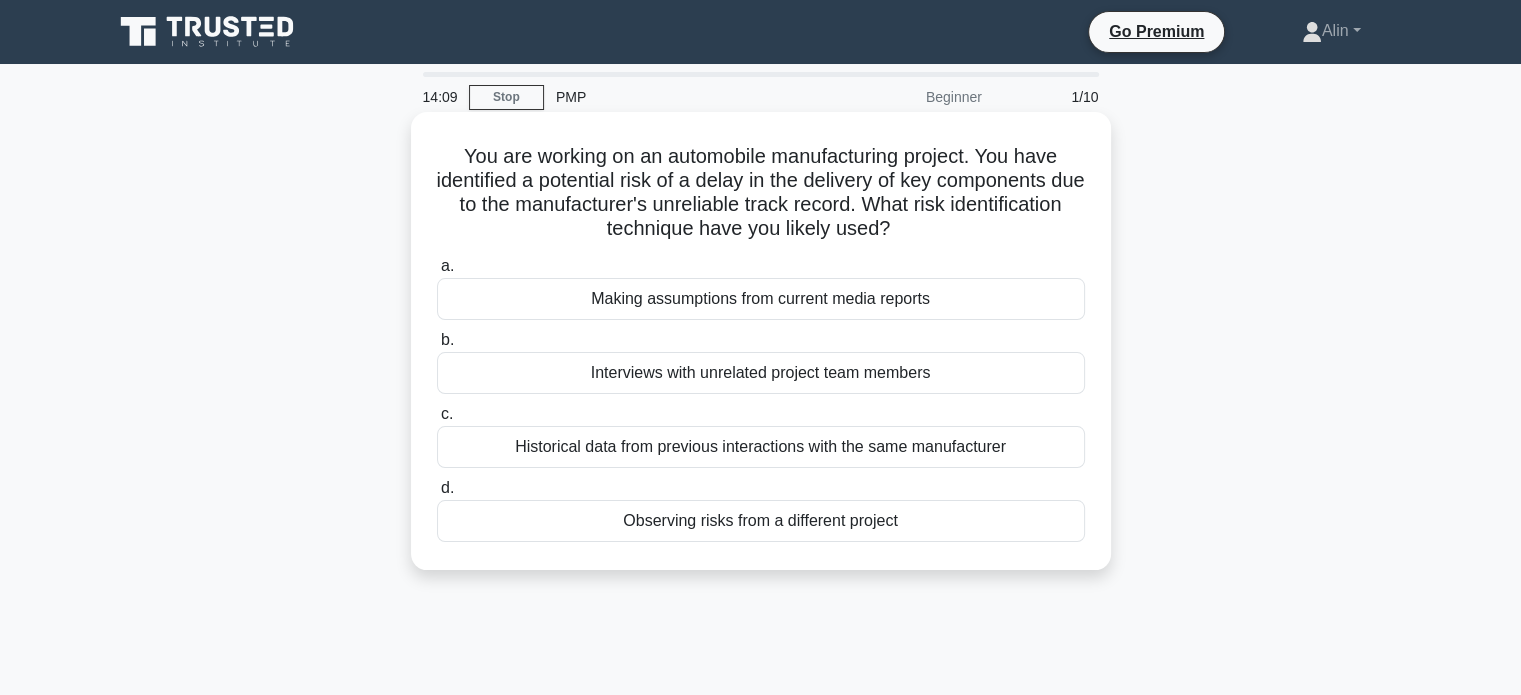click on "Historical data from previous interactions with the same manufacturer" at bounding box center (761, 447) 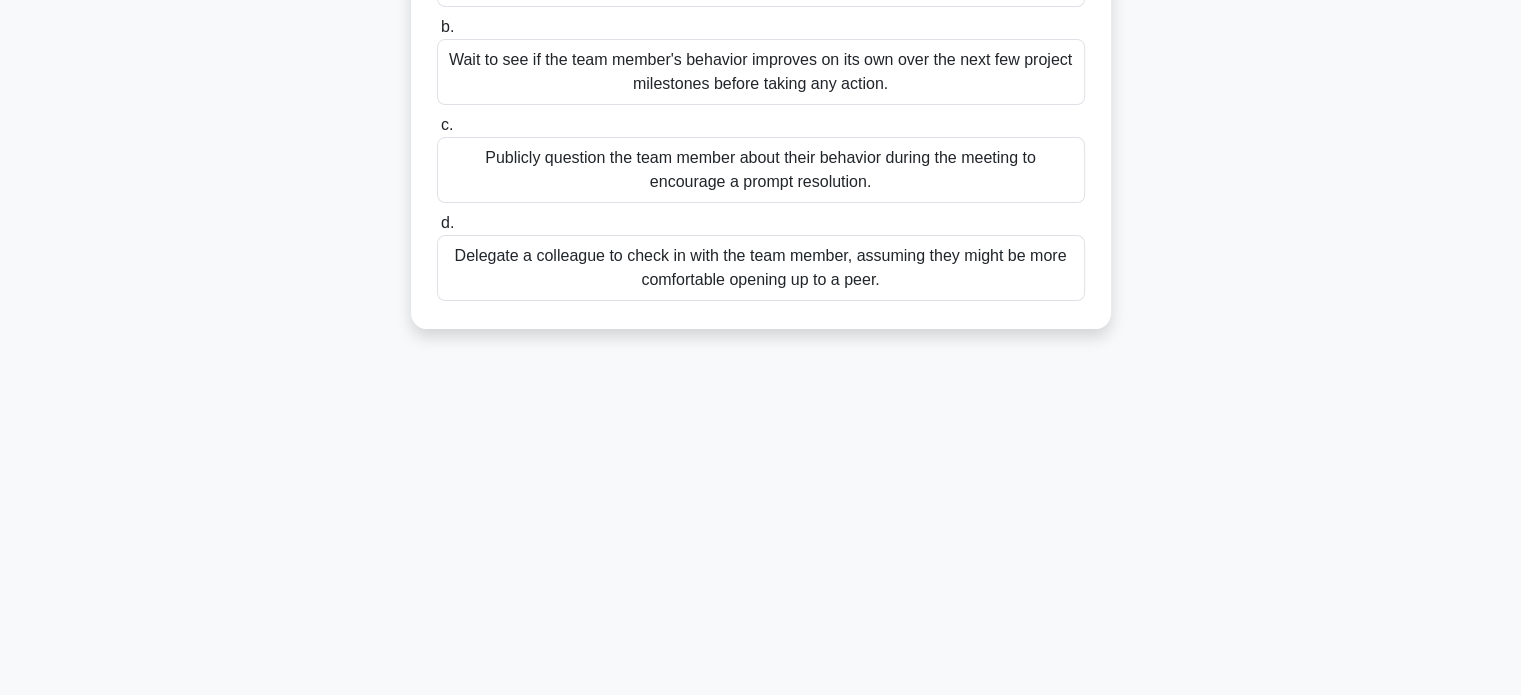 scroll, scrollTop: 0, scrollLeft: 0, axis: both 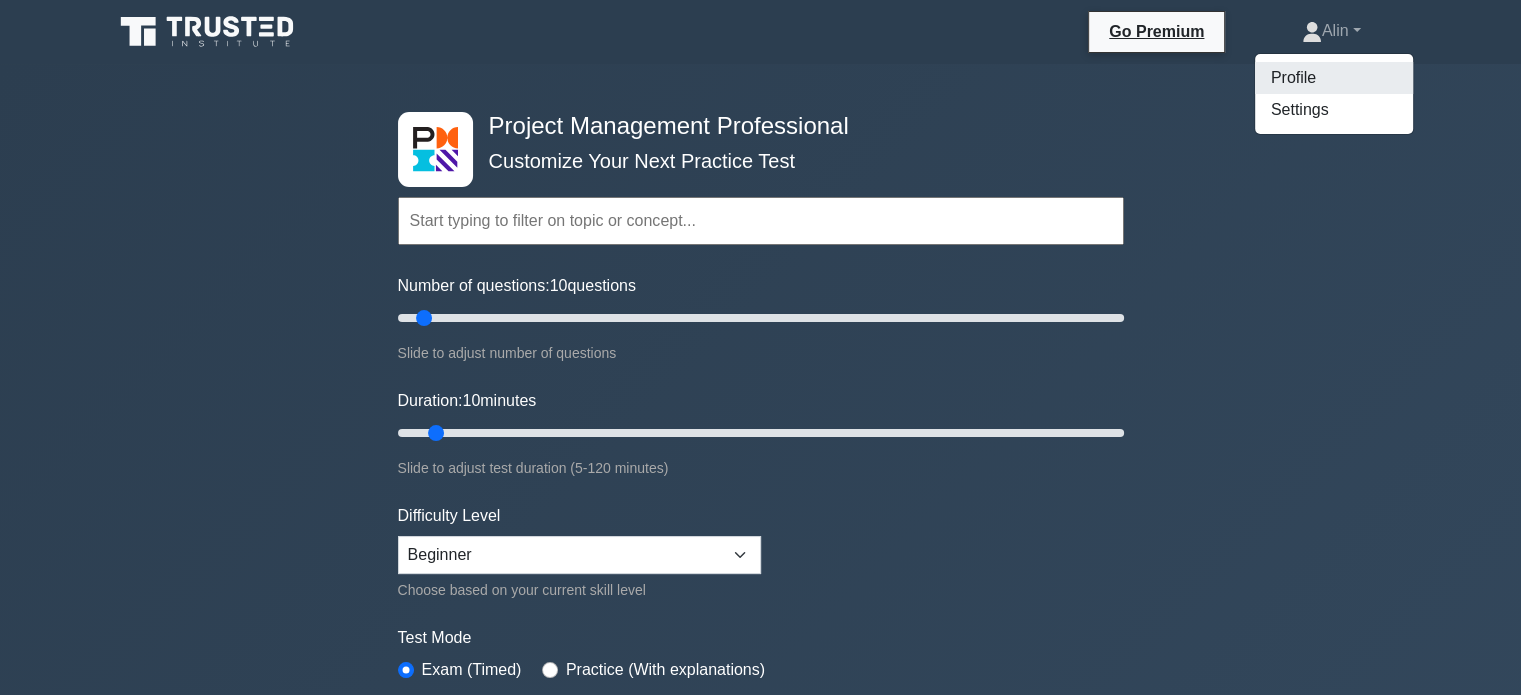 click on "Profile" at bounding box center (1334, 78) 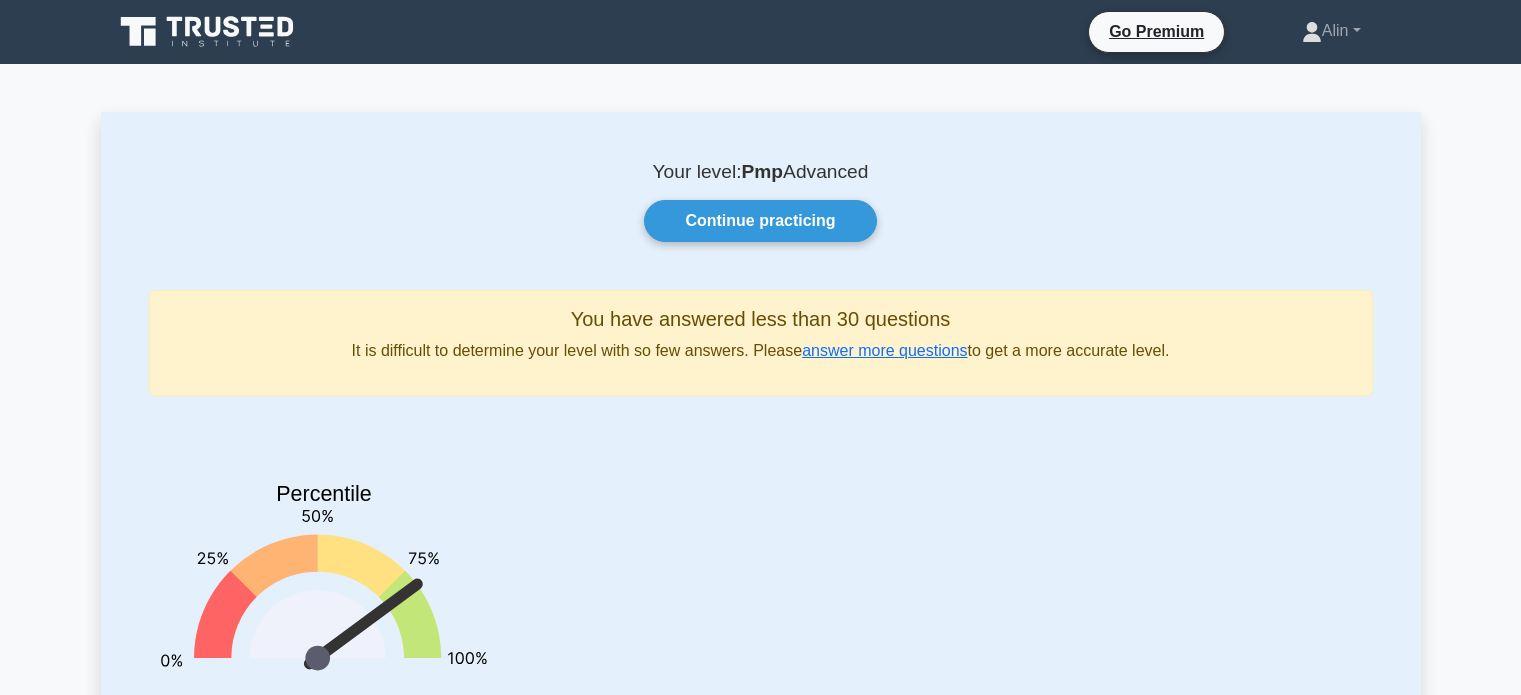 scroll, scrollTop: 0, scrollLeft: 0, axis: both 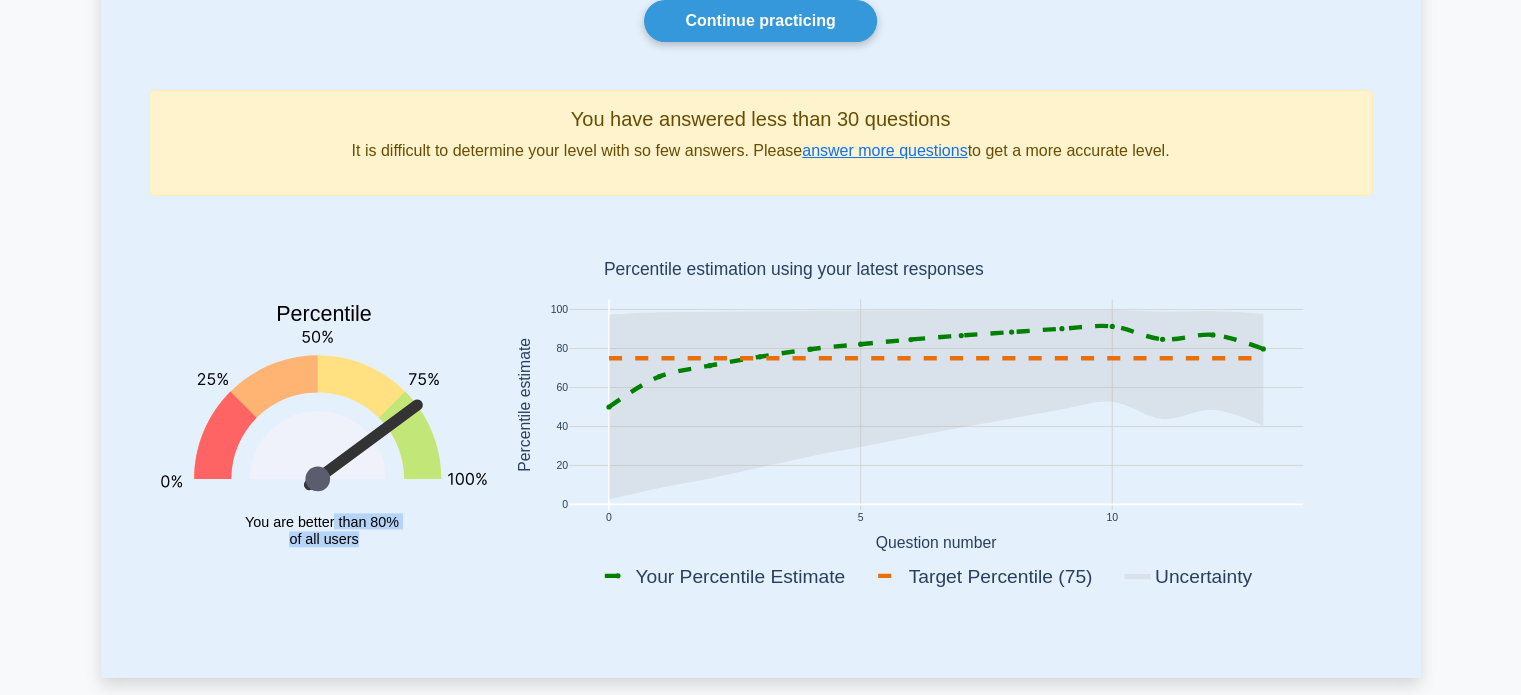 drag, startPoint x: 332, startPoint y: 527, endPoint x: 359, endPoint y: 545, distance: 32.449963 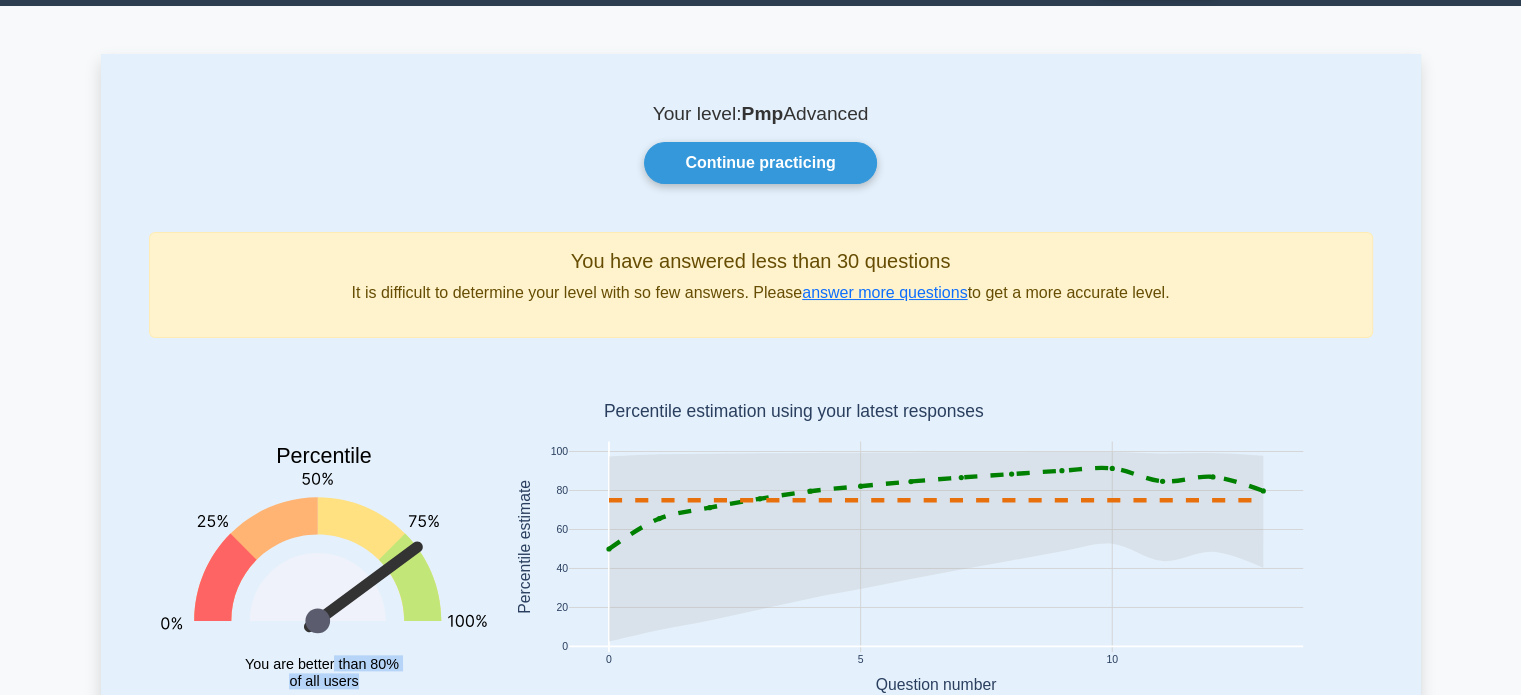 scroll, scrollTop: 0, scrollLeft: 0, axis: both 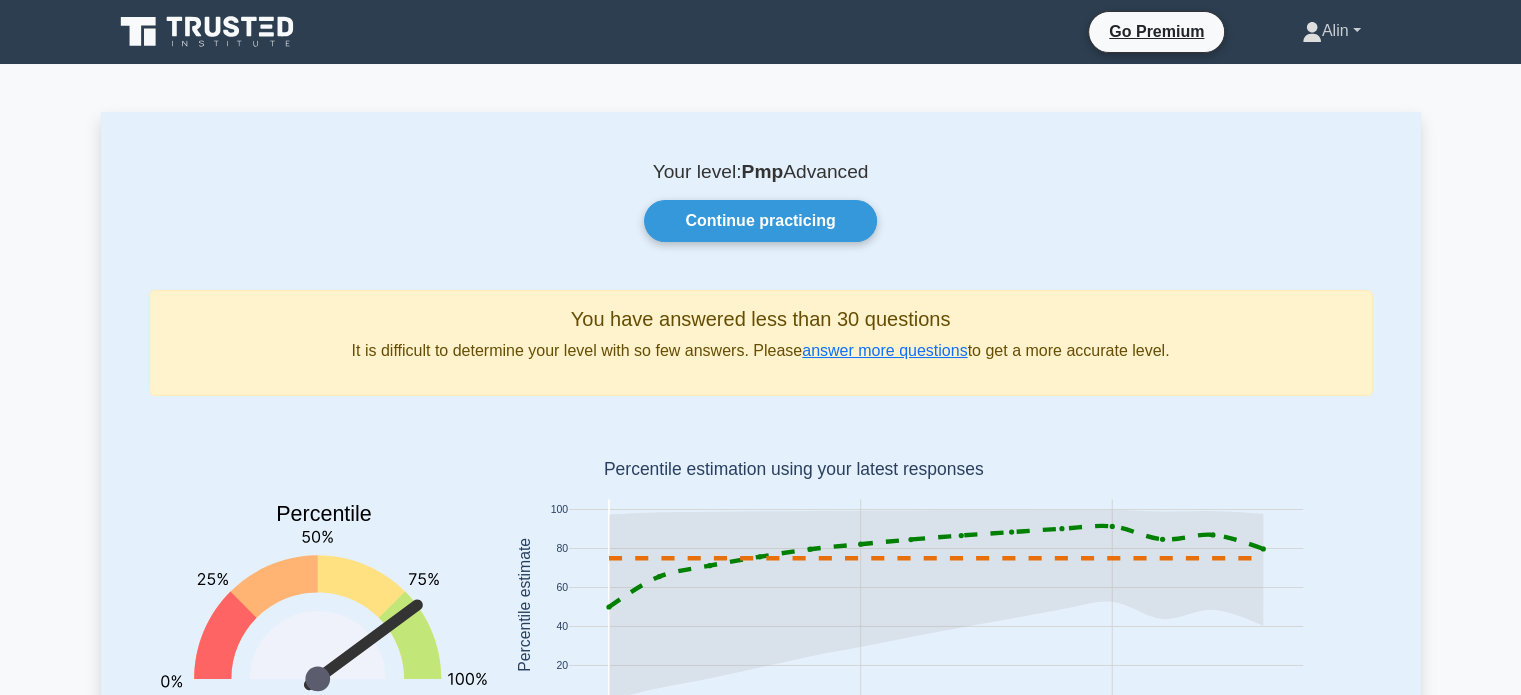 click on "Alin" at bounding box center (1331, 31) 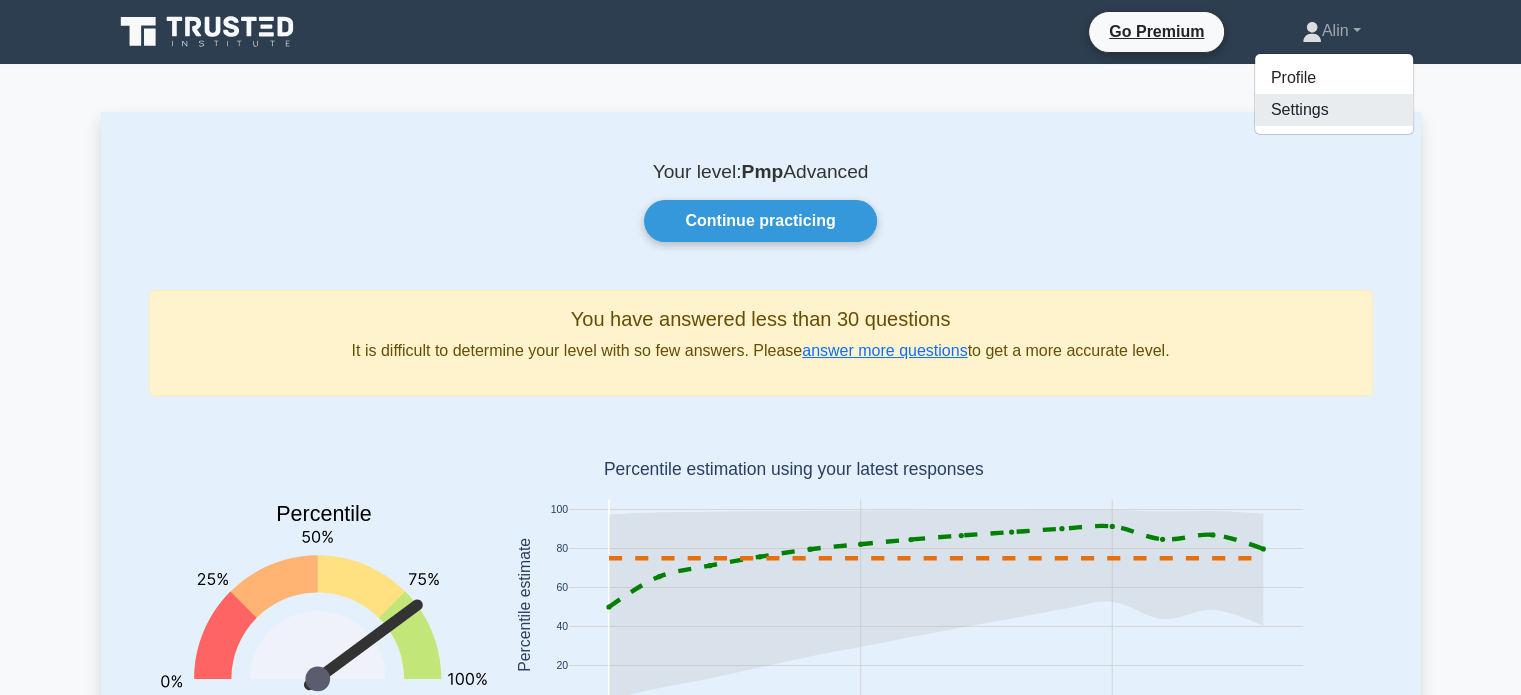 click on "Settings" at bounding box center [1334, 110] 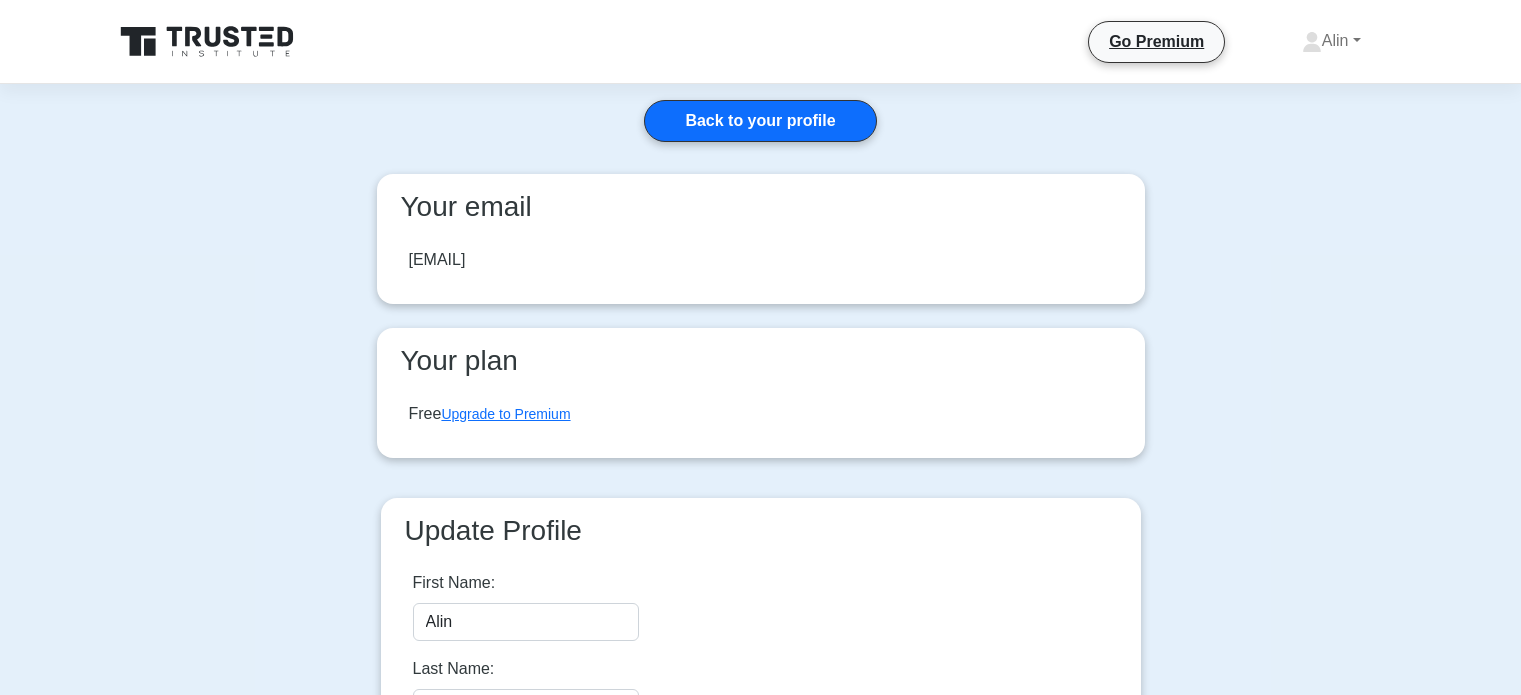 scroll, scrollTop: 0, scrollLeft: 0, axis: both 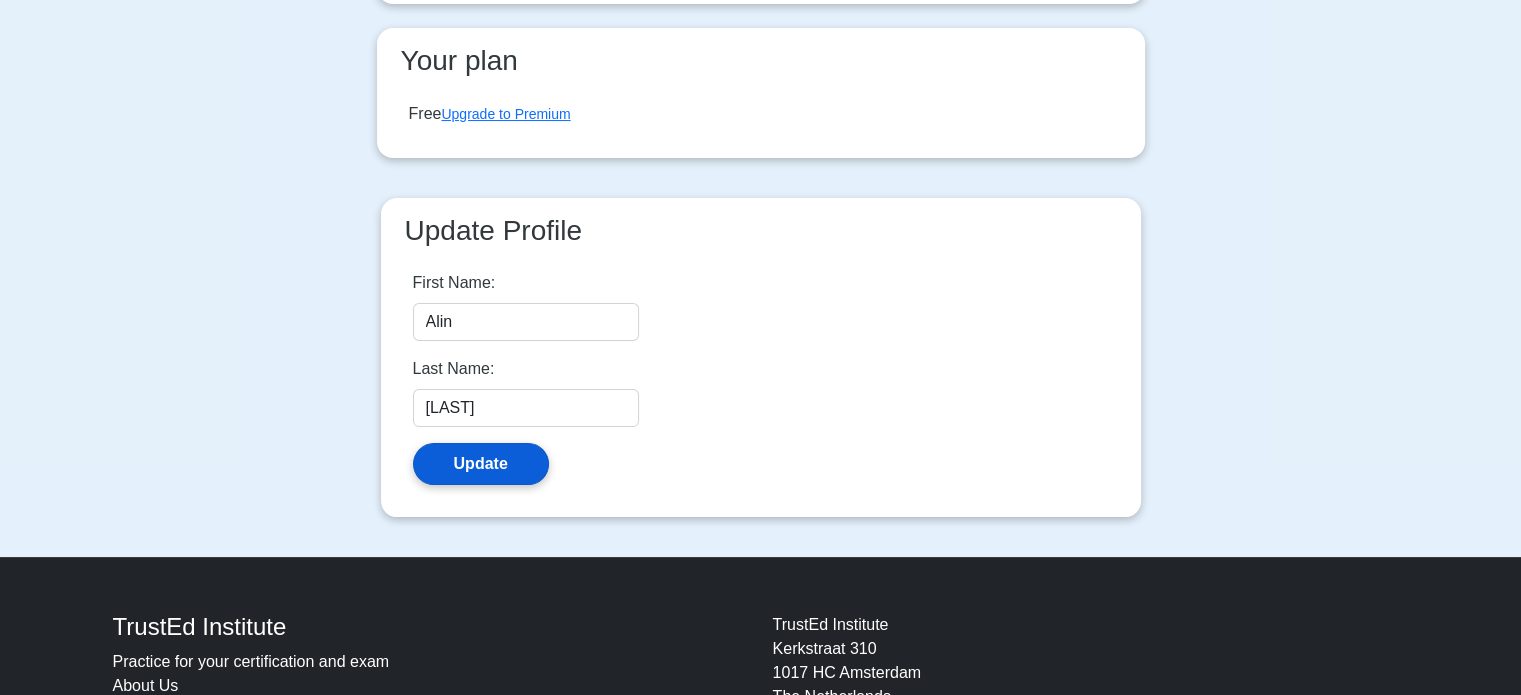 click on "Update" at bounding box center (481, 464) 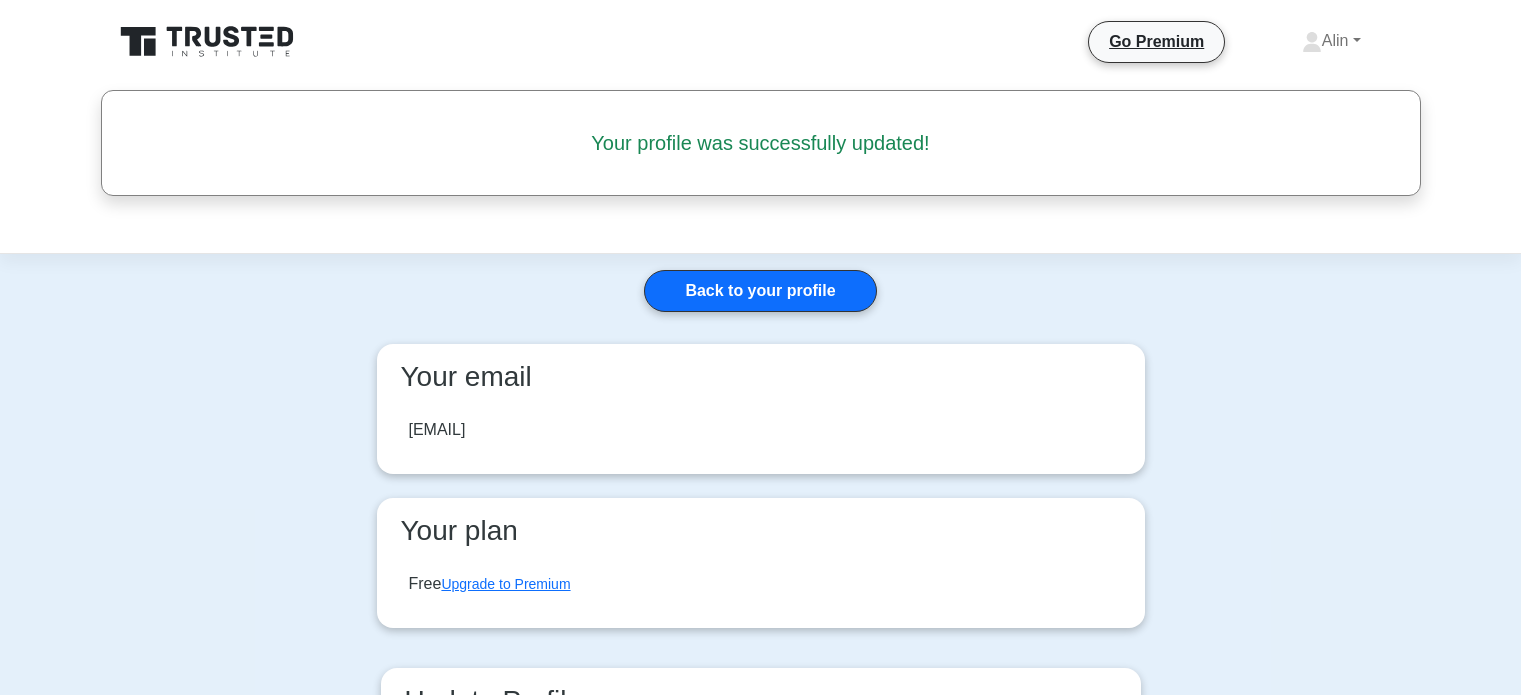scroll, scrollTop: 0, scrollLeft: 0, axis: both 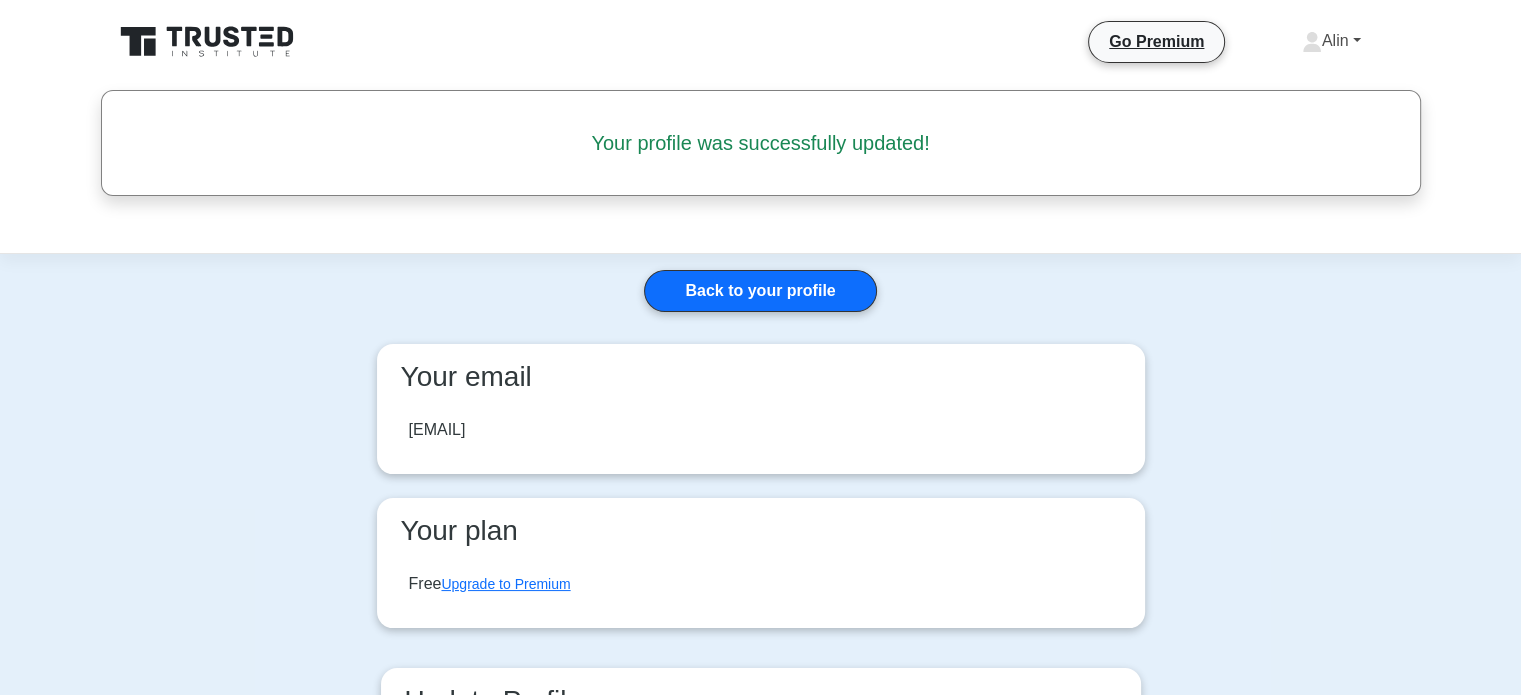 click on "Alin" at bounding box center [1331, 41] 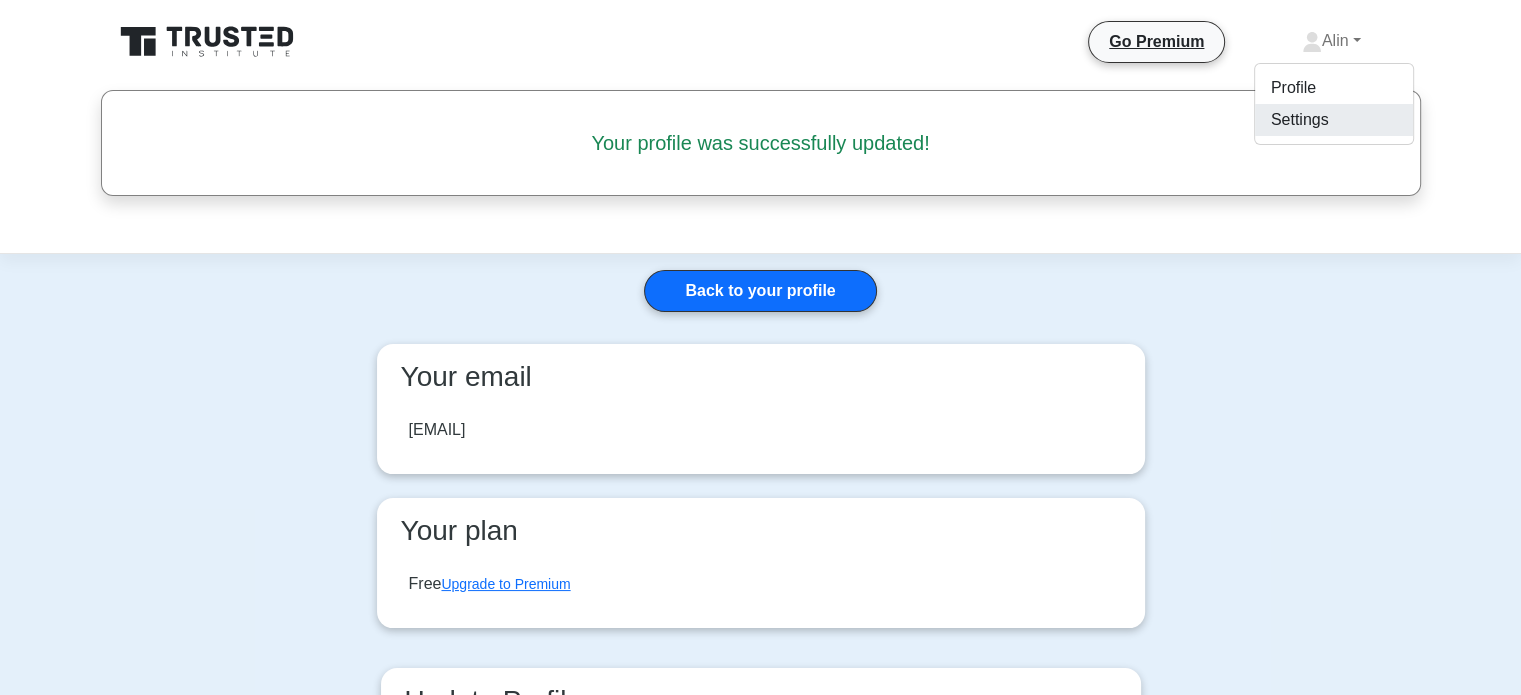click on "Settings" at bounding box center [1334, 120] 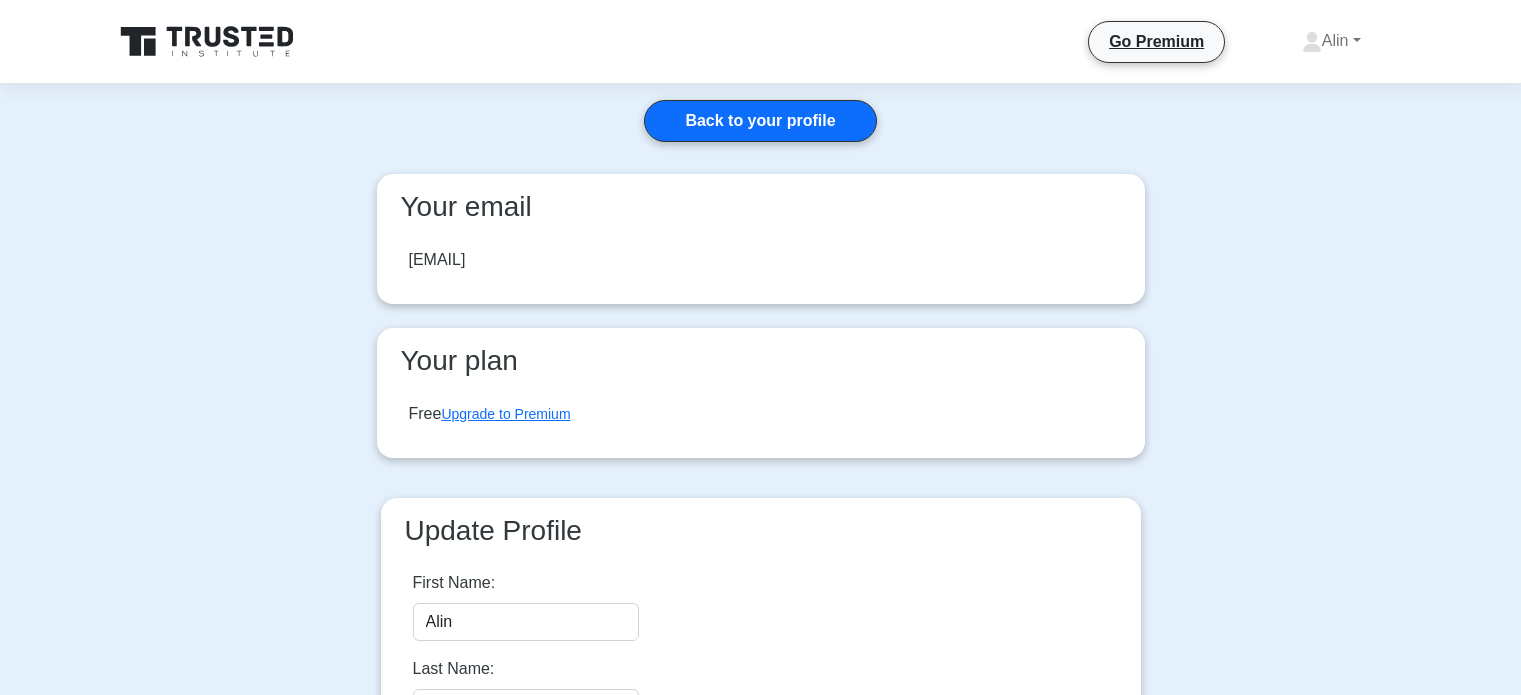 scroll, scrollTop: 0, scrollLeft: 0, axis: both 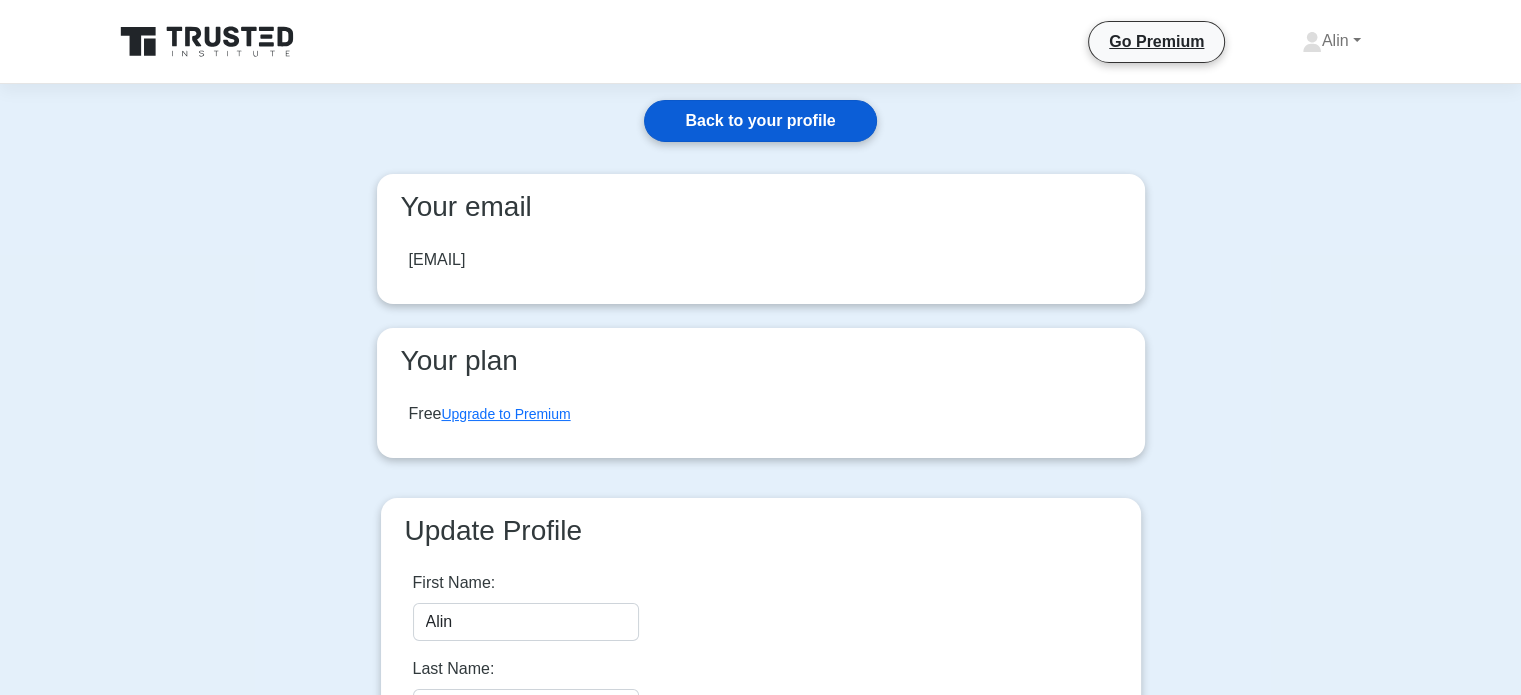 click on "Back to your profile" at bounding box center [760, 121] 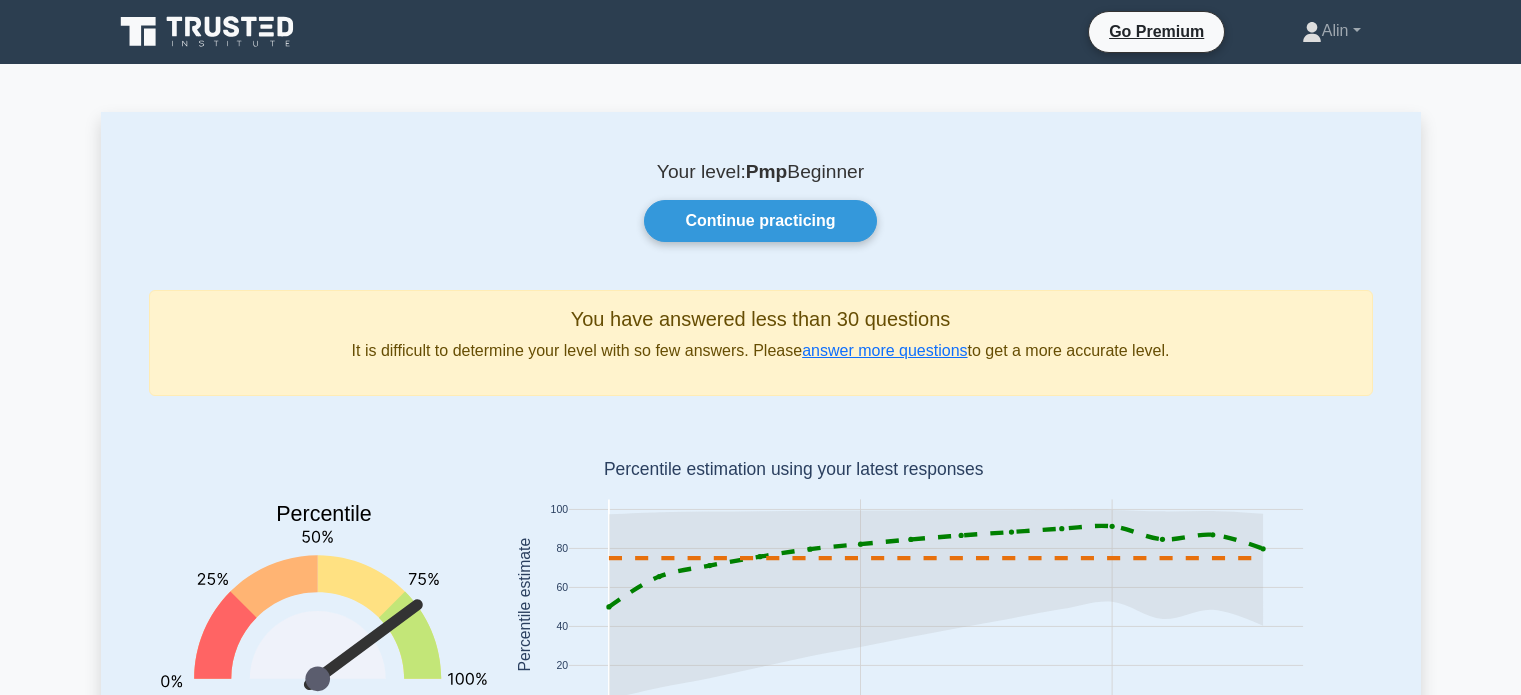 scroll, scrollTop: 0, scrollLeft: 0, axis: both 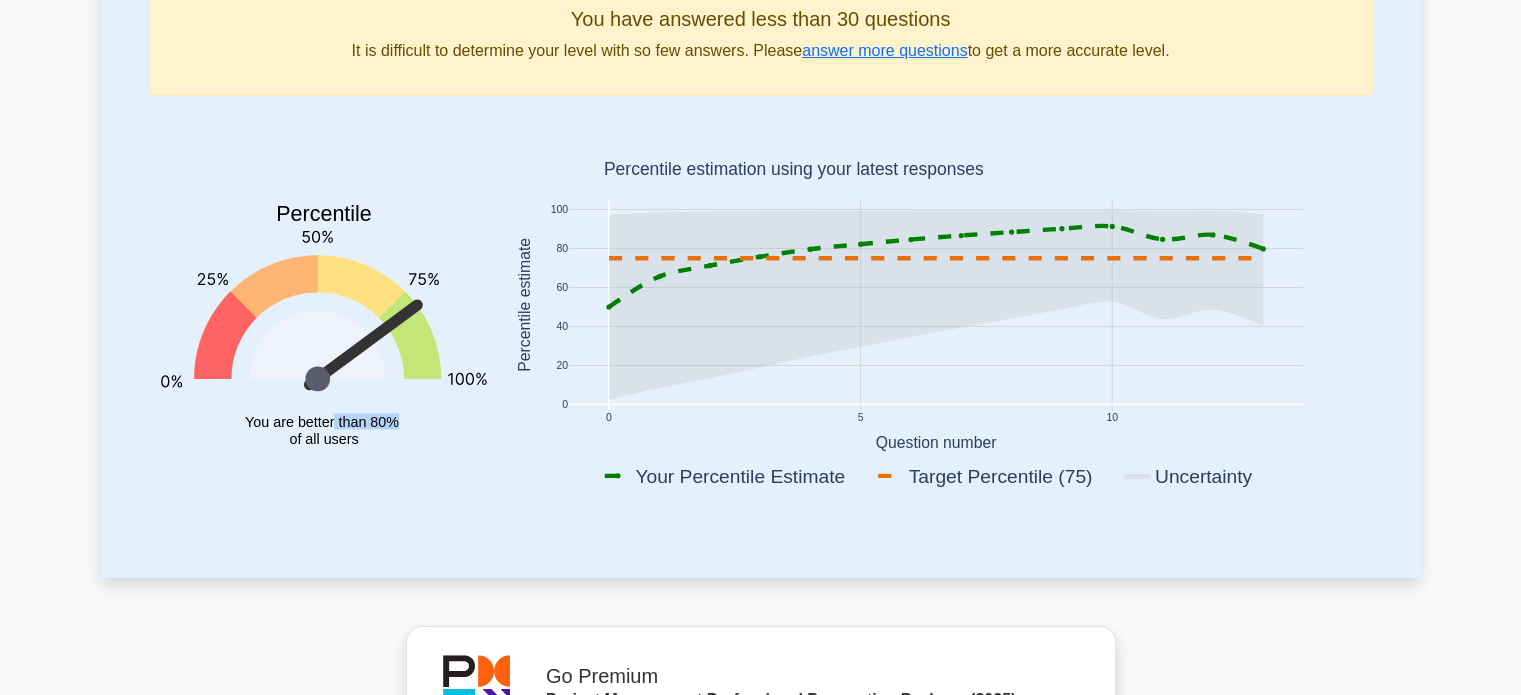 drag, startPoint x: 335, startPoint y: 419, endPoint x: 397, endPoint y: 438, distance: 64.84597 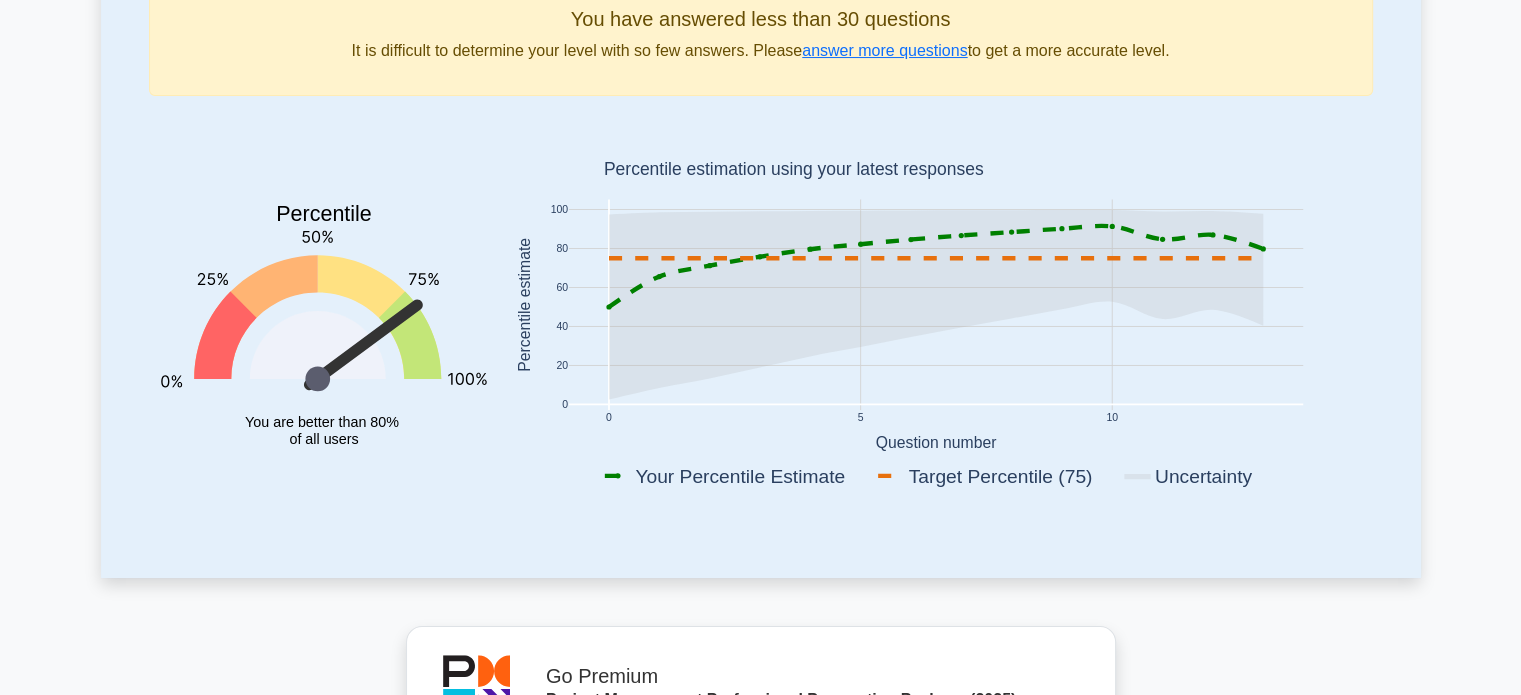 click on "Percentile
You are better than 80%
of all  users" 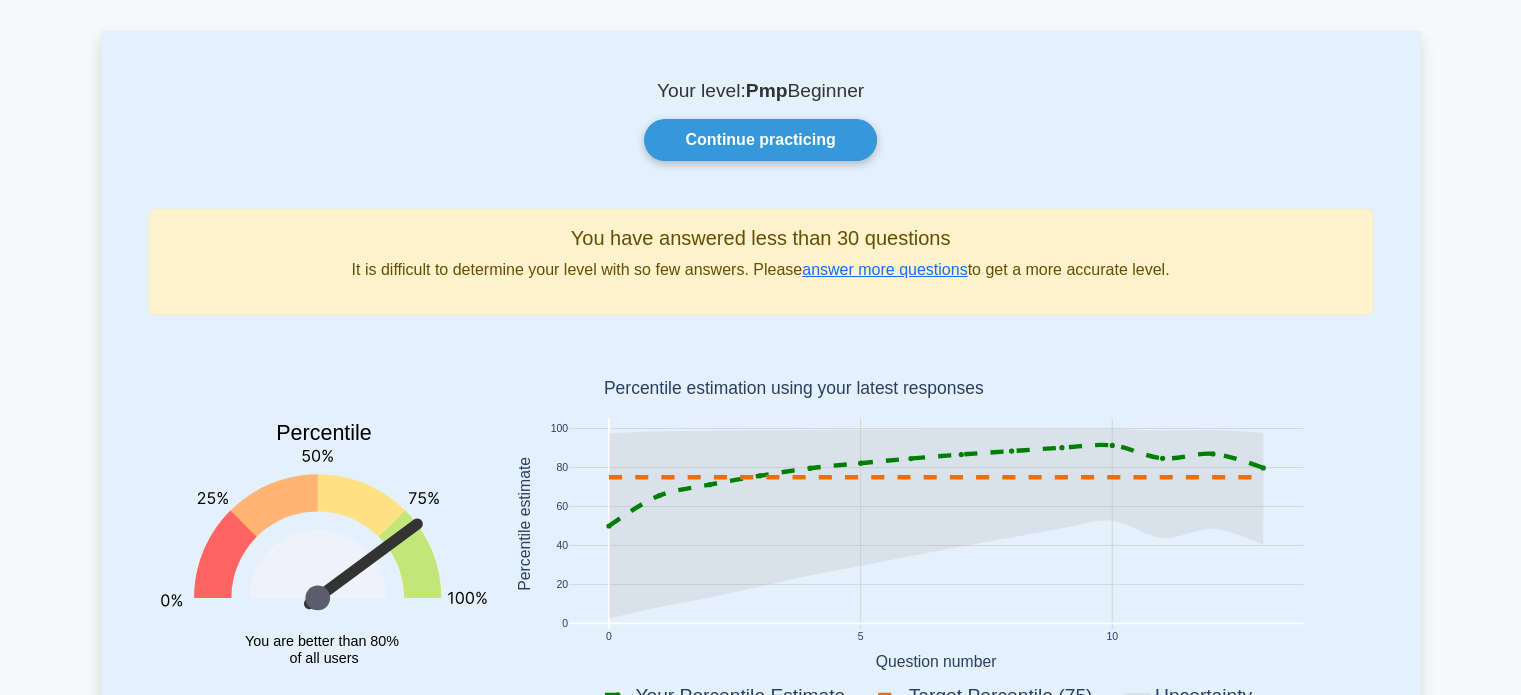 scroll, scrollTop: 0, scrollLeft: 0, axis: both 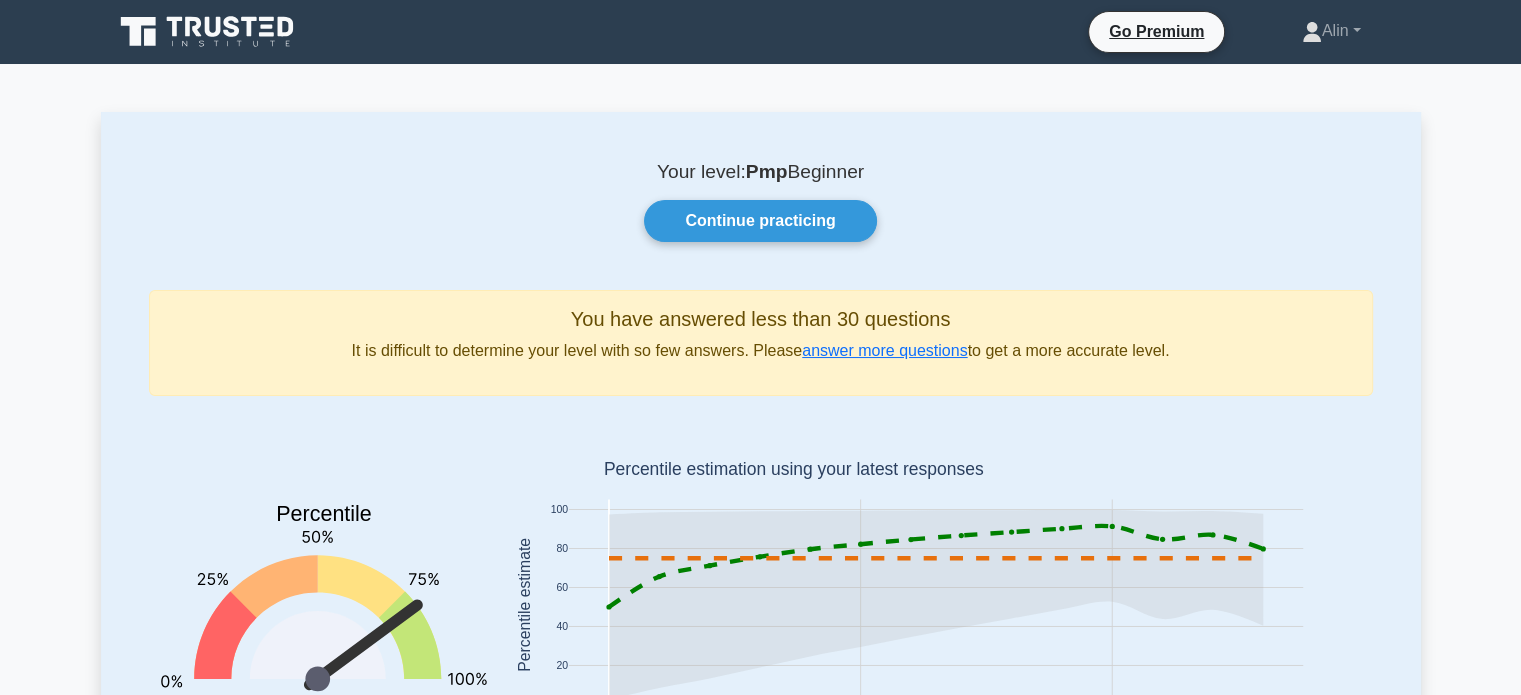 click on "Your level:
Pmp  Beginner
Continue practicing
You have answered less than 30 questions
It is difficult to determine your level with so few answers. Please  answer more questions  to get a more accurate level.
Percentile
You are better than 80%
of all  users" at bounding box center (761, 494) 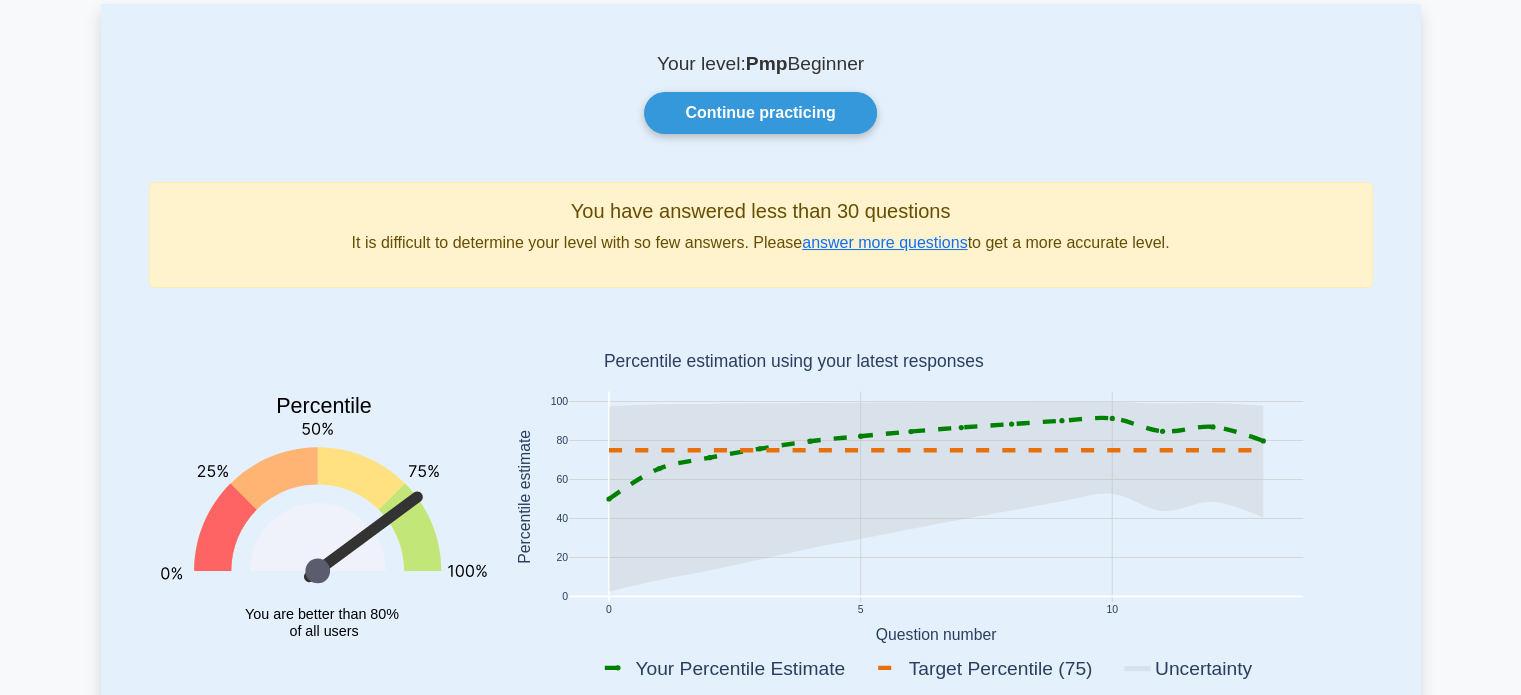 scroll, scrollTop: 0, scrollLeft: 0, axis: both 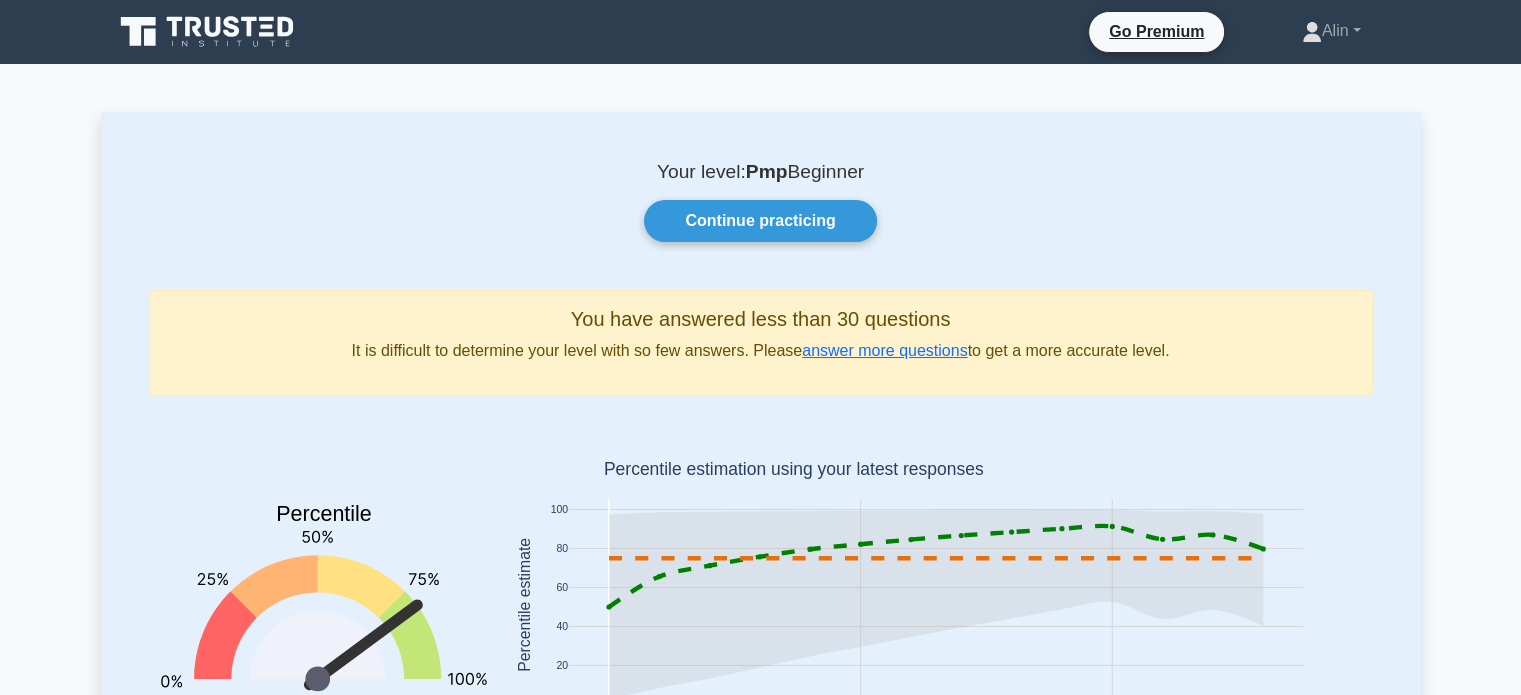 click on "Your level:
Pmp  Beginner
Continue practicing
You have answered less than 30 questions
It is difficult to determine your level with so few answers. Please  answer more questions  to get a more accurate level.
Percentile
You are better than 80%
of all  users" at bounding box center [761, 494] 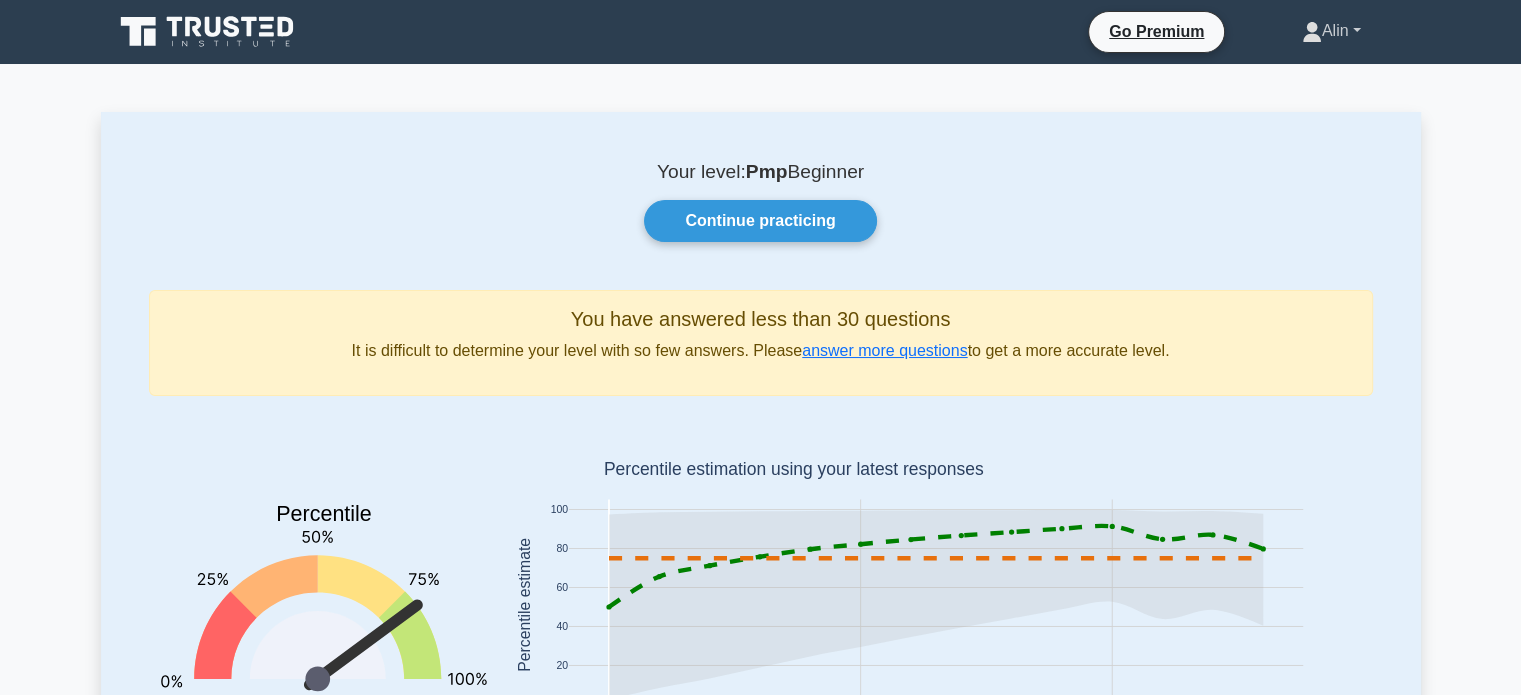 click on "Alin" at bounding box center [1331, 31] 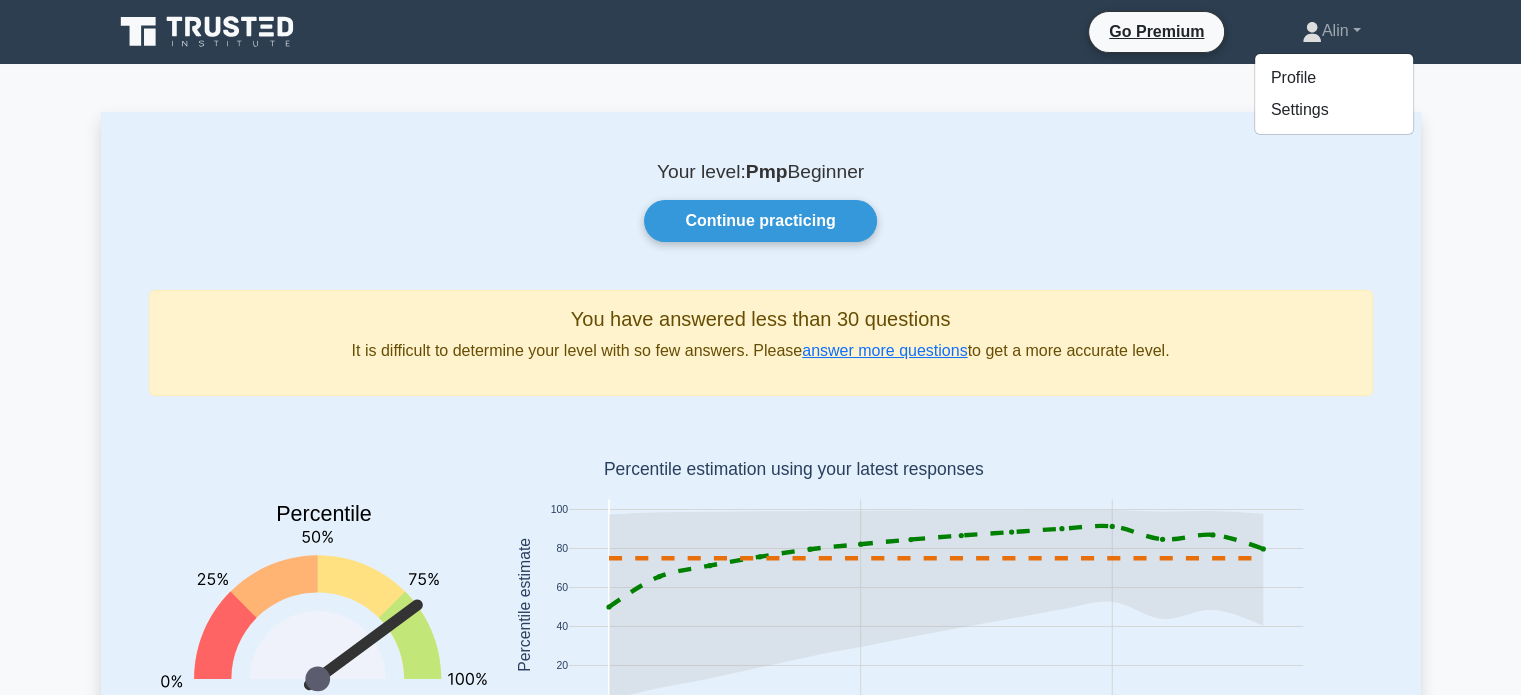click on "Your level:
Pmp  Beginner
Continue practicing
You have answered less than 30 questions
It is difficult to determine your level with so few answers. Please  answer more questions  to get a more accurate level.
Percentile
You are better than 80%
of all  users" at bounding box center [761, 494] 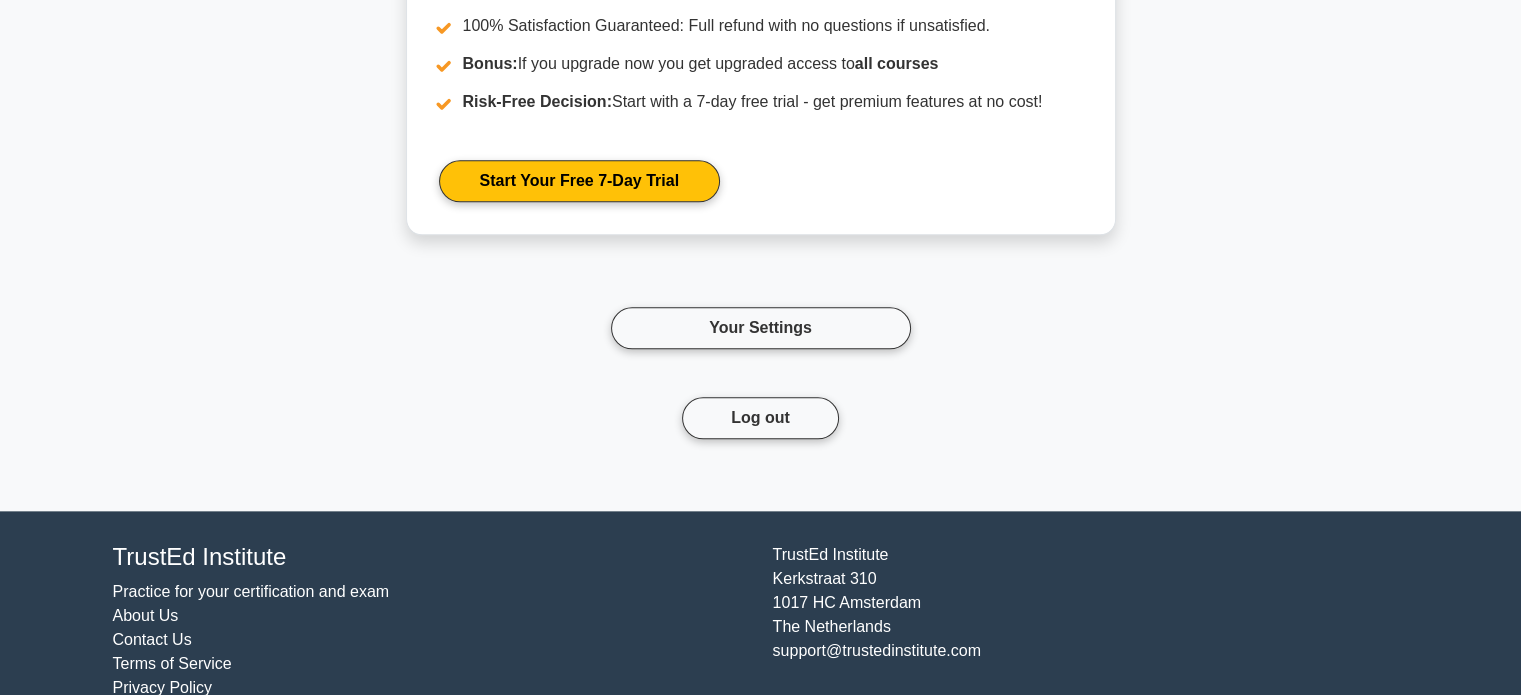 scroll, scrollTop: 2200, scrollLeft: 0, axis: vertical 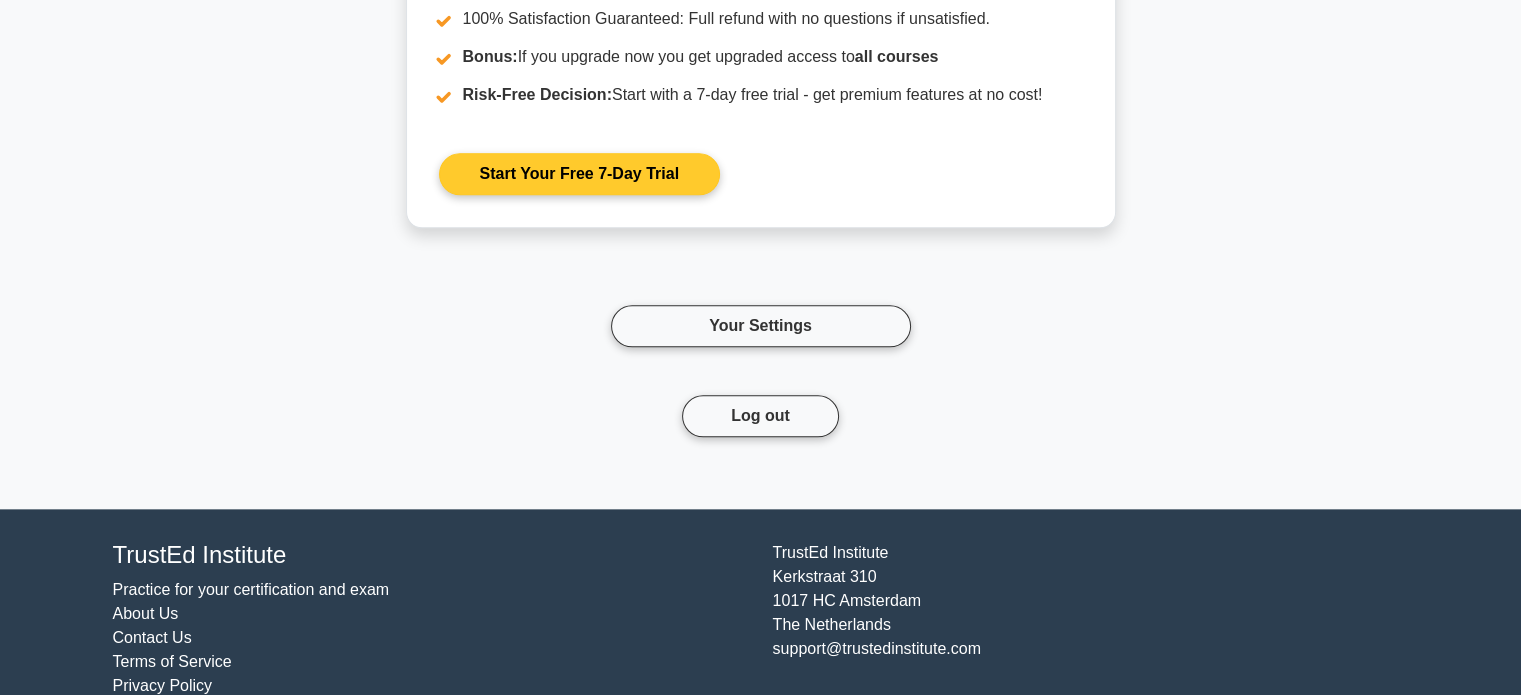 click on "Start Your Free 7-Day Trial" at bounding box center (579, 174) 